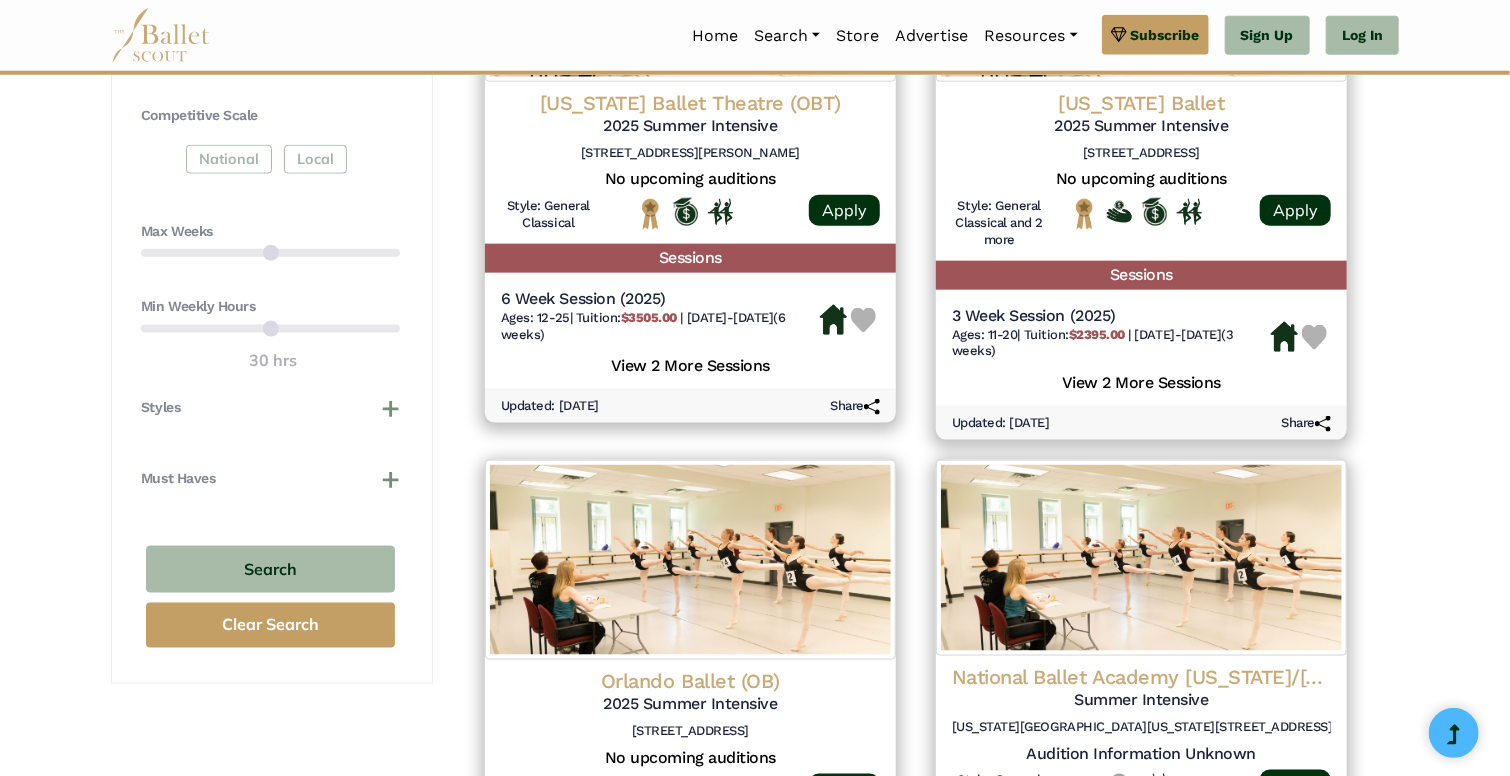 scroll, scrollTop: 1108, scrollLeft: 0, axis: vertical 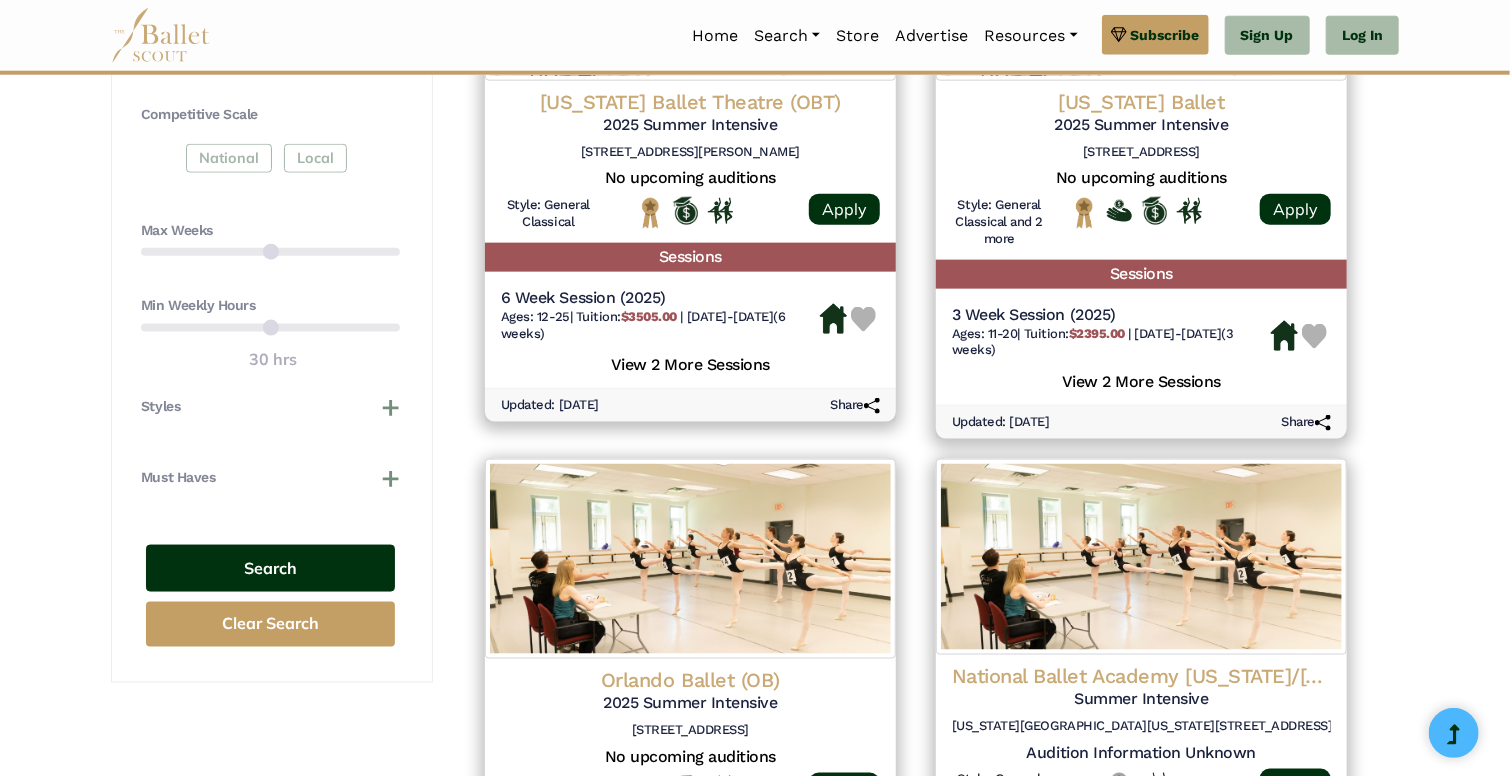 click on "Search" at bounding box center [270, 568] 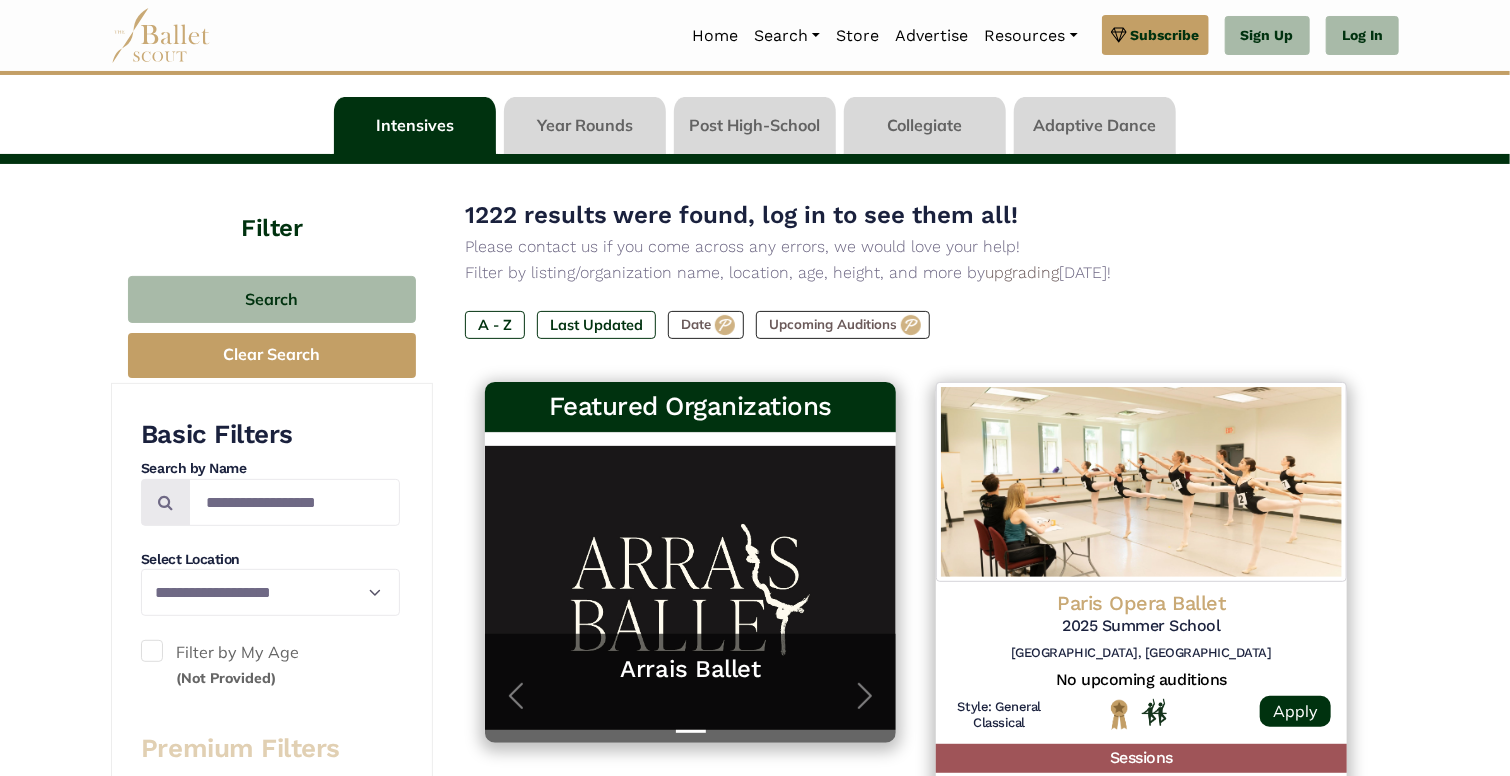 scroll, scrollTop: 80, scrollLeft: 0, axis: vertical 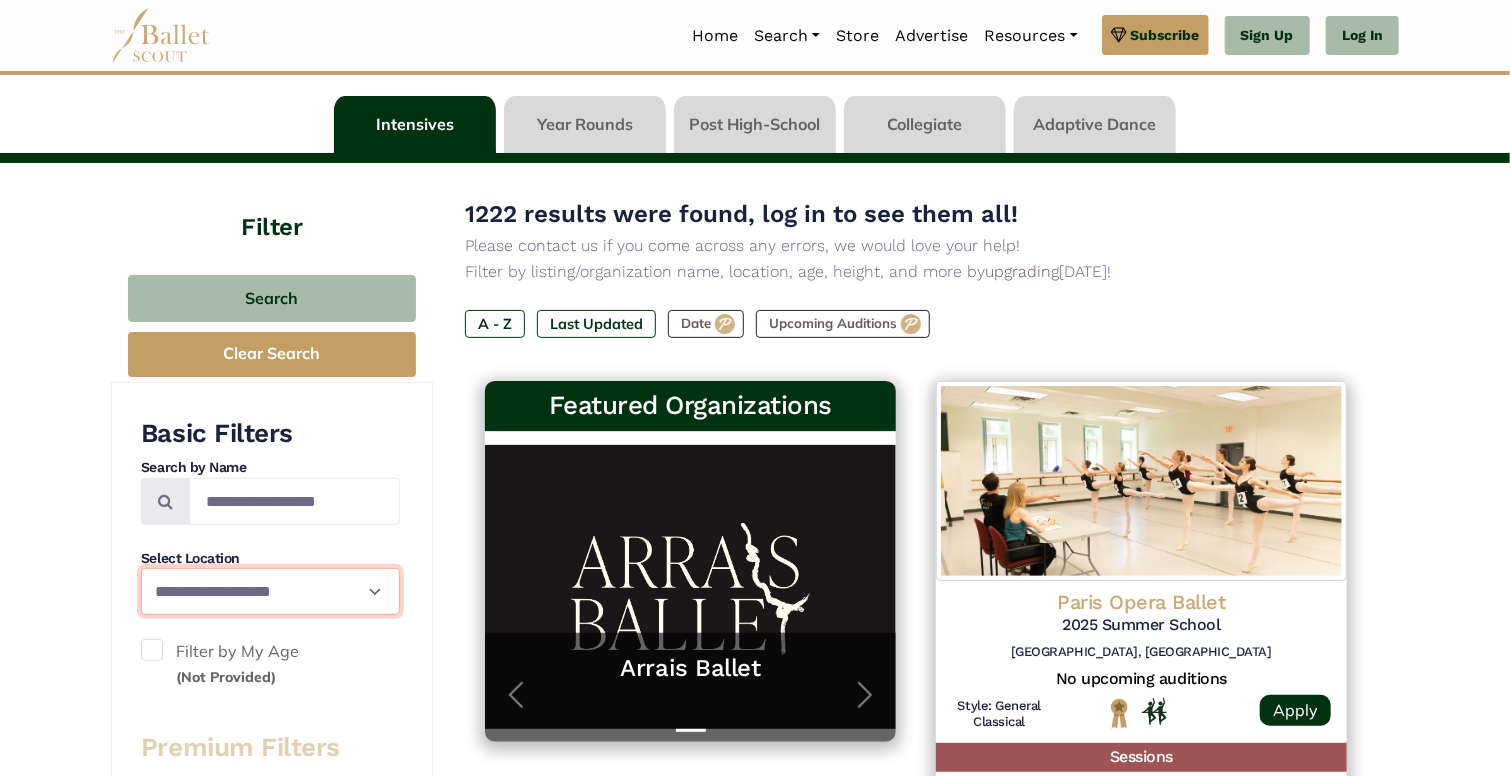 click on "**********" at bounding box center [270, 591] 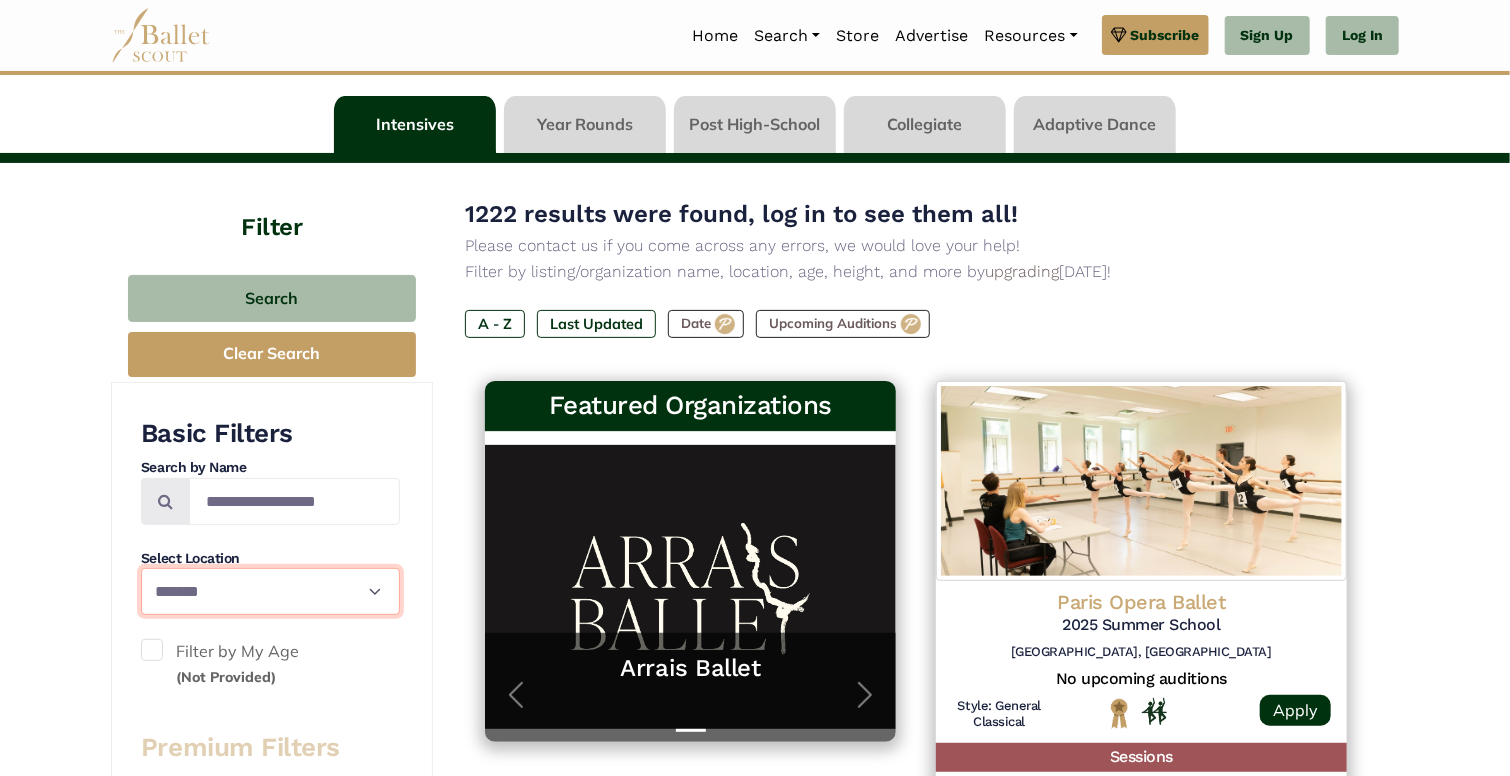 click on "**********" at bounding box center (270, 591) 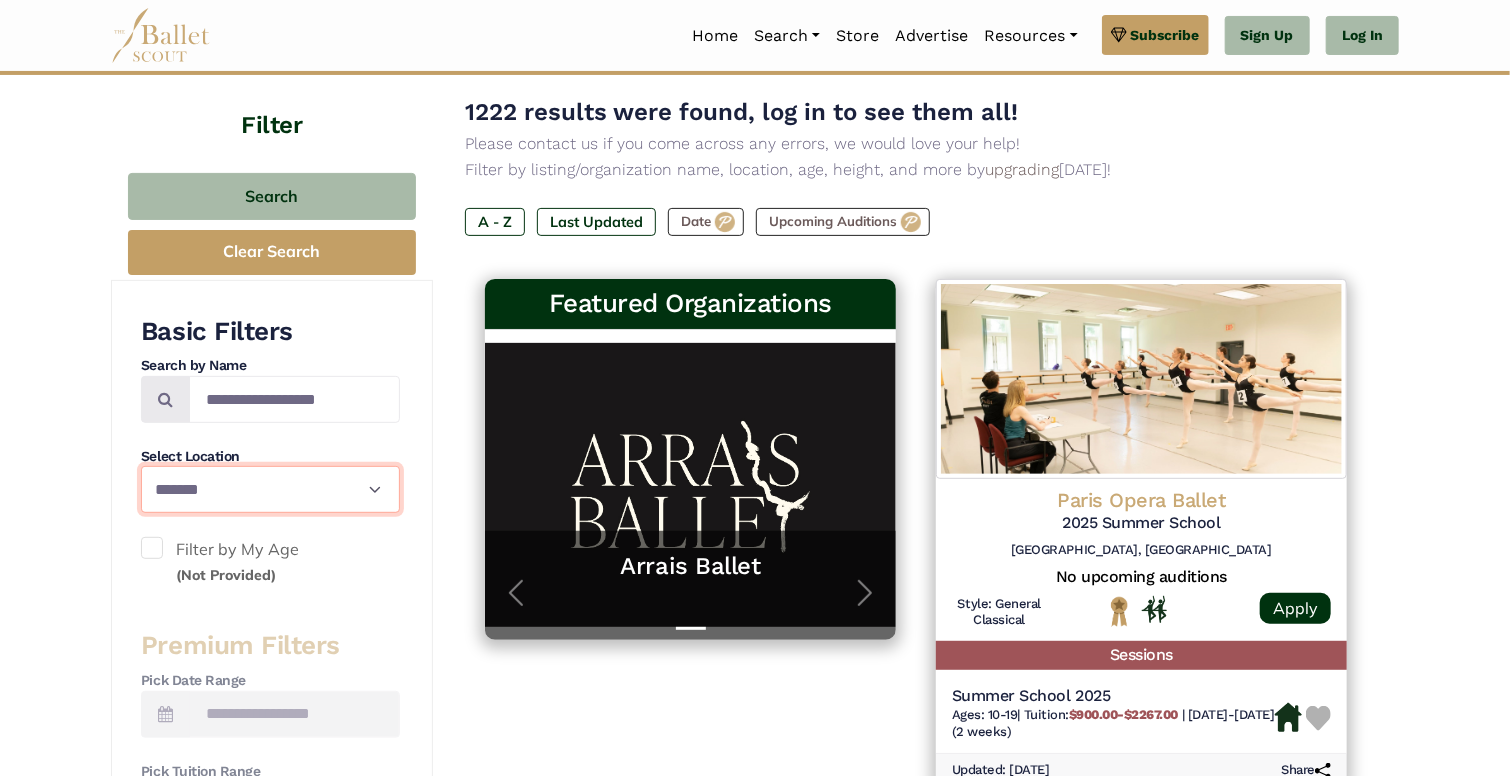 scroll, scrollTop: 180, scrollLeft: 0, axis: vertical 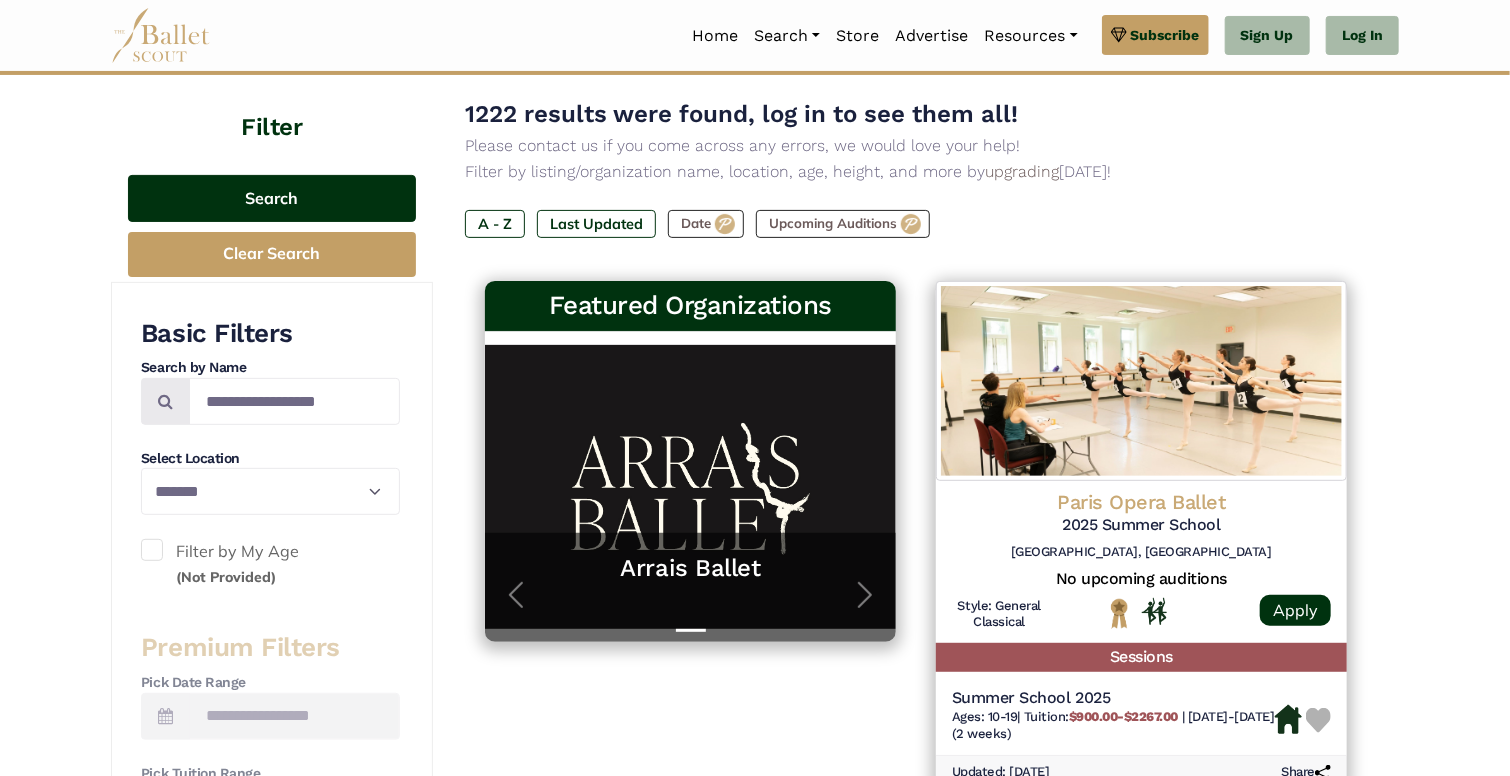click on "Search" at bounding box center (272, 198) 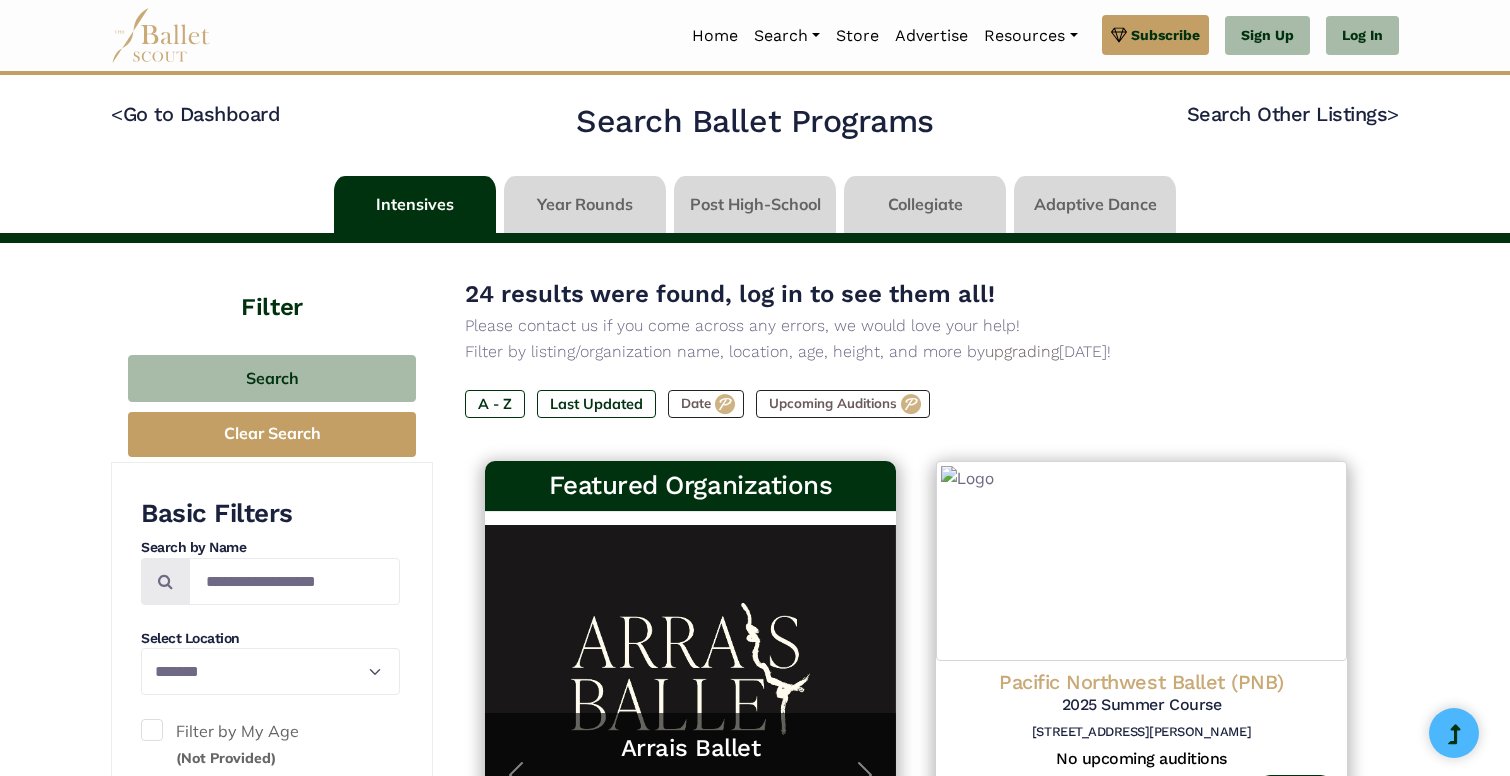 select on "**" 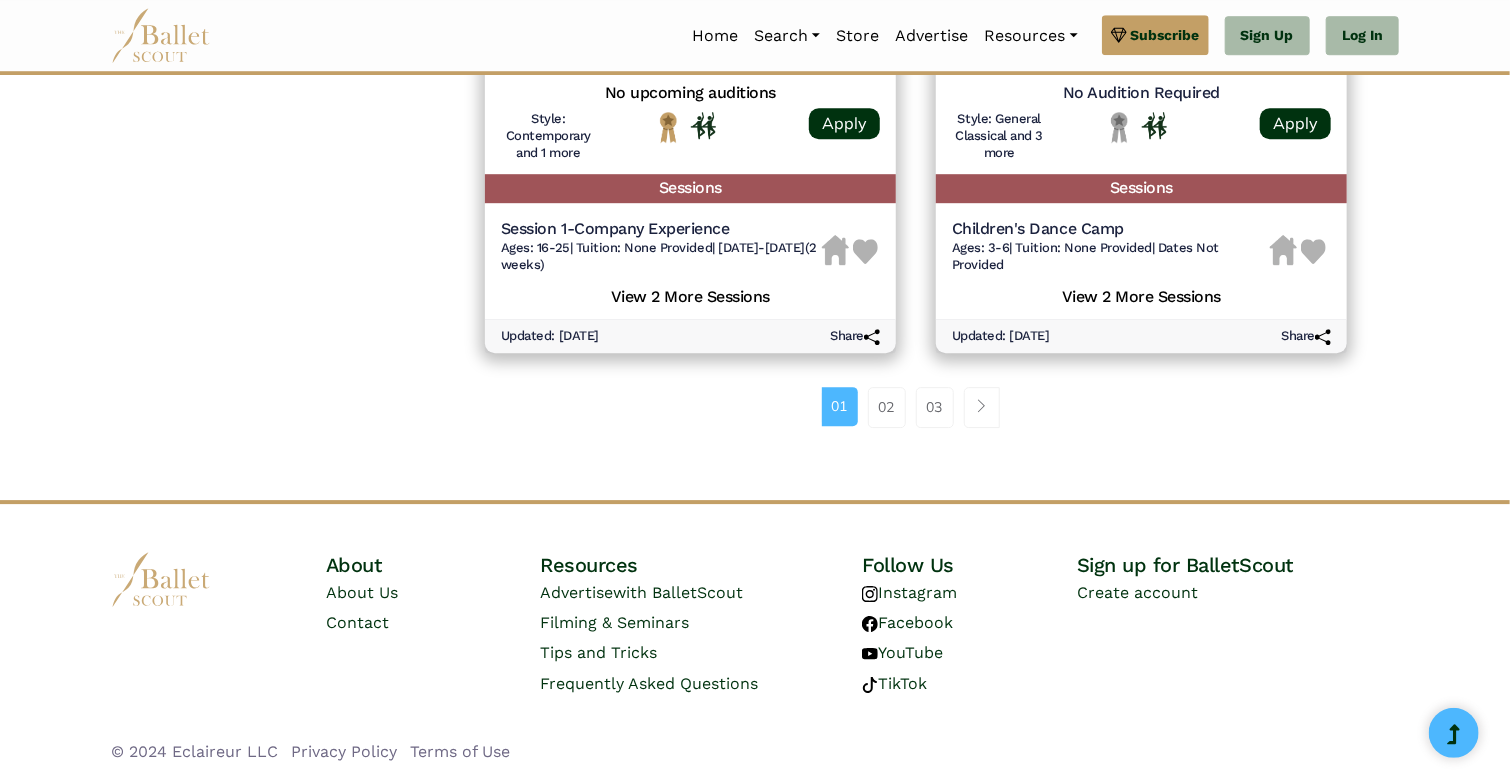 scroll, scrollTop: 2884, scrollLeft: 0, axis: vertical 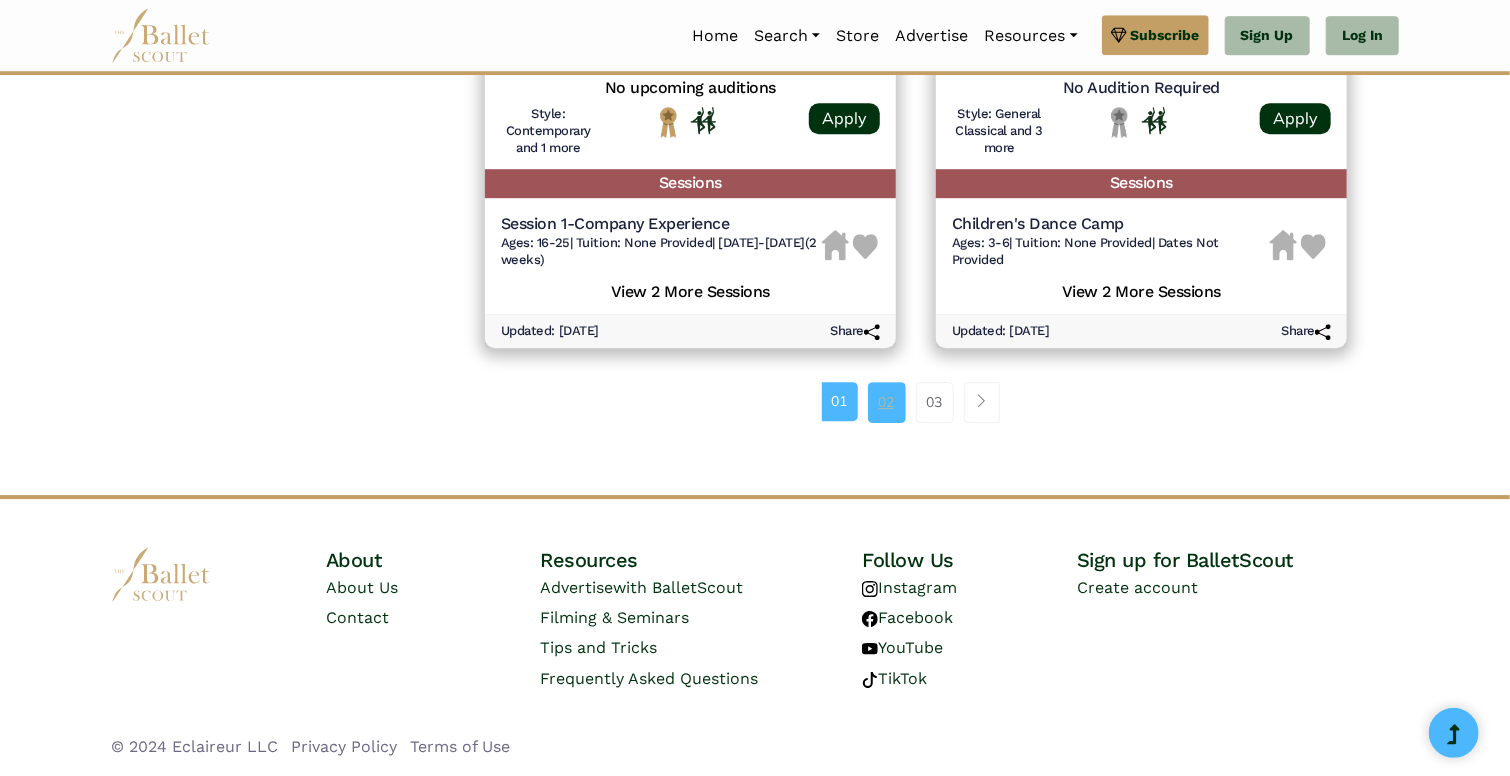 click on "02" at bounding box center (887, 402) 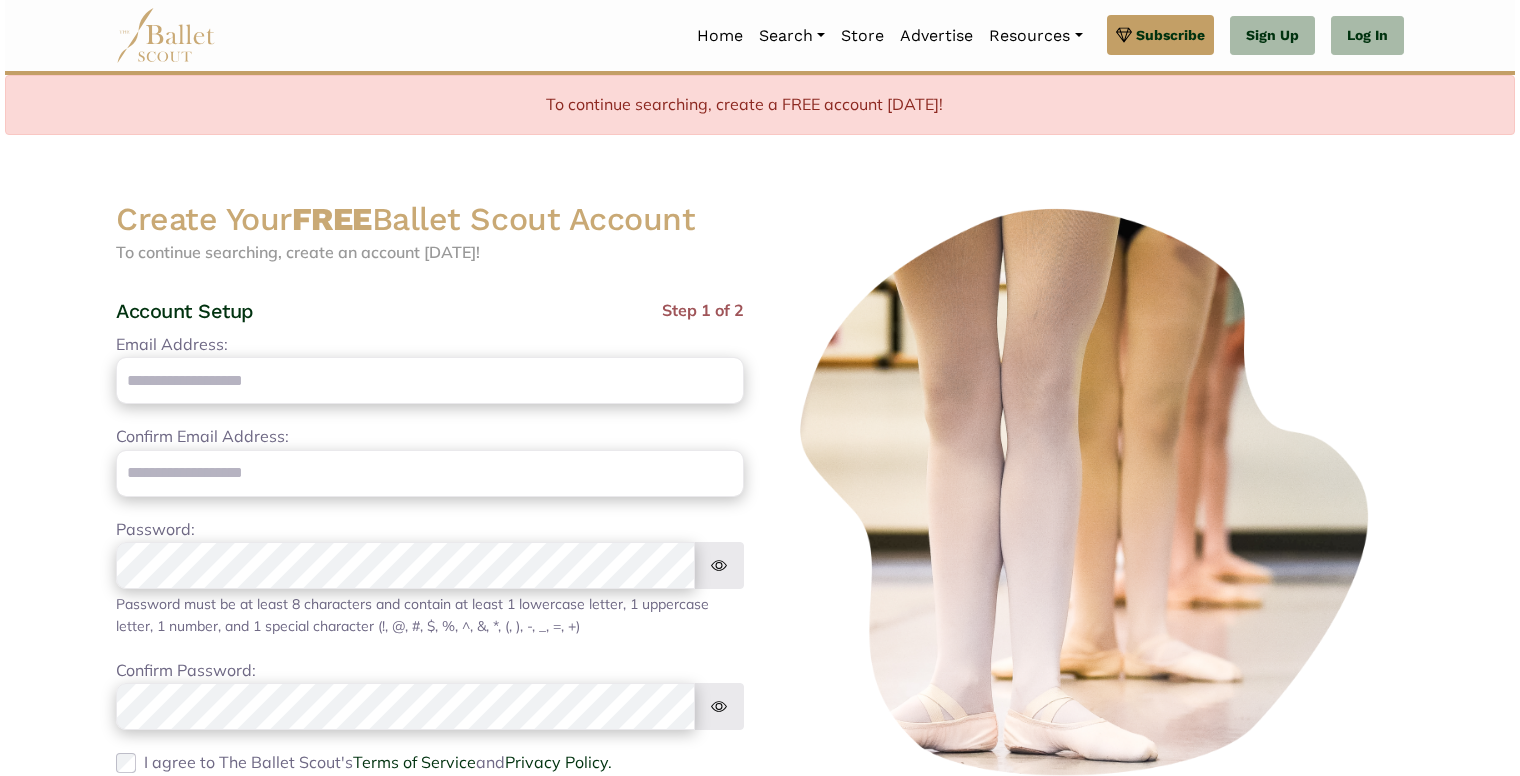scroll, scrollTop: 0, scrollLeft: 0, axis: both 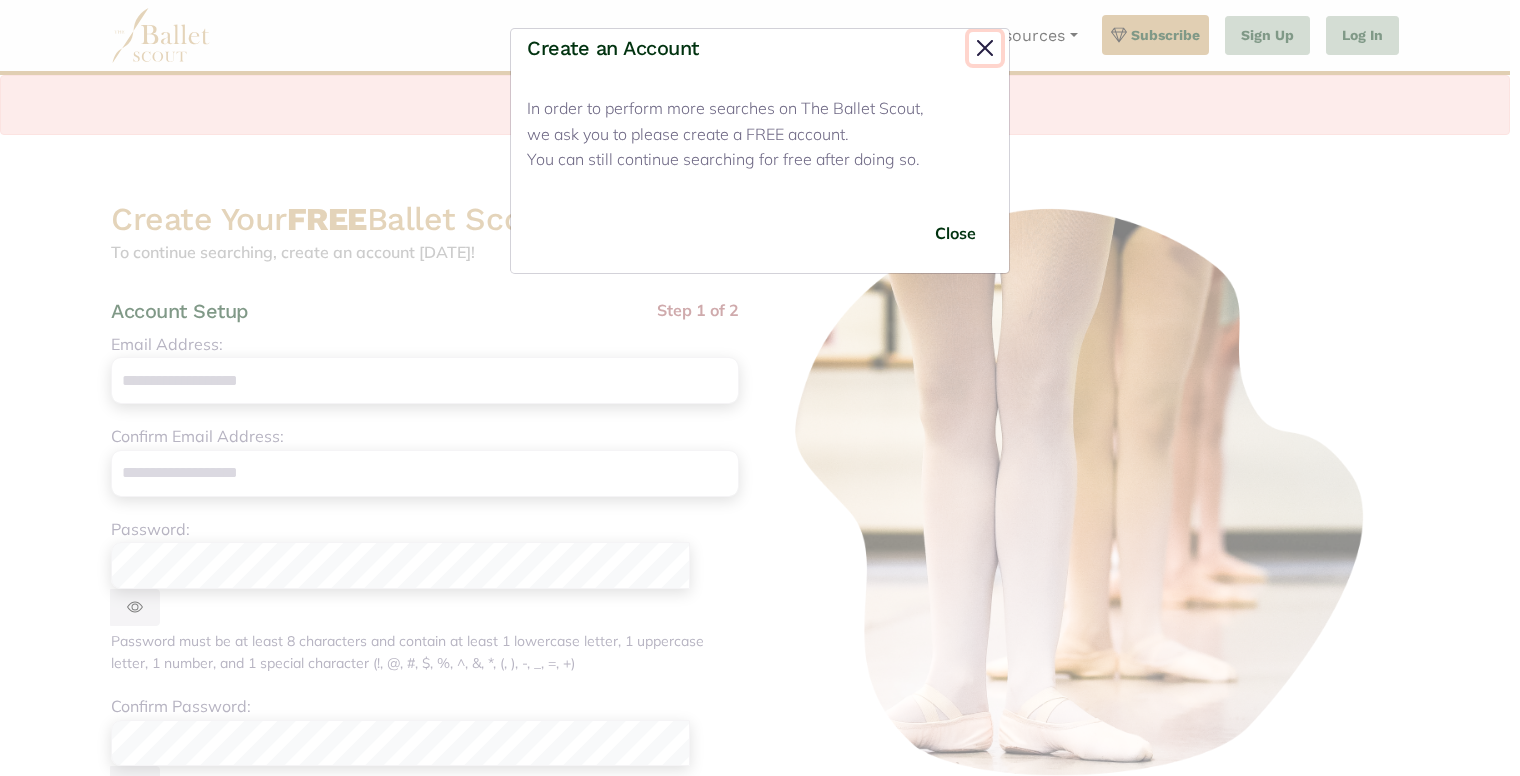click at bounding box center (985, 48) 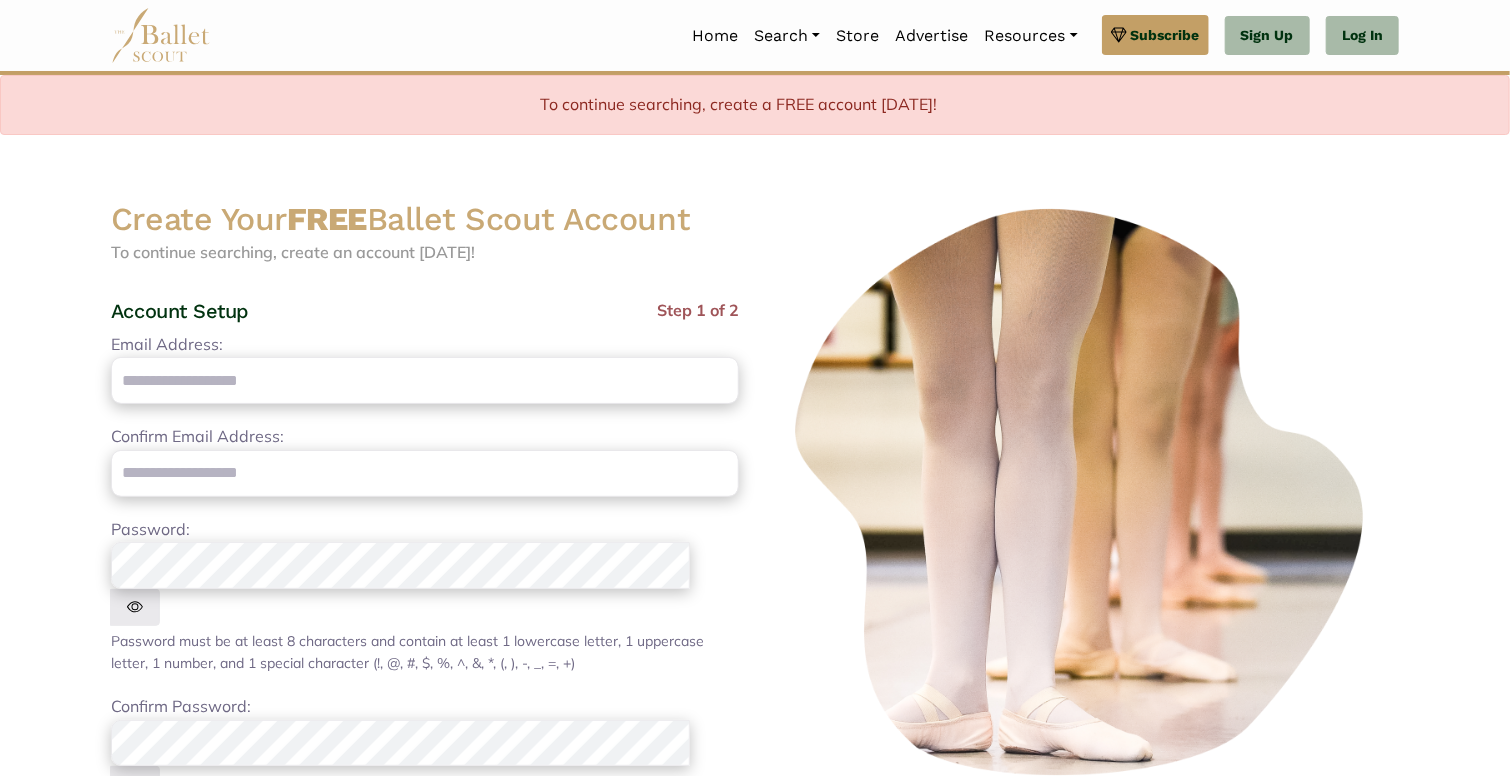 click on "Email Address:
Please enter a valid email address" at bounding box center (425, 368) 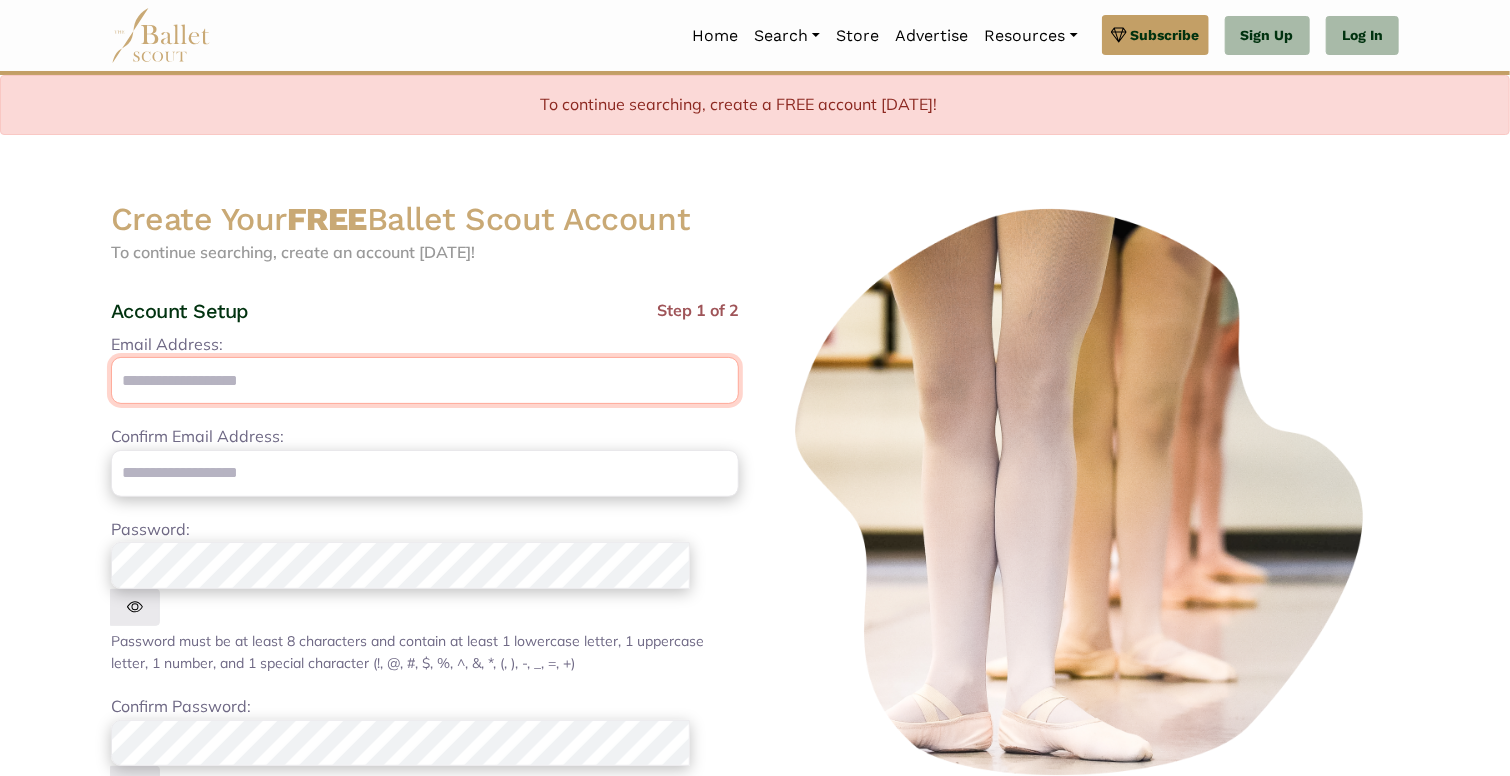 click on "Email Address:" at bounding box center [425, 380] 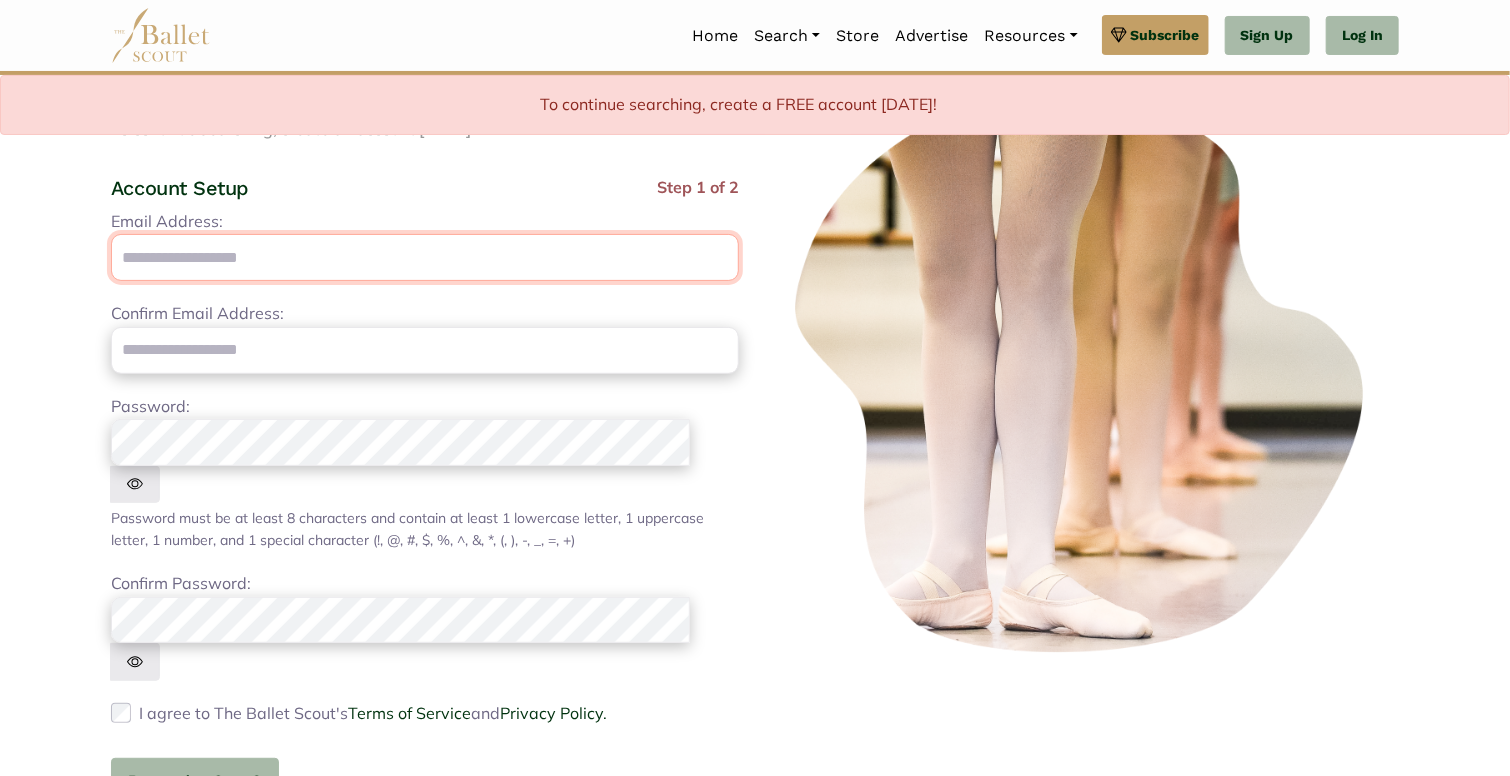 scroll, scrollTop: 122, scrollLeft: 0, axis: vertical 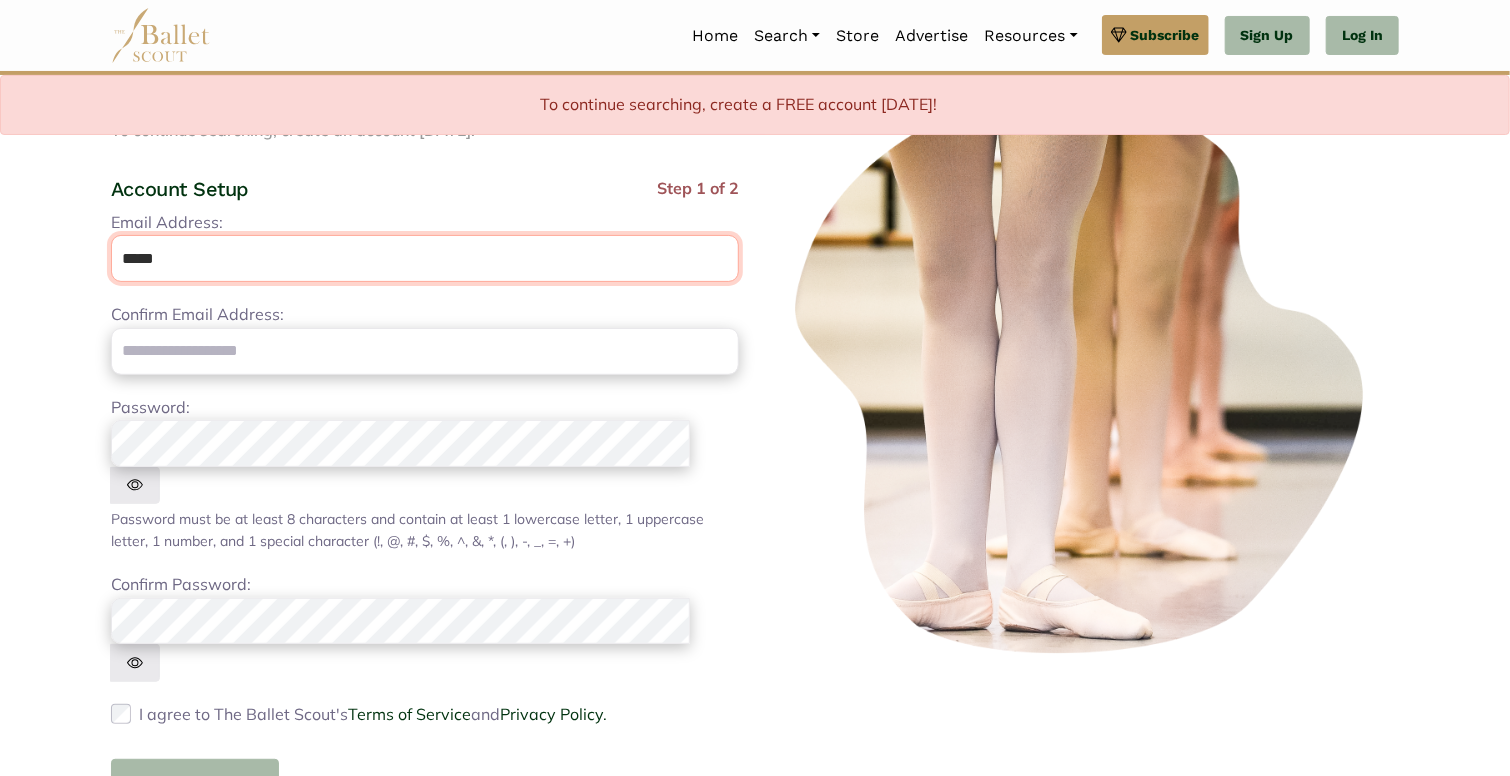 type on "**********" 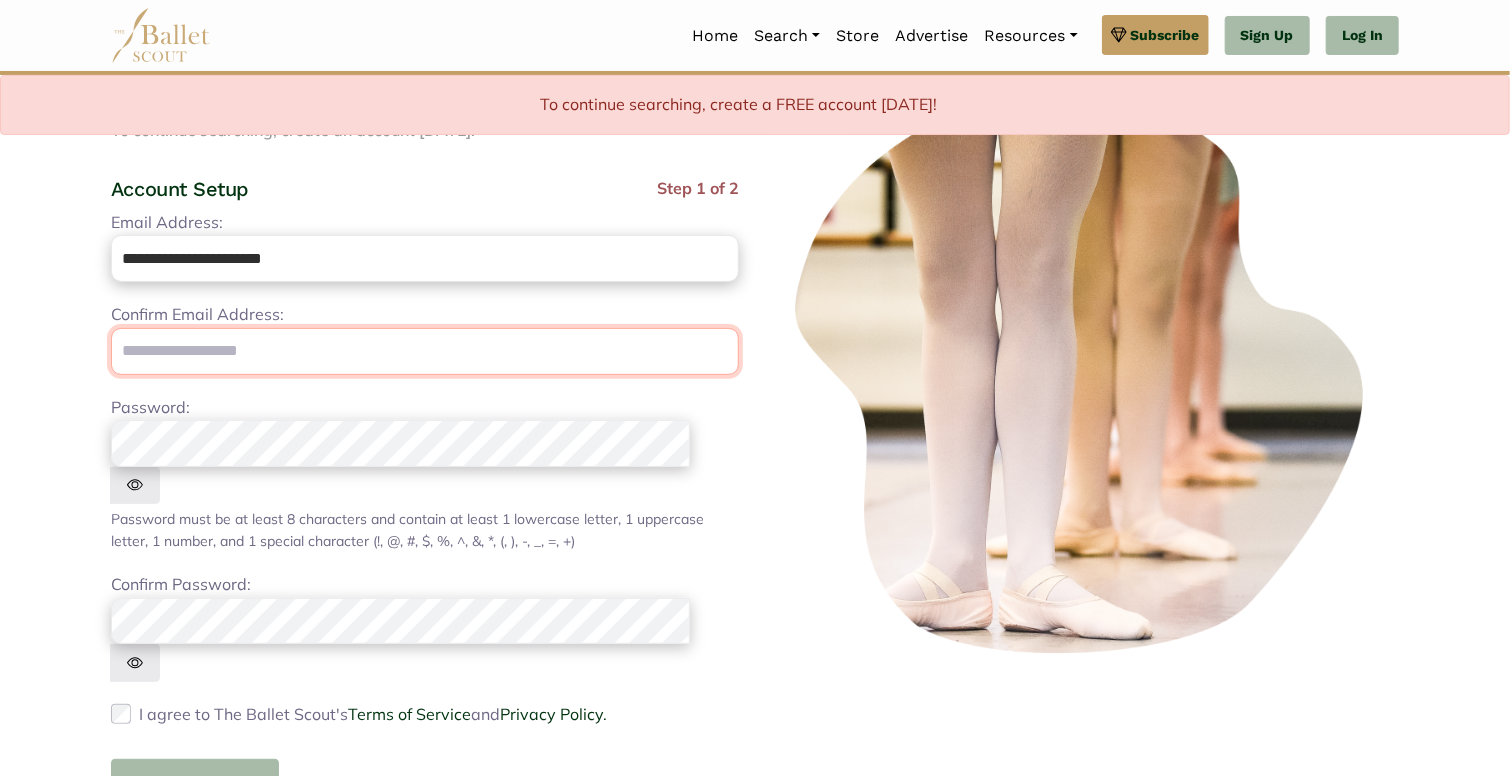 click at bounding box center (425, 351) 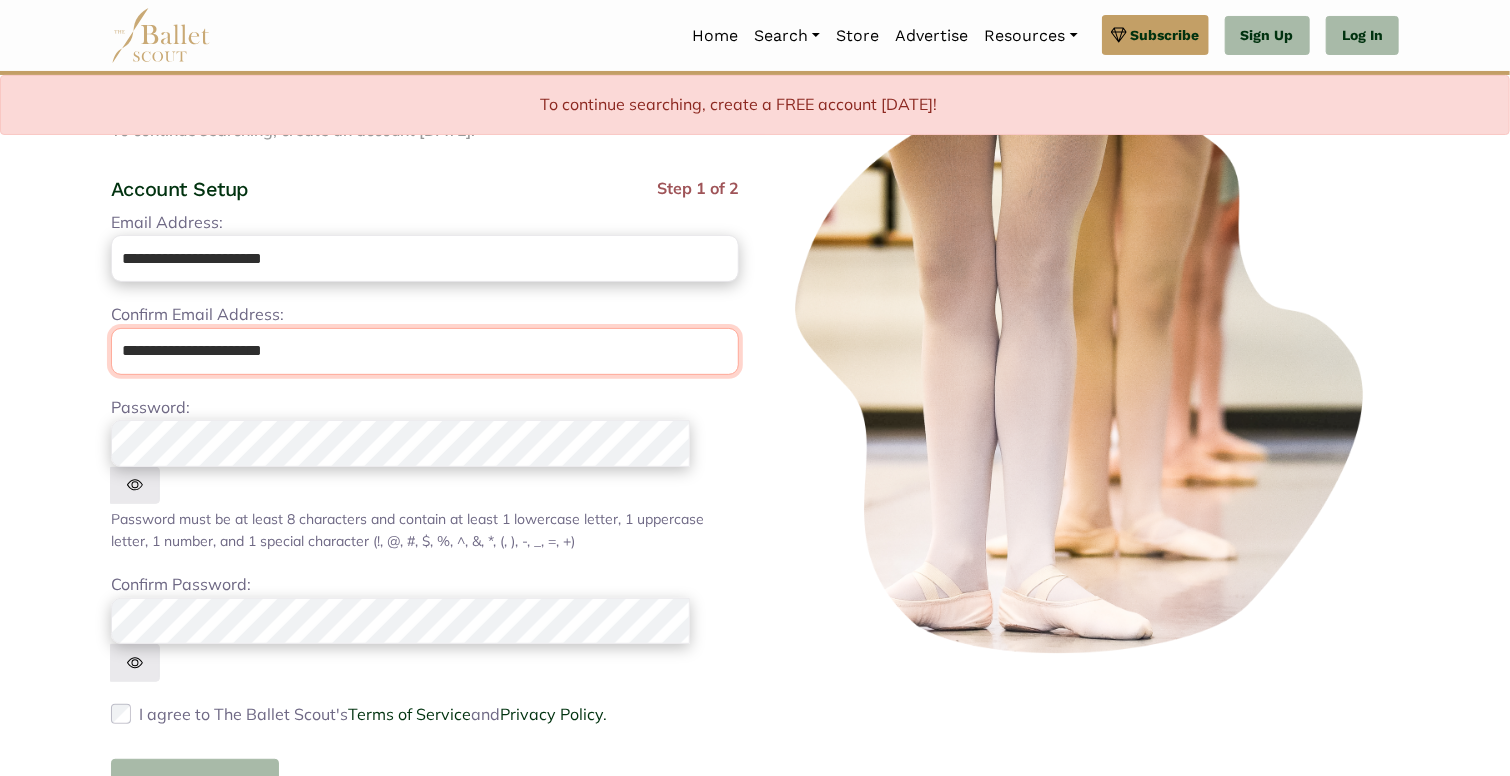 type on "**********" 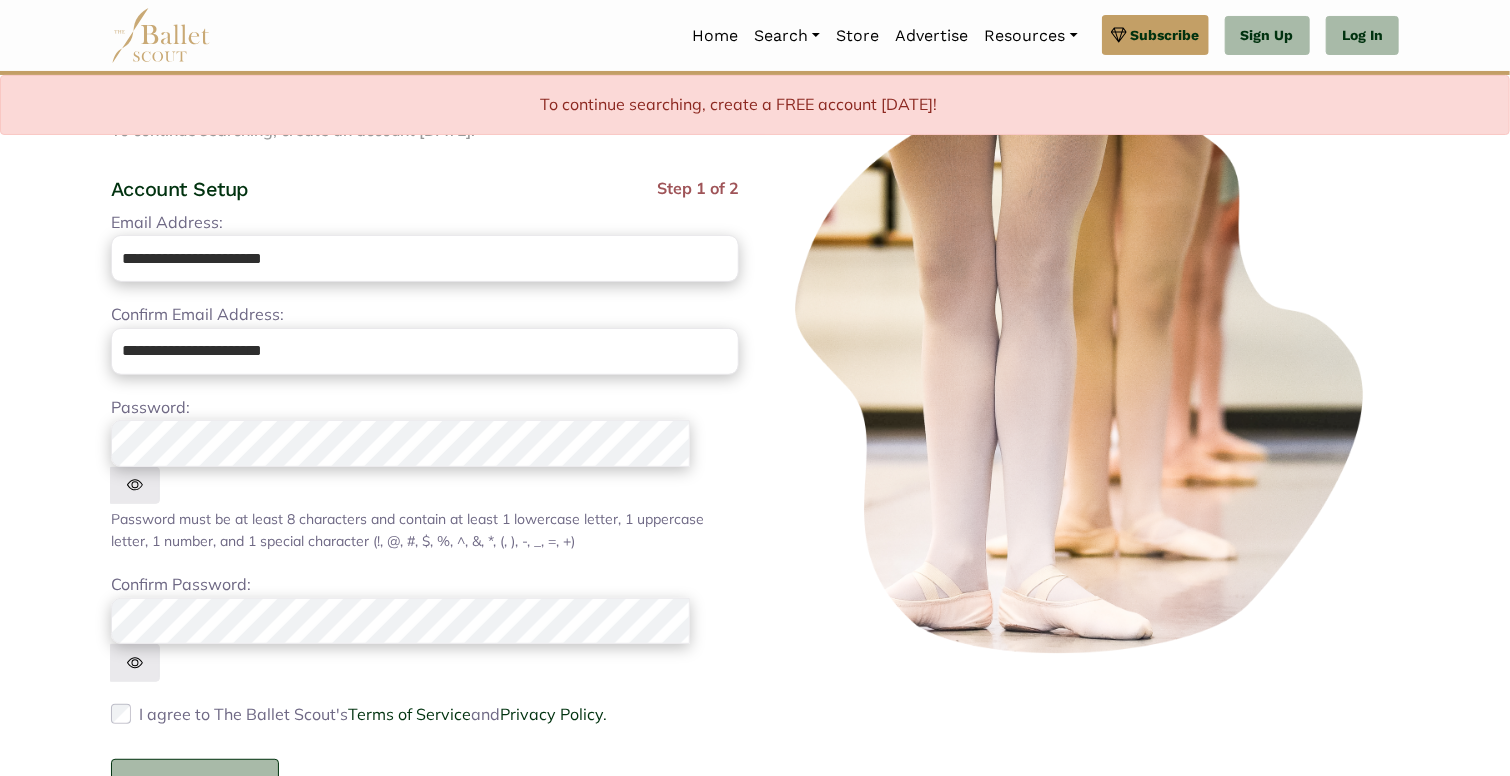 click on "Proceed to Step 2" at bounding box center [195, 782] 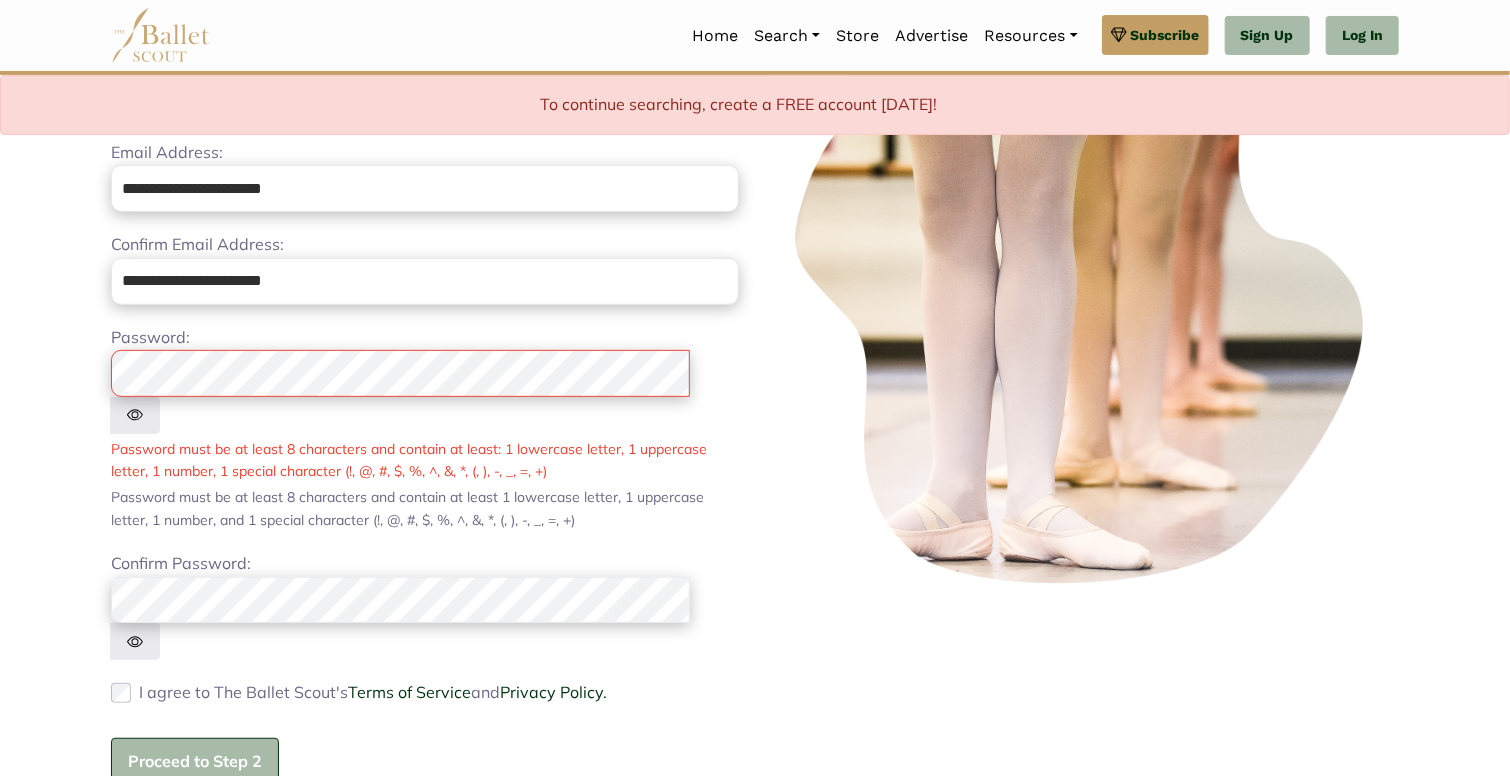 click on "Proceed to Step 2" at bounding box center [195, 761] 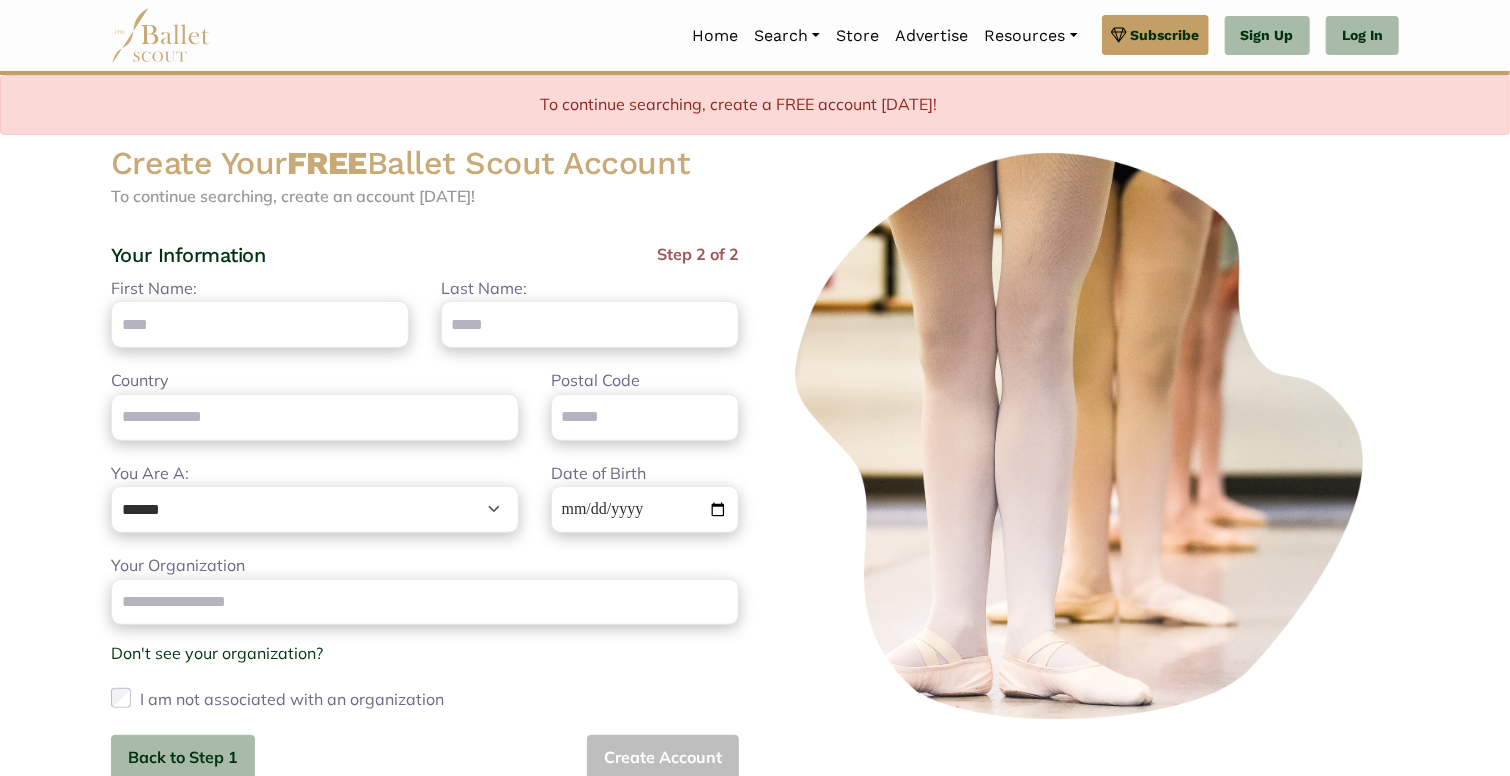 scroll, scrollTop: 51, scrollLeft: 0, axis: vertical 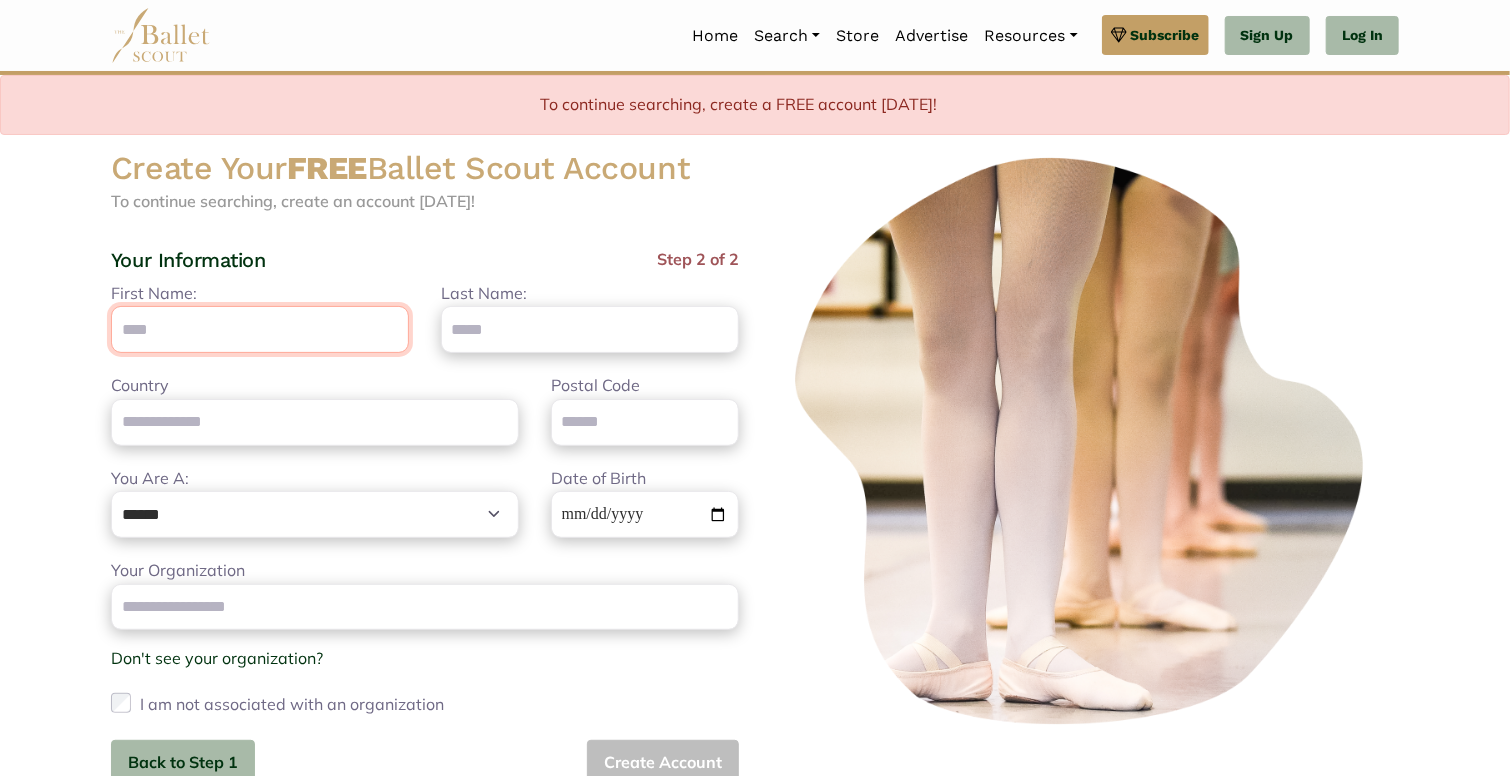click on "First Name:" at bounding box center (260, 329) 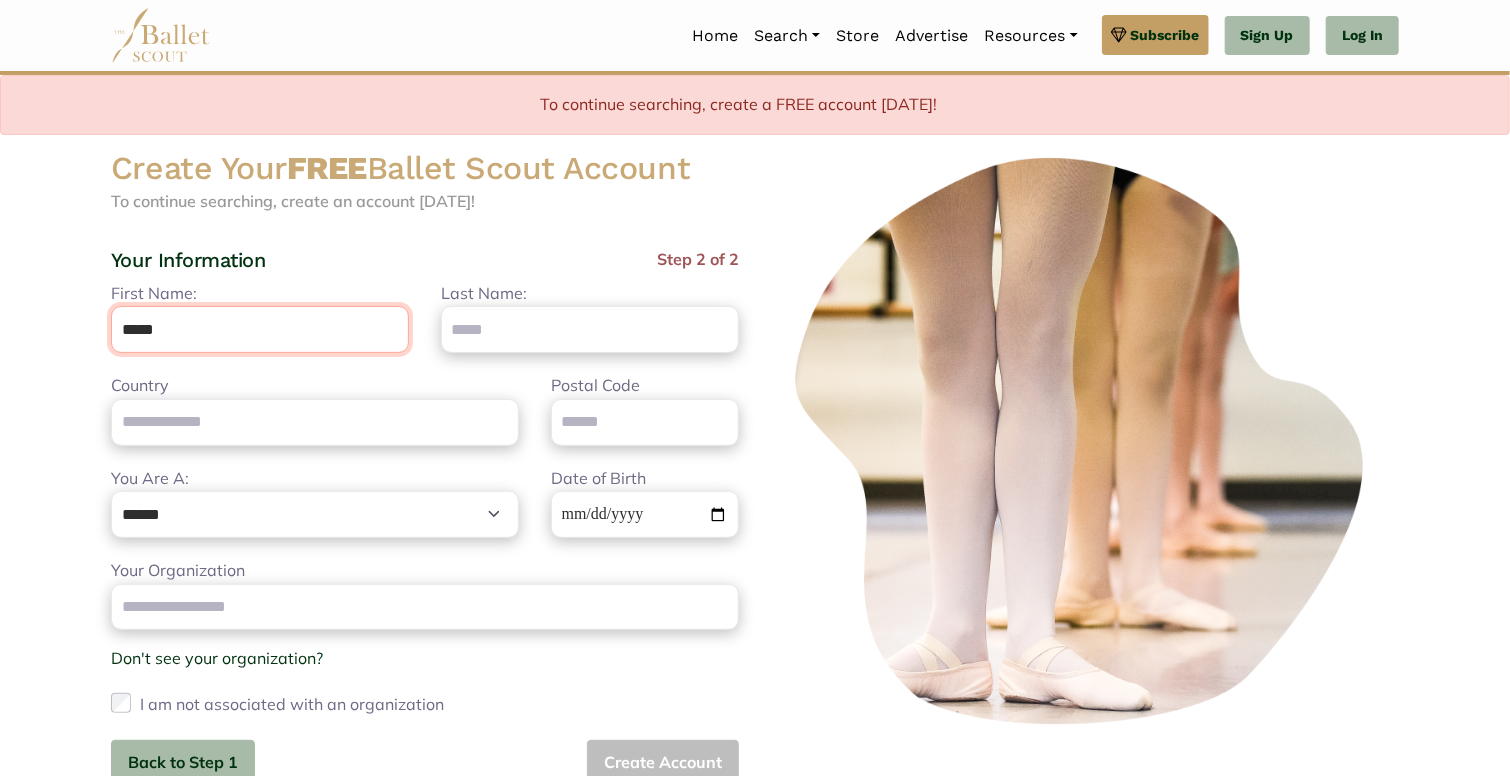 type on "*****" 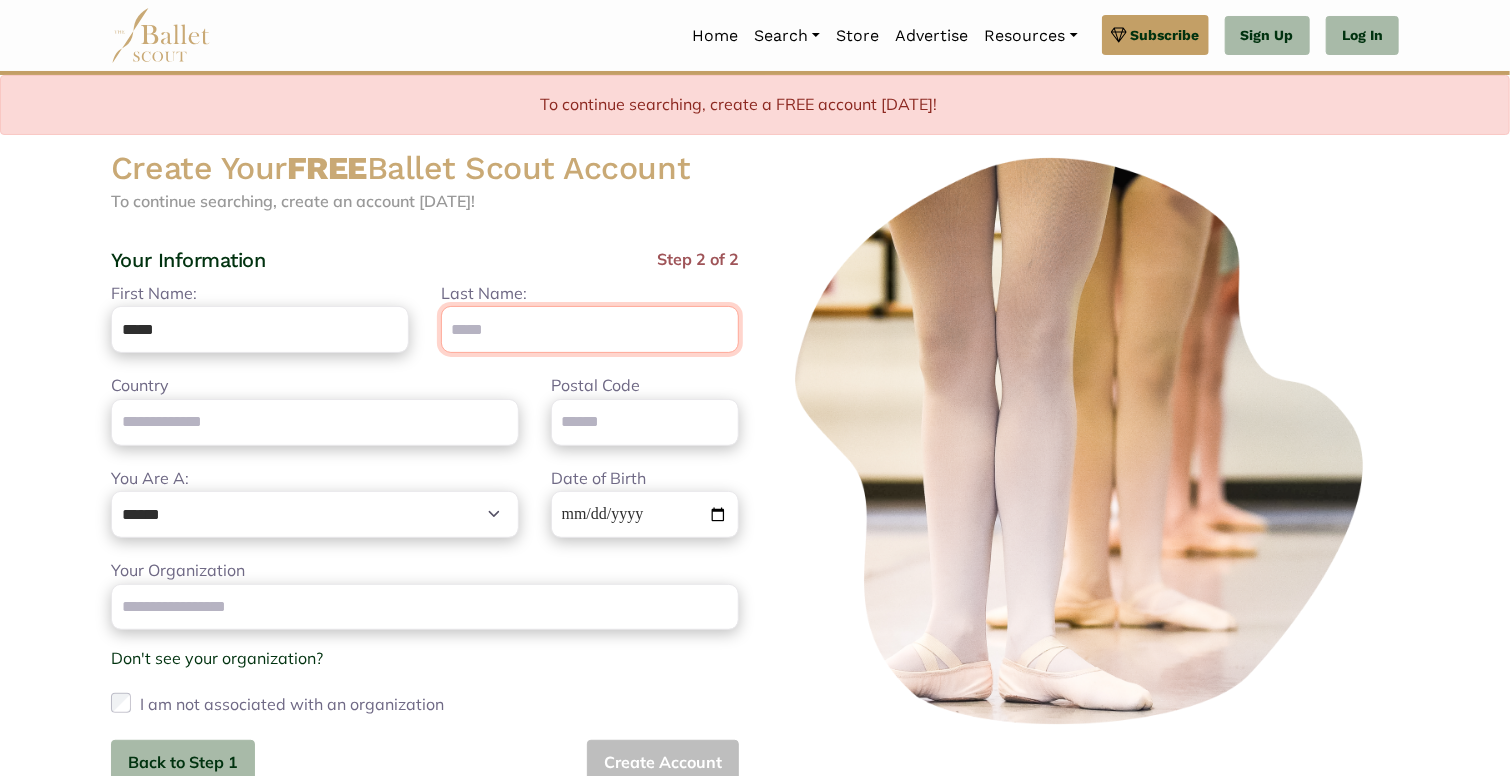 click on "Last Name:" at bounding box center (590, 329) 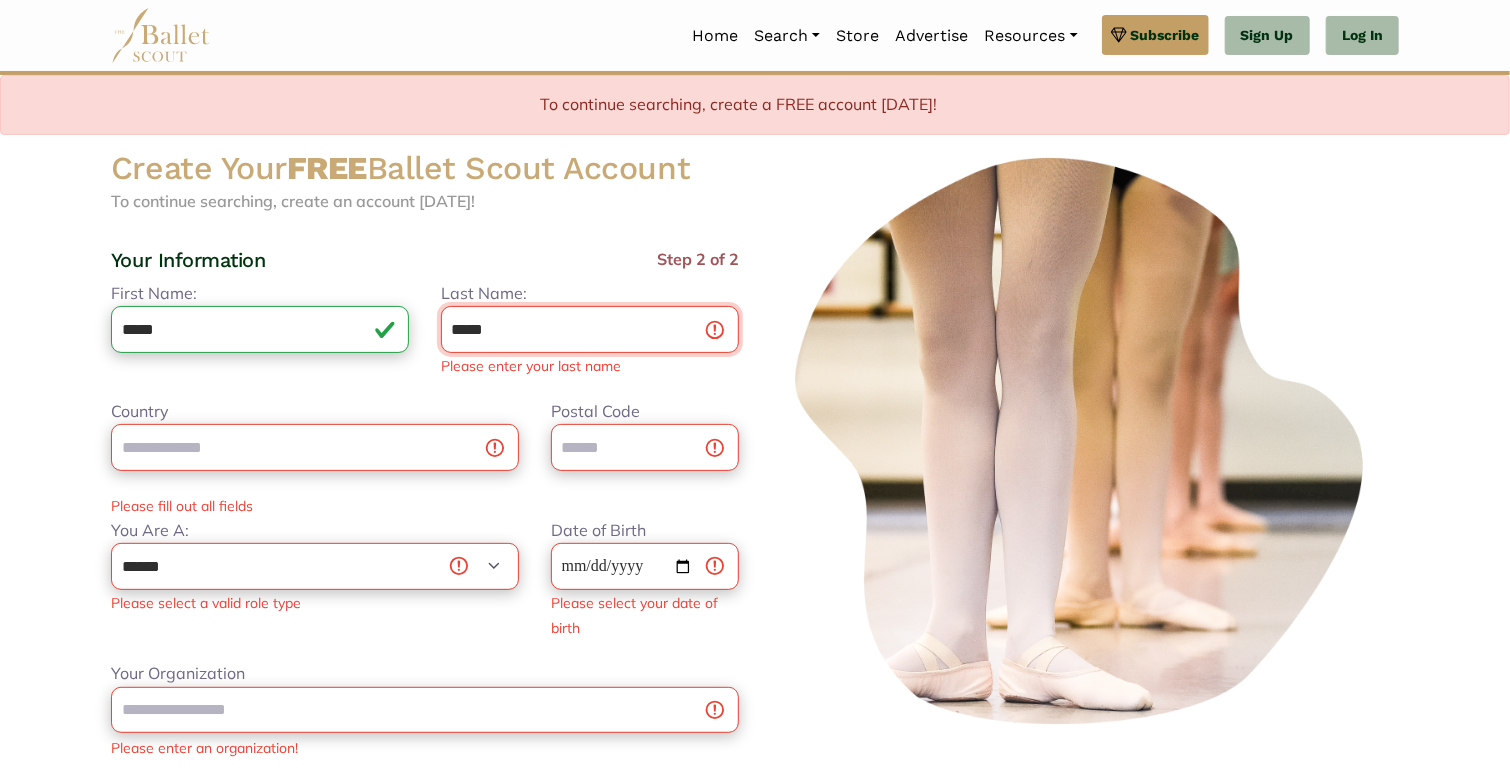 type on "*****" 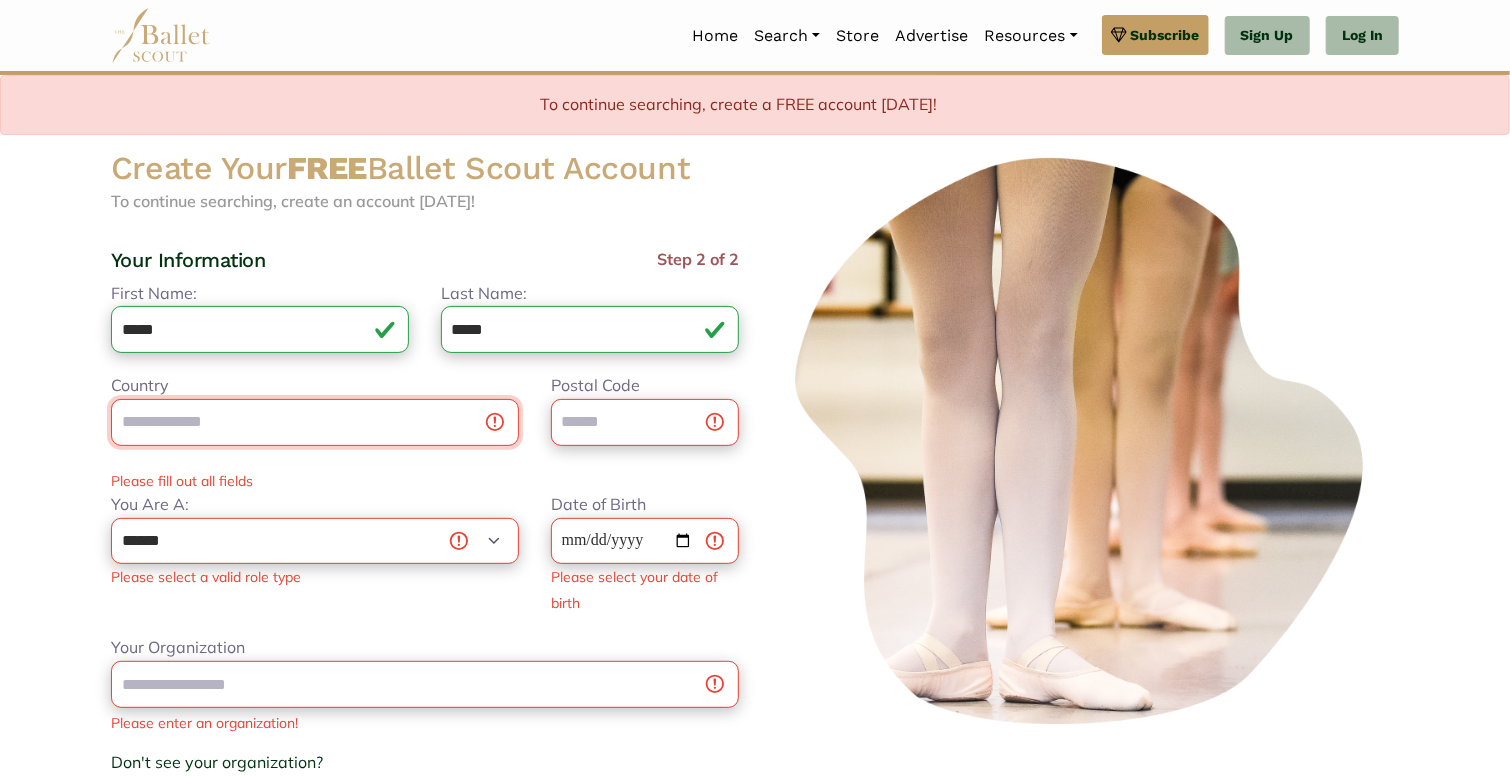click on "Country
Postal Code
Please fill out all fields" at bounding box center (425, 432) 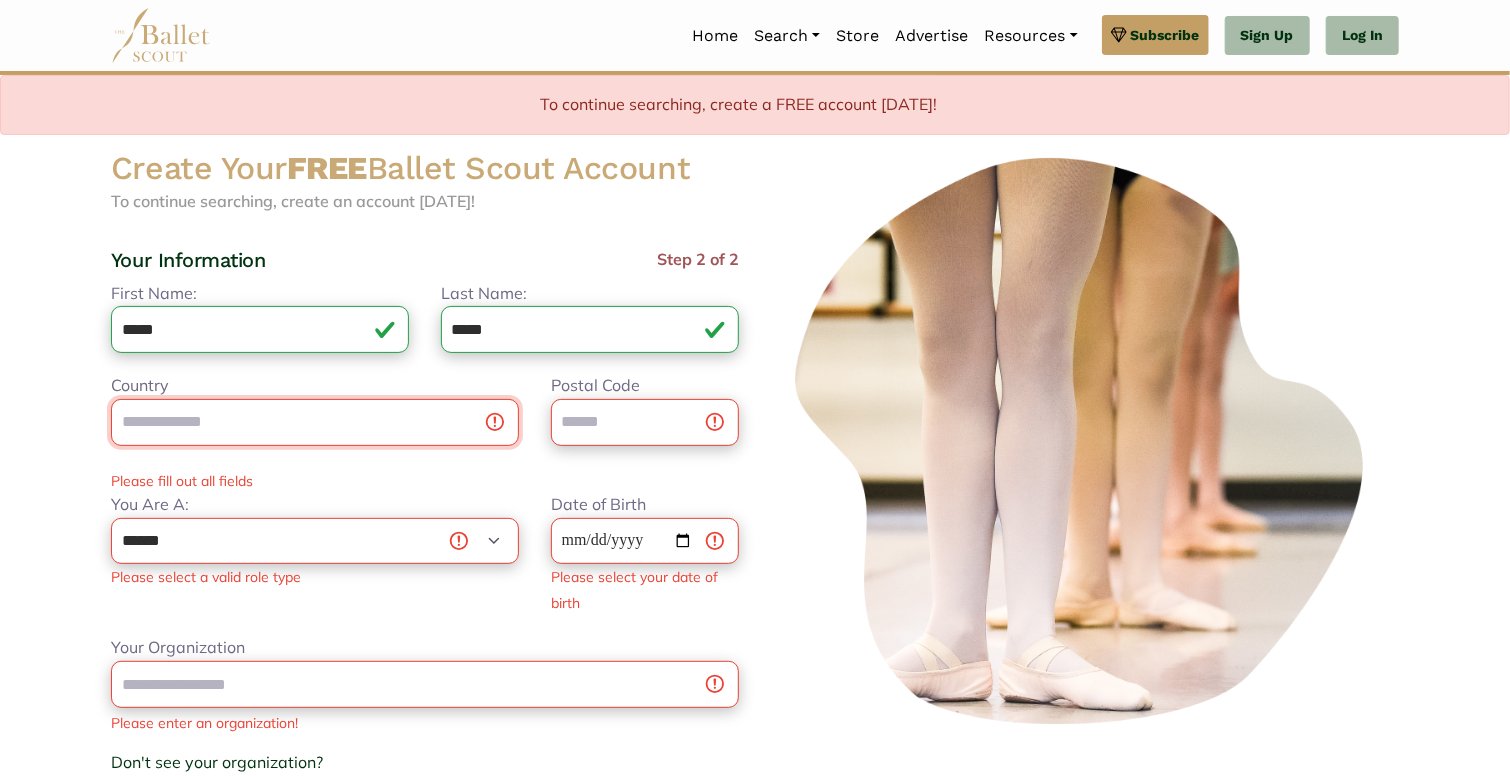 type on "**********" 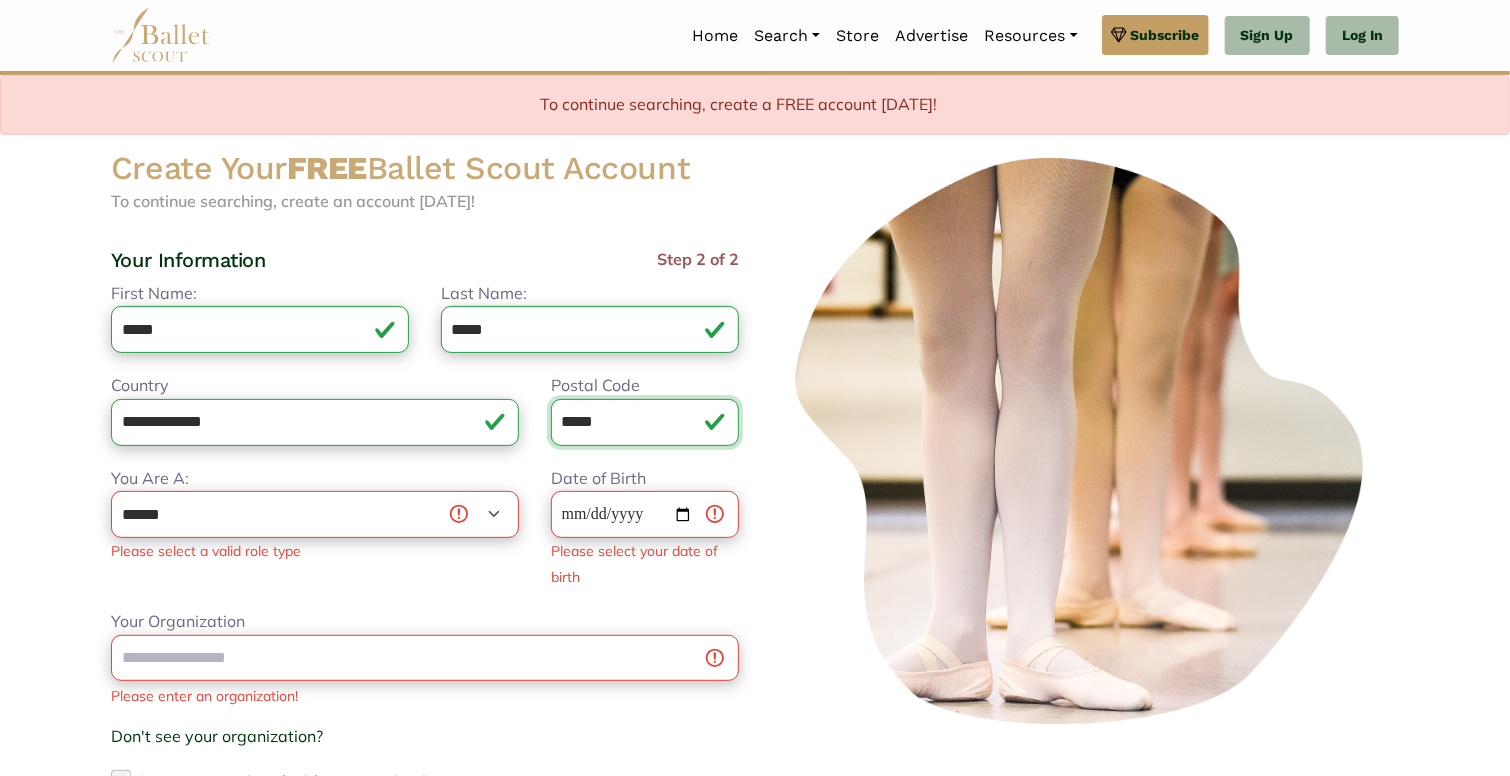 click on "*****" at bounding box center (645, 422) 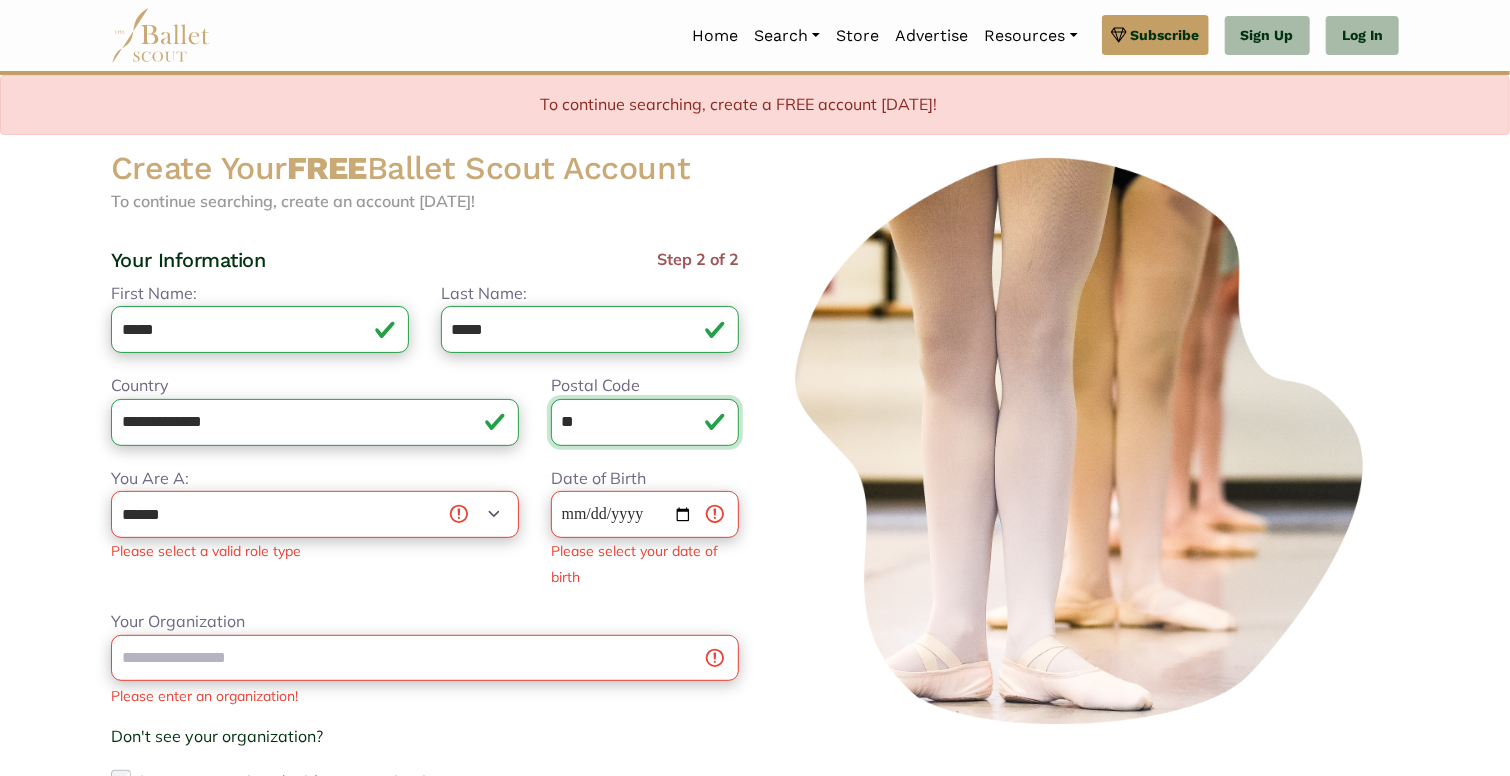 type on "*" 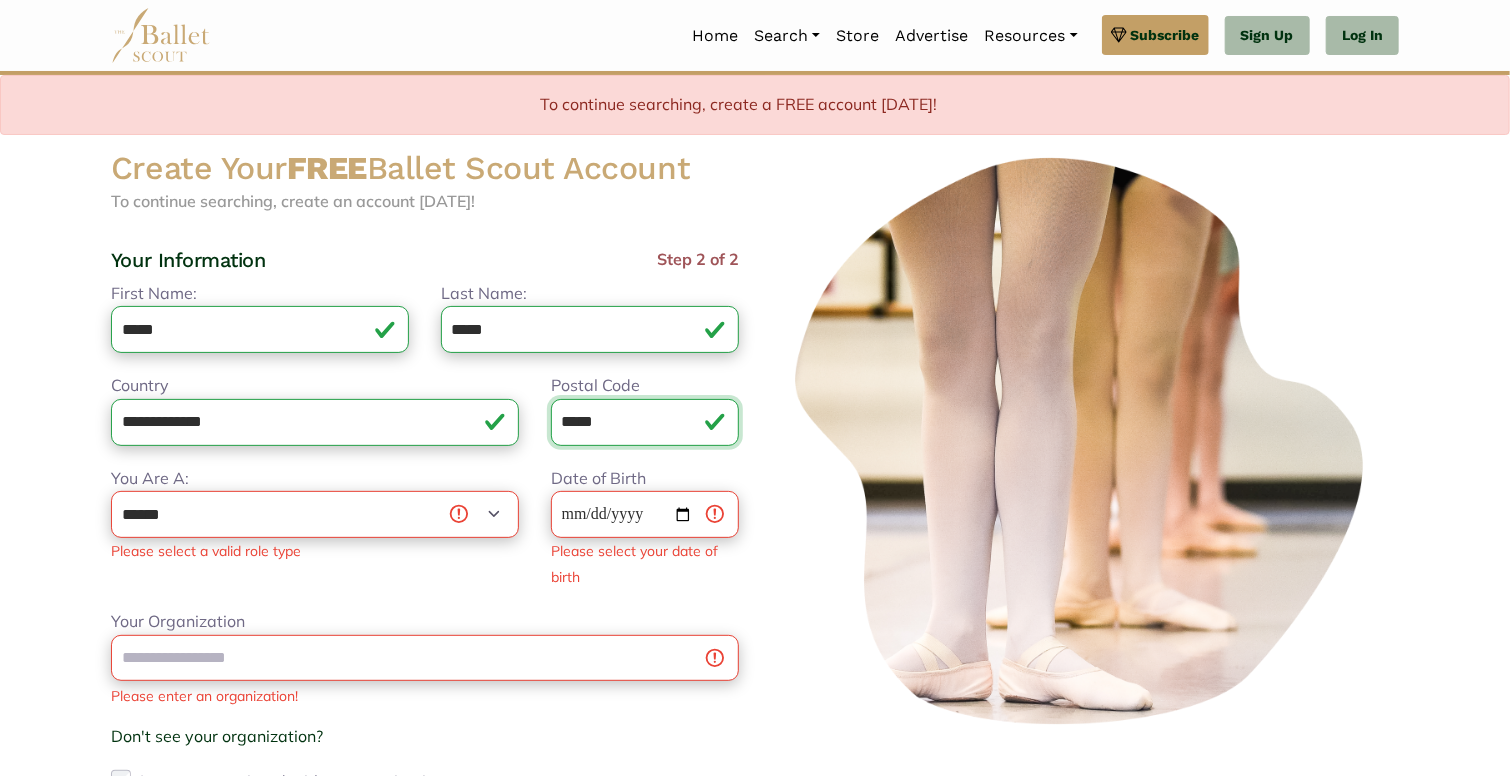 type on "*****" 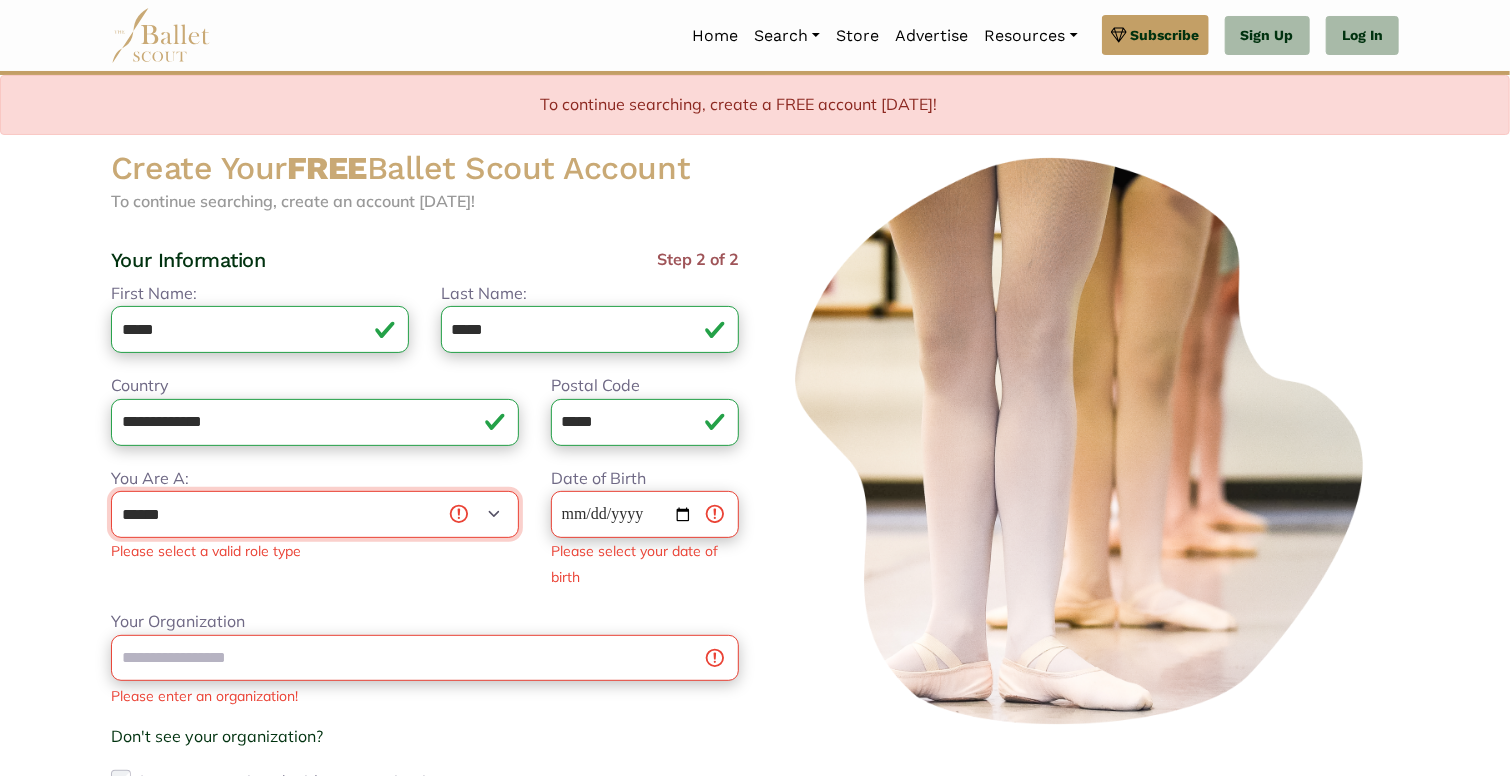 click on "**********" at bounding box center [315, 514] 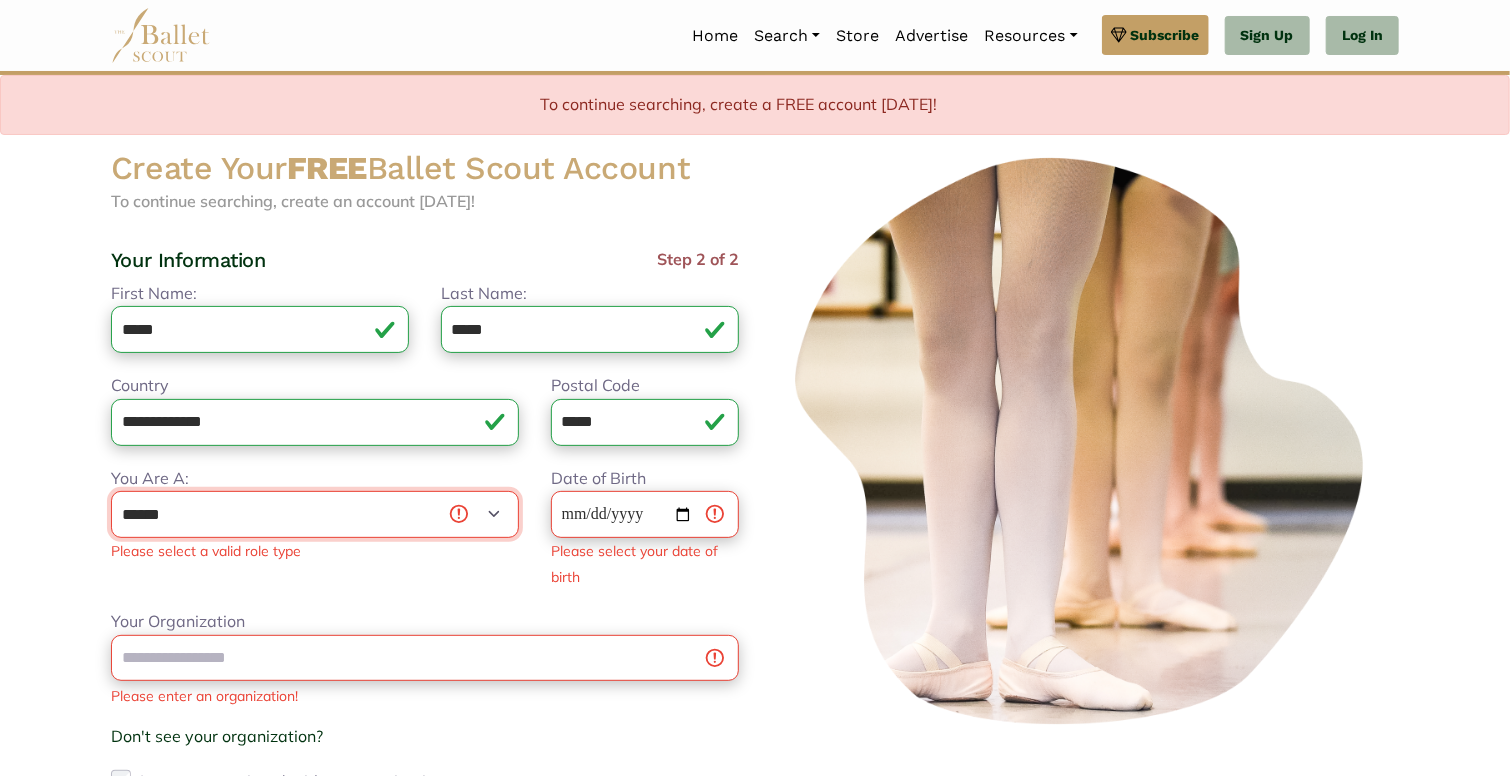 select on "*" 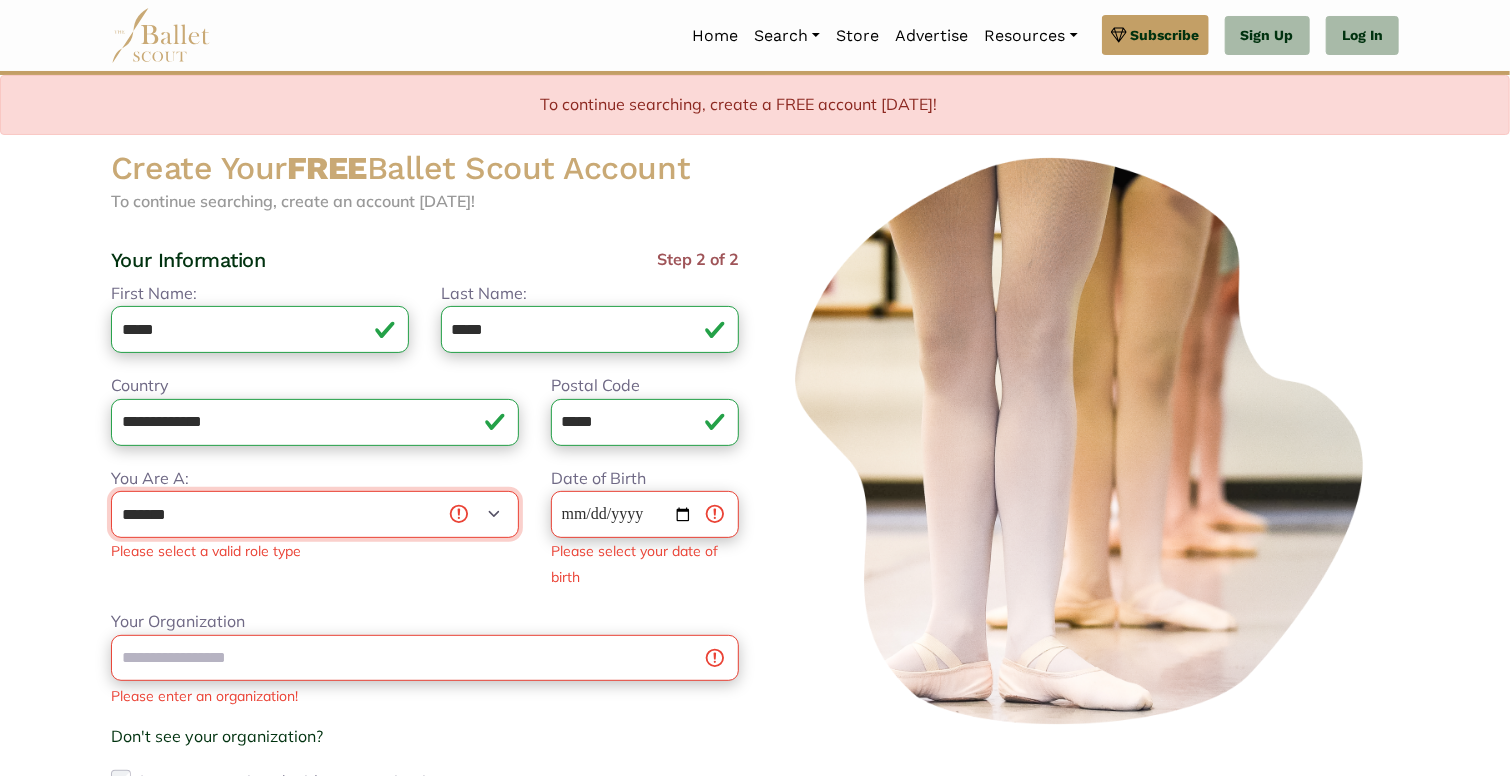 click on "**********" at bounding box center [315, 514] 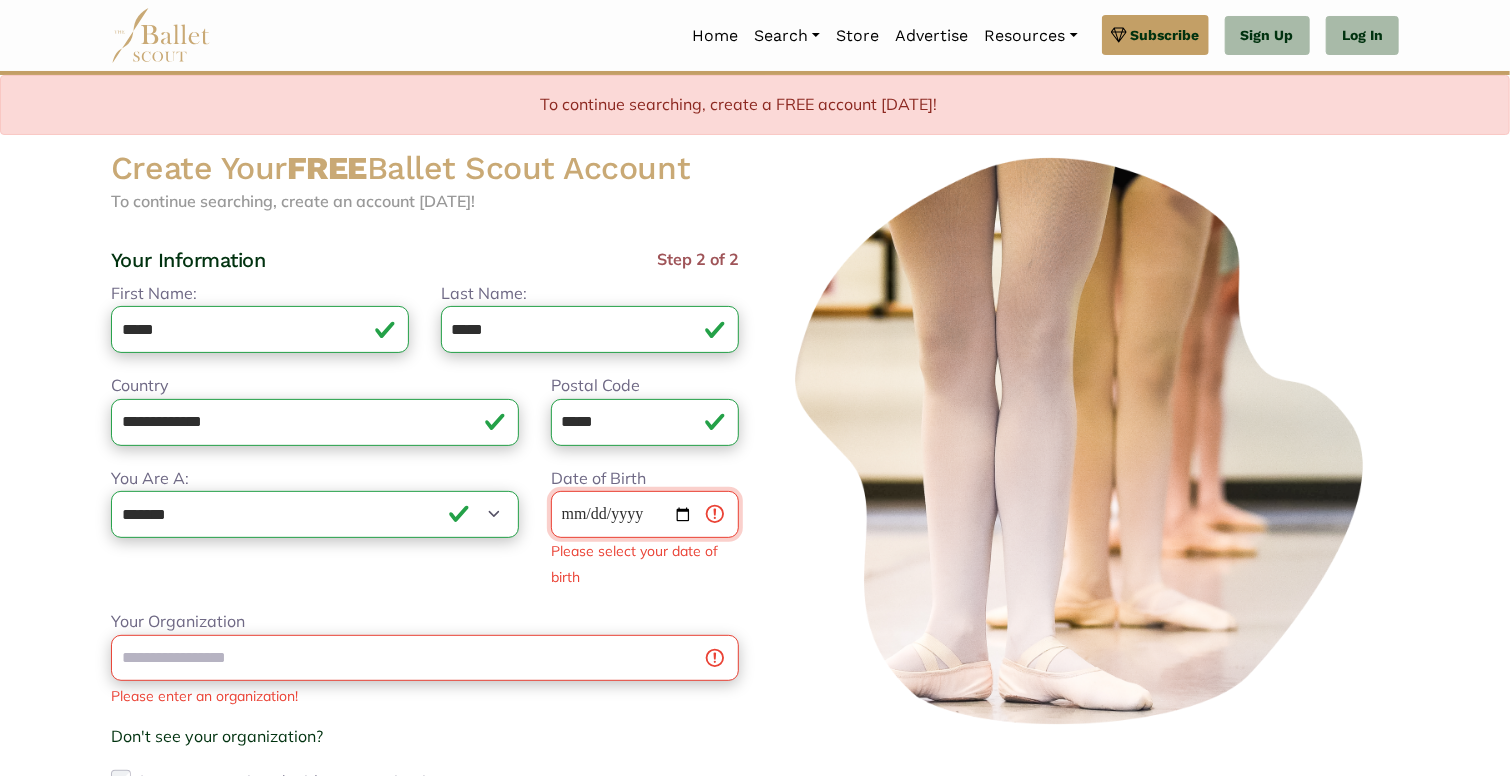 click on "Date of Birth" at bounding box center (645, 514) 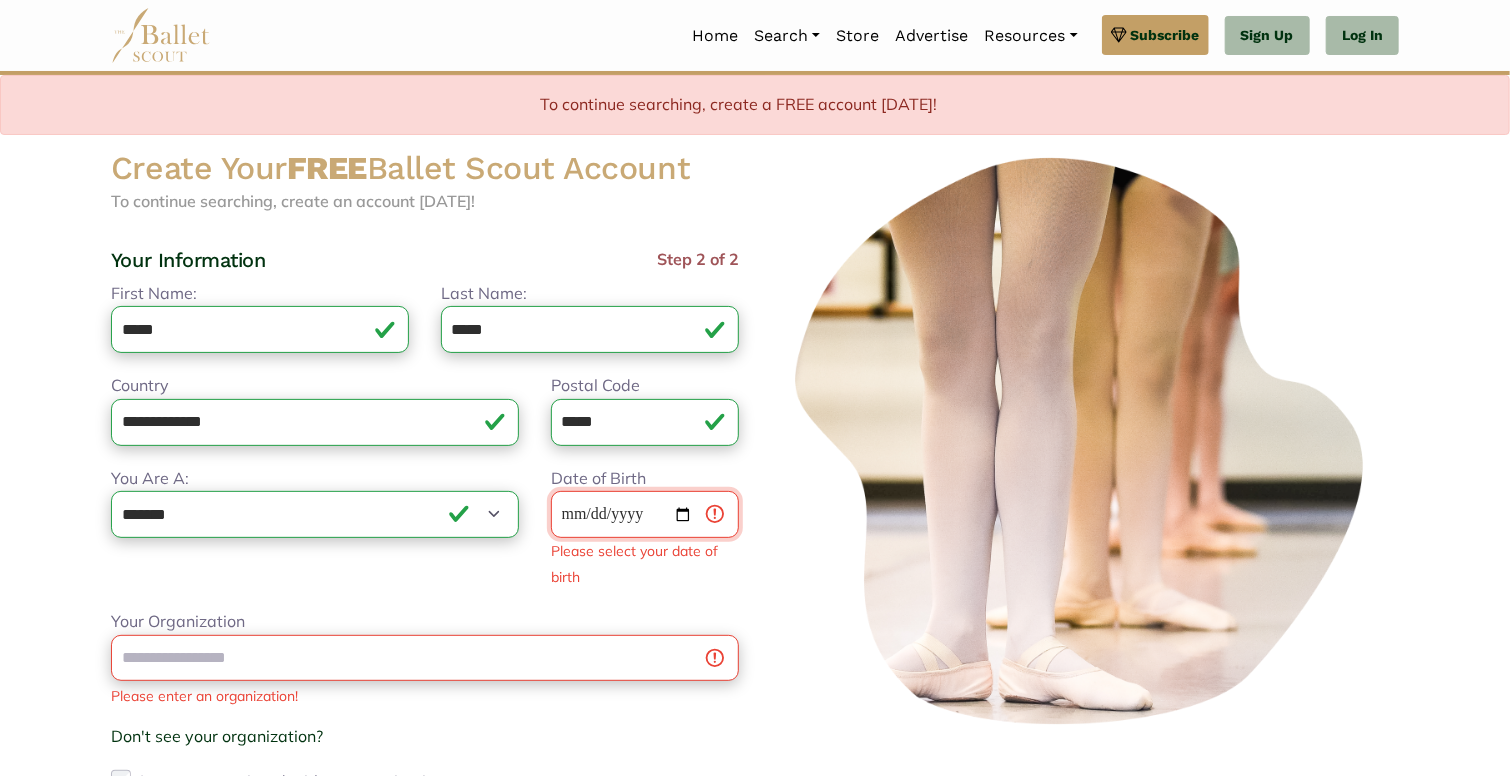 type on "**********" 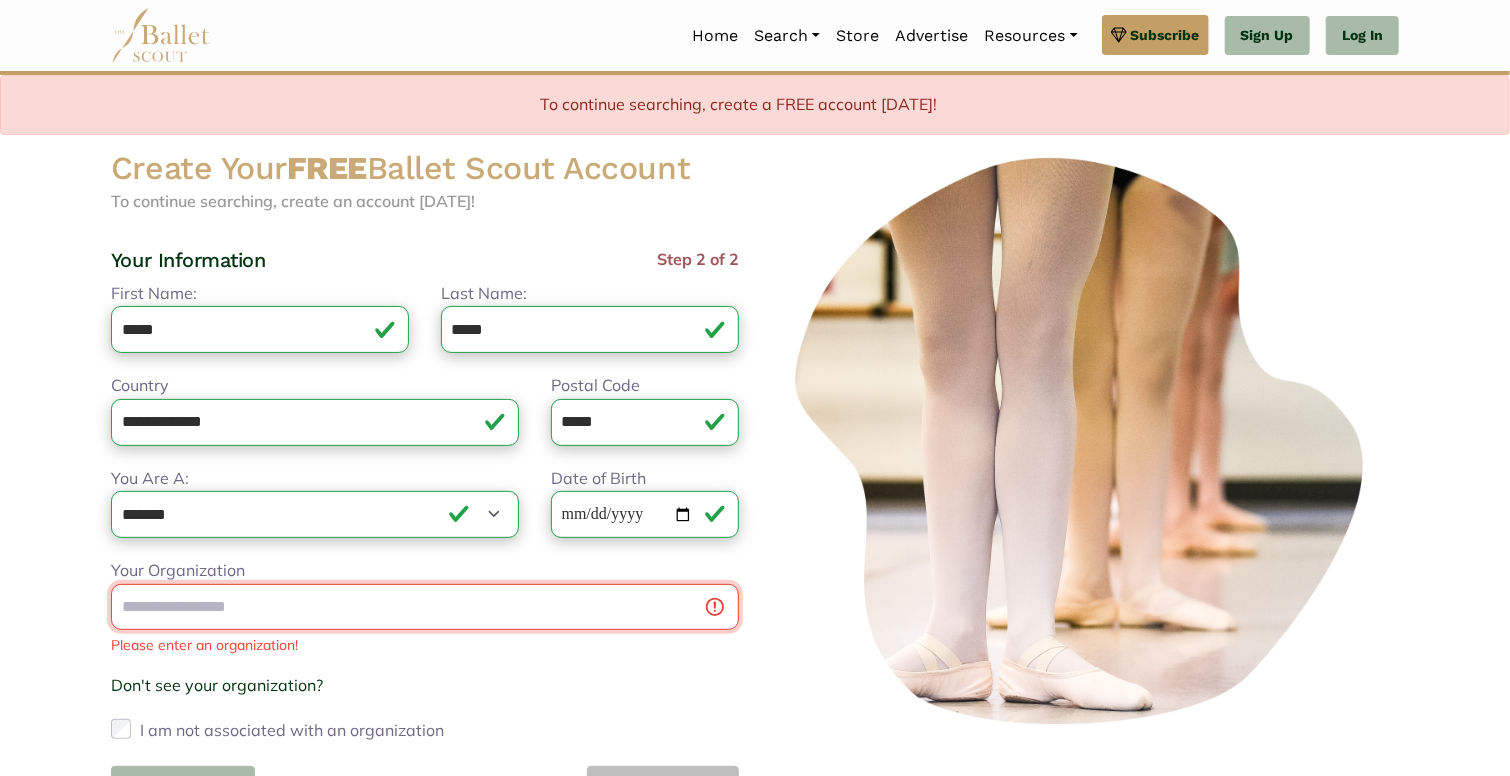 click on "**********" at bounding box center [425, 547] 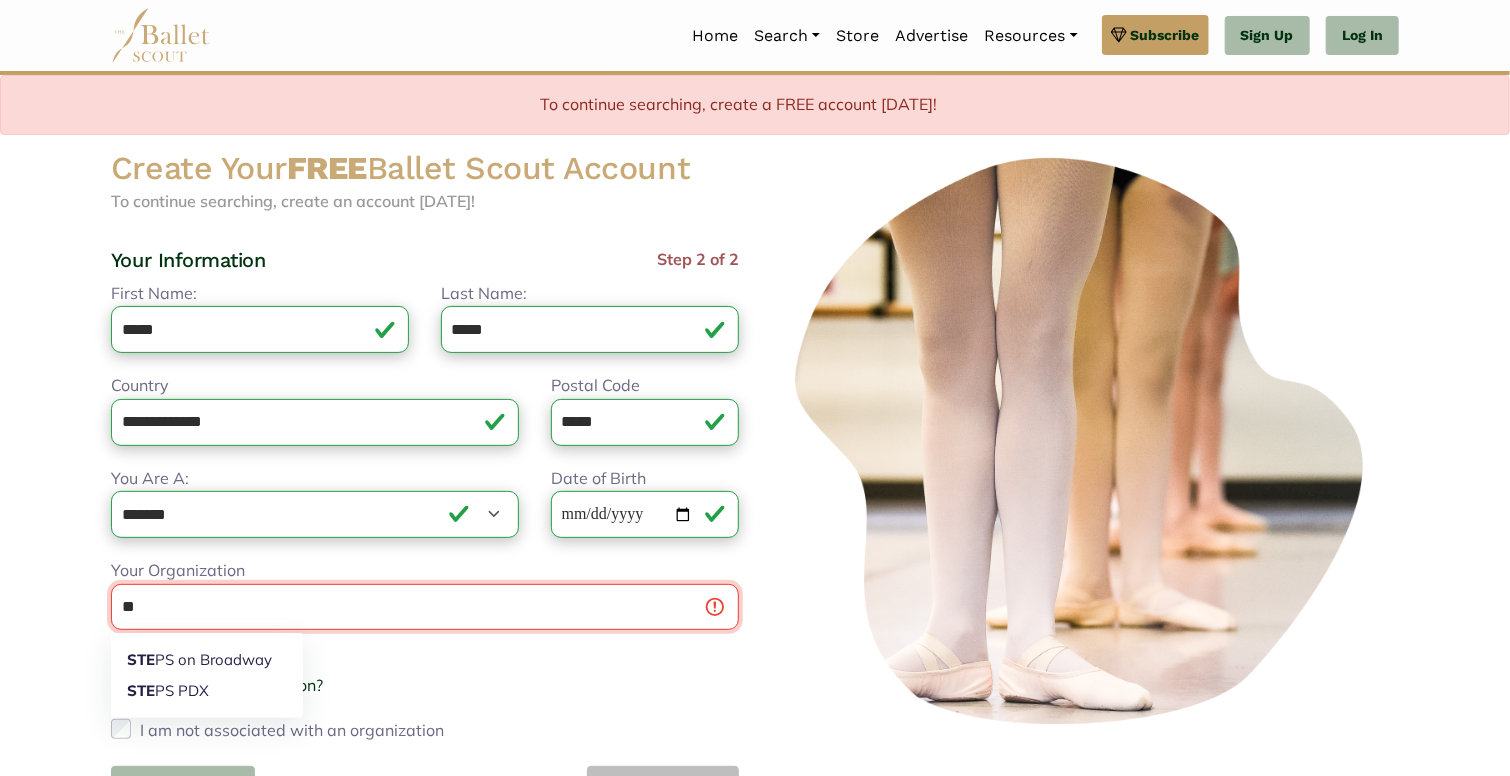 type on "*" 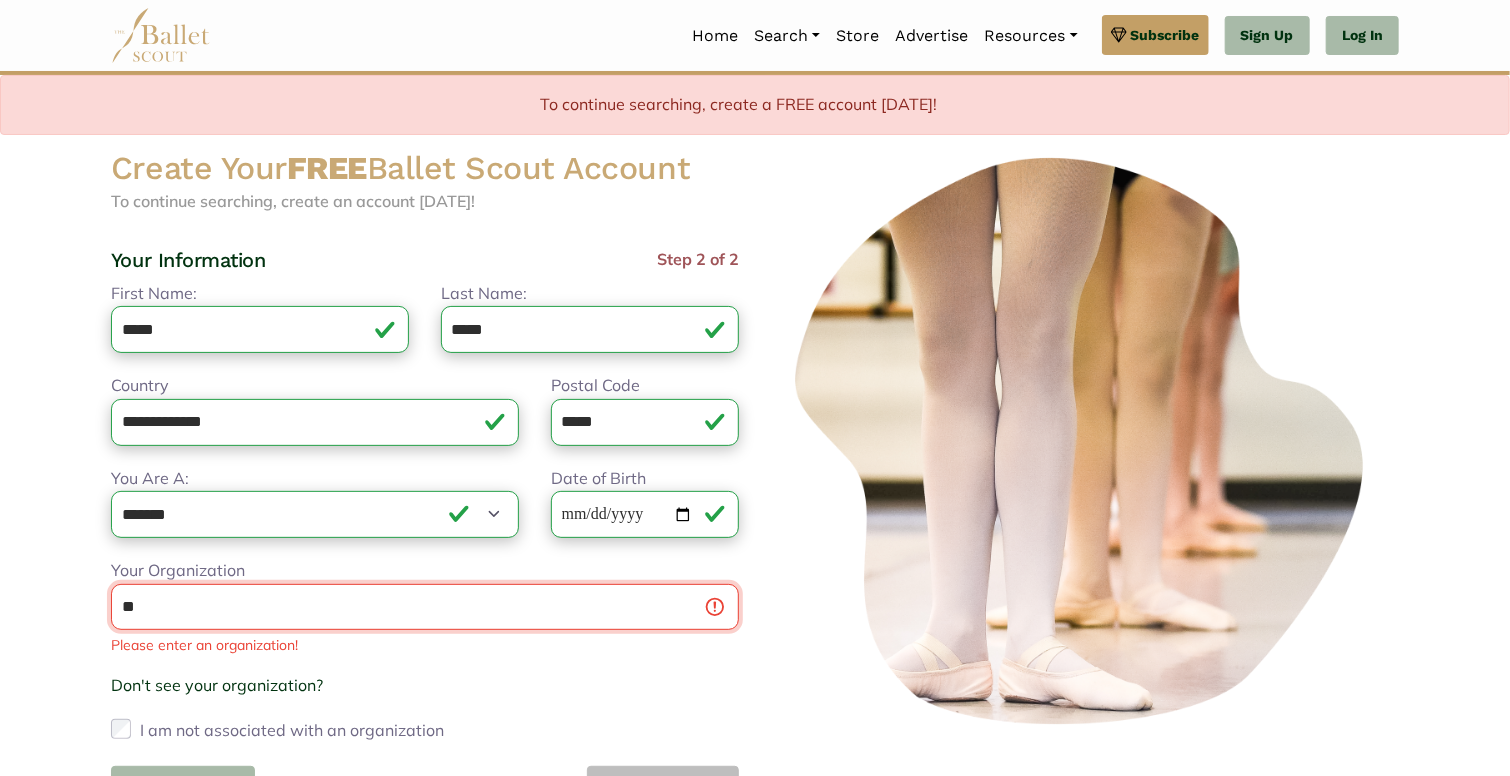type on "*" 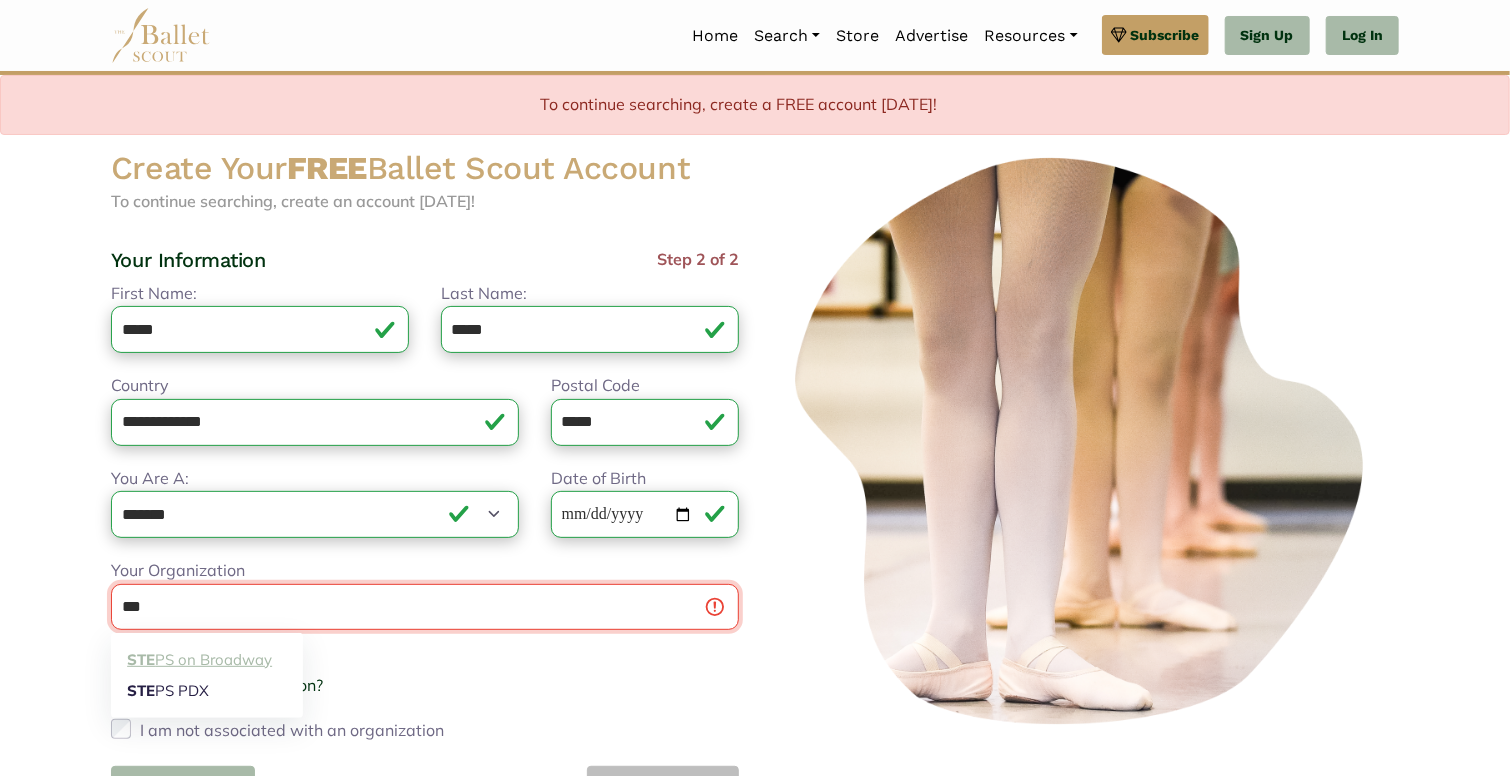 click on "STE PS on Broadway" at bounding box center [207, 659] 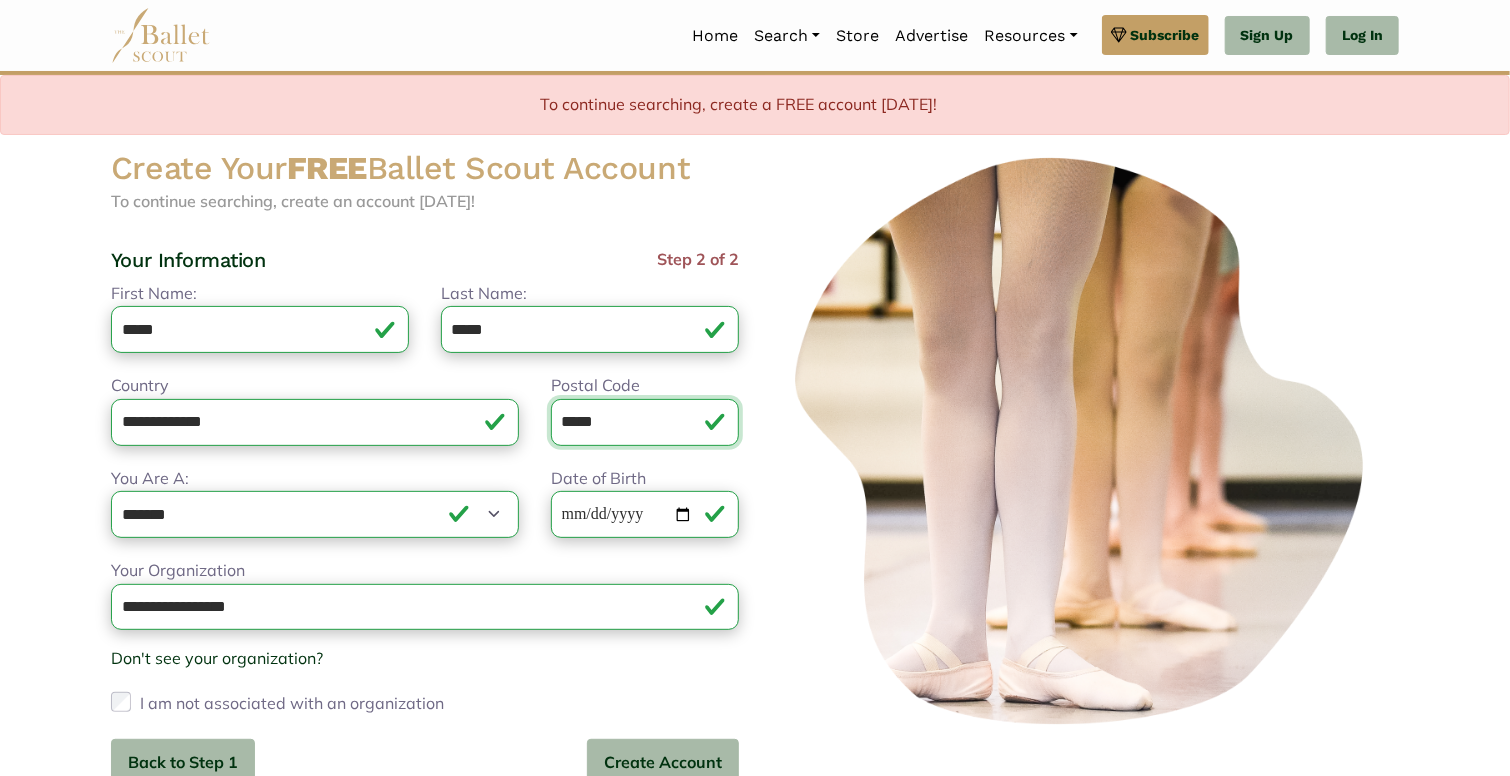 click on "*****" at bounding box center (645, 422) 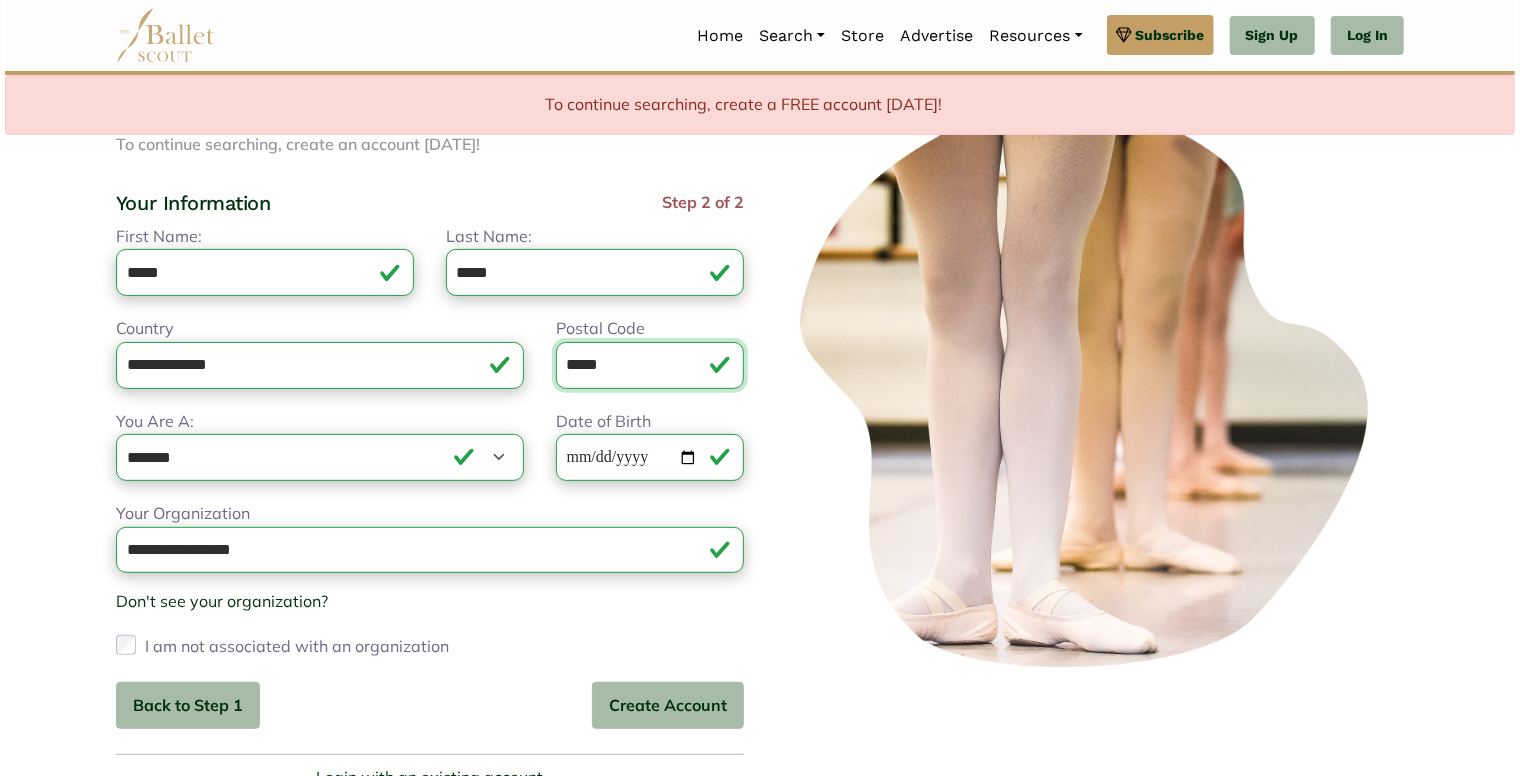 scroll, scrollTop: 124, scrollLeft: 0, axis: vertical 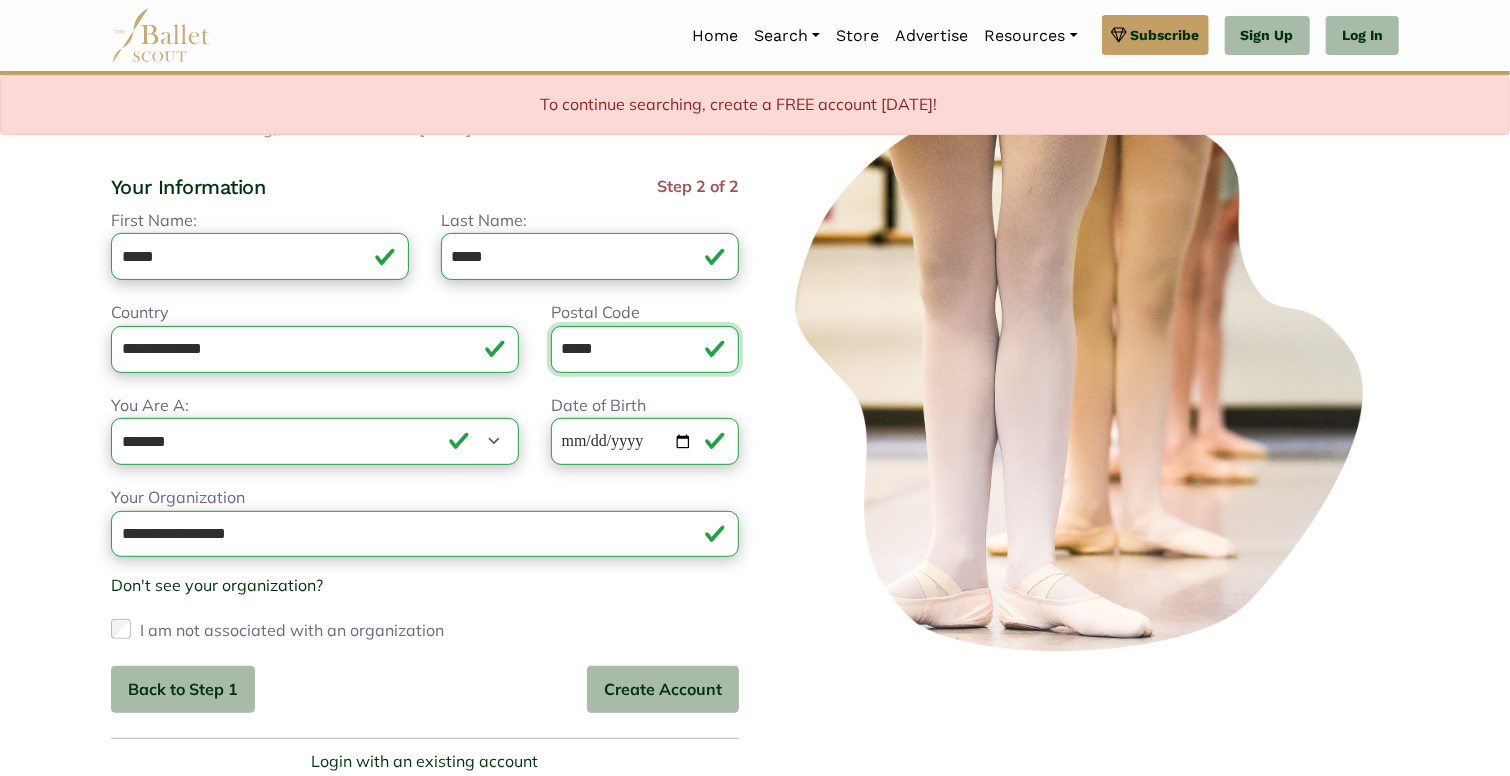 type on "*****" 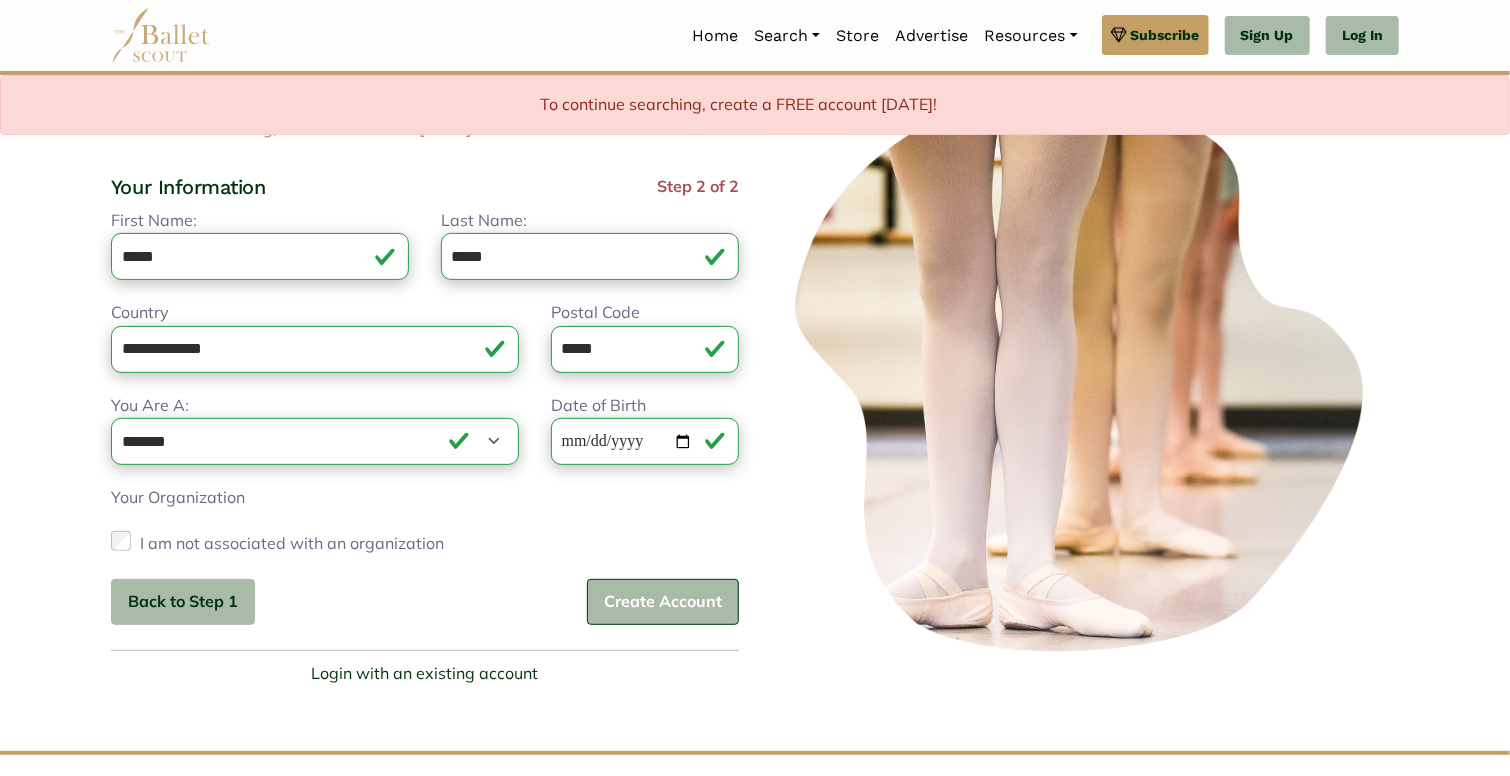 click on "Create Account" at bounding box center [663, 602] 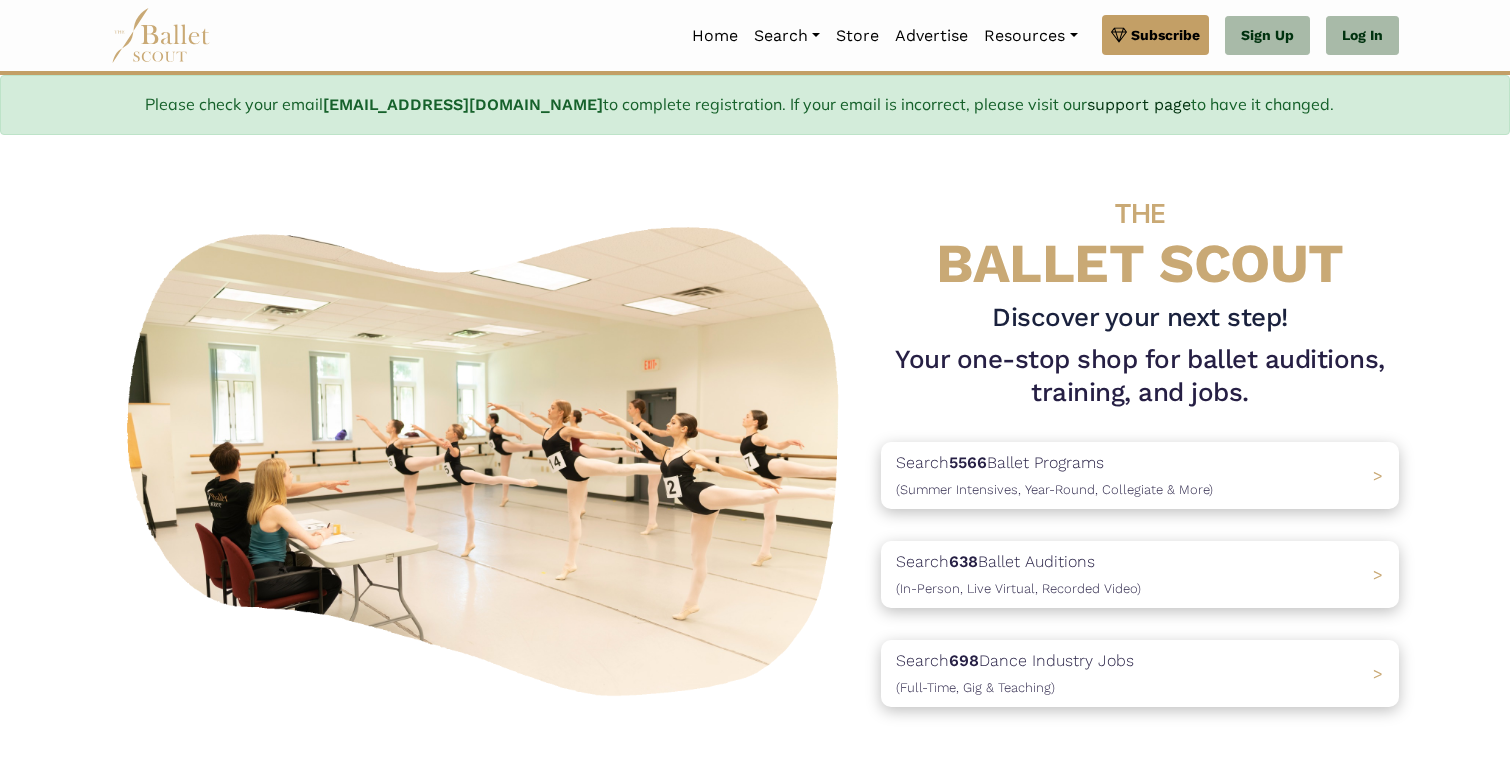 scroll, scrollTop: 0, scrollLeft: 0, axis: both 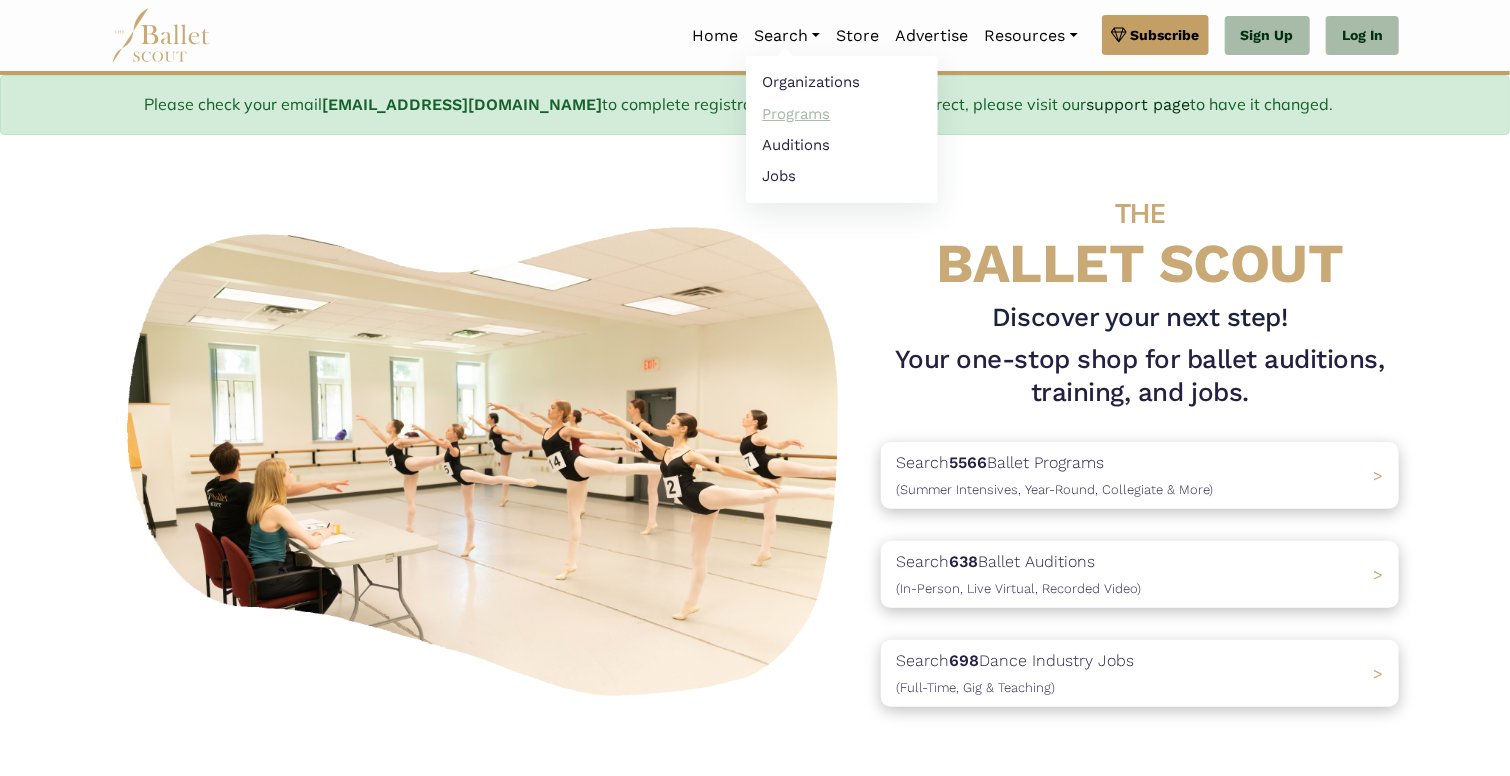 click on "Programs" at bounding box center (842, 113) 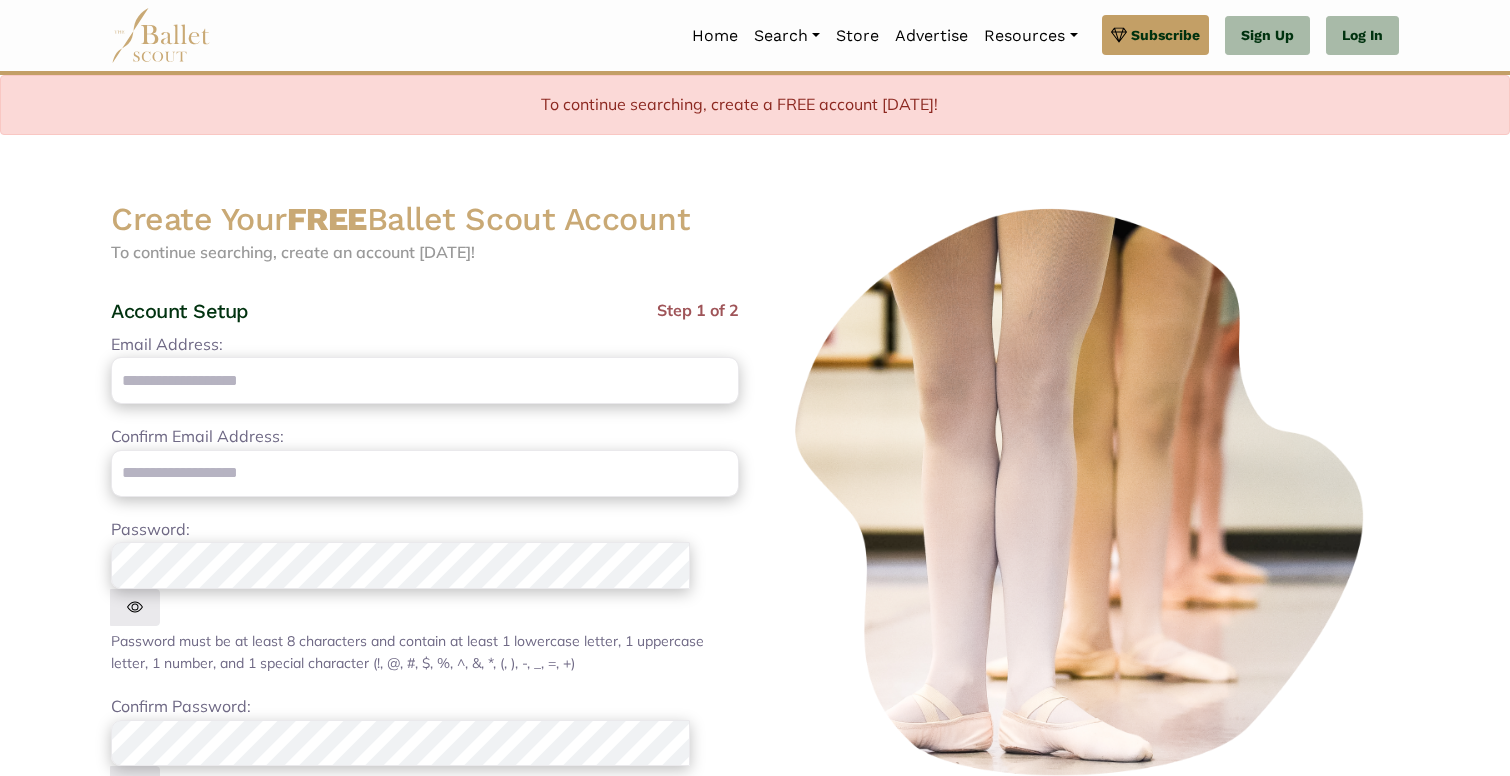 scroll, scrollTop: 0, scrollLeft: 0, axis: both 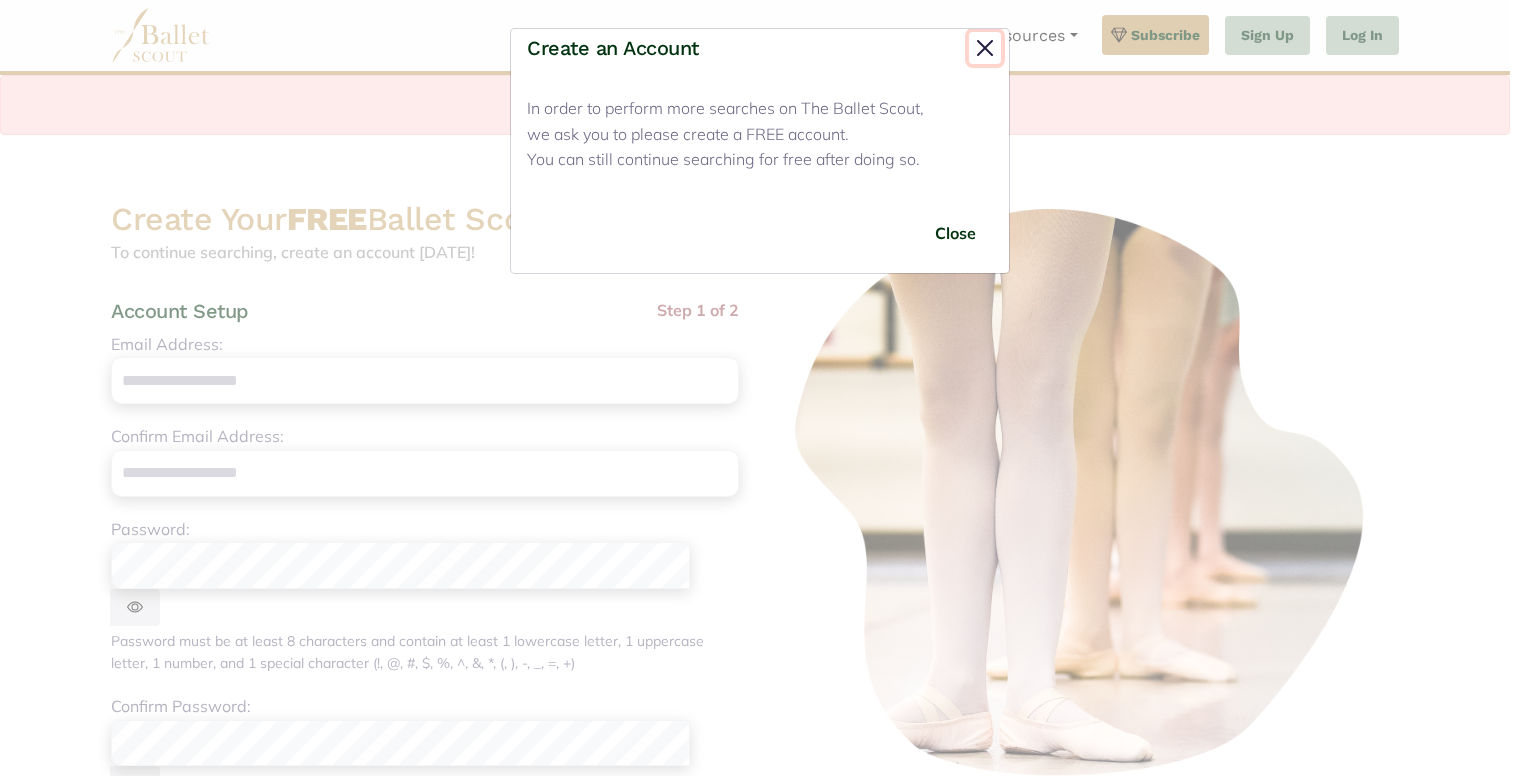 click at bounding box center (985, 48) 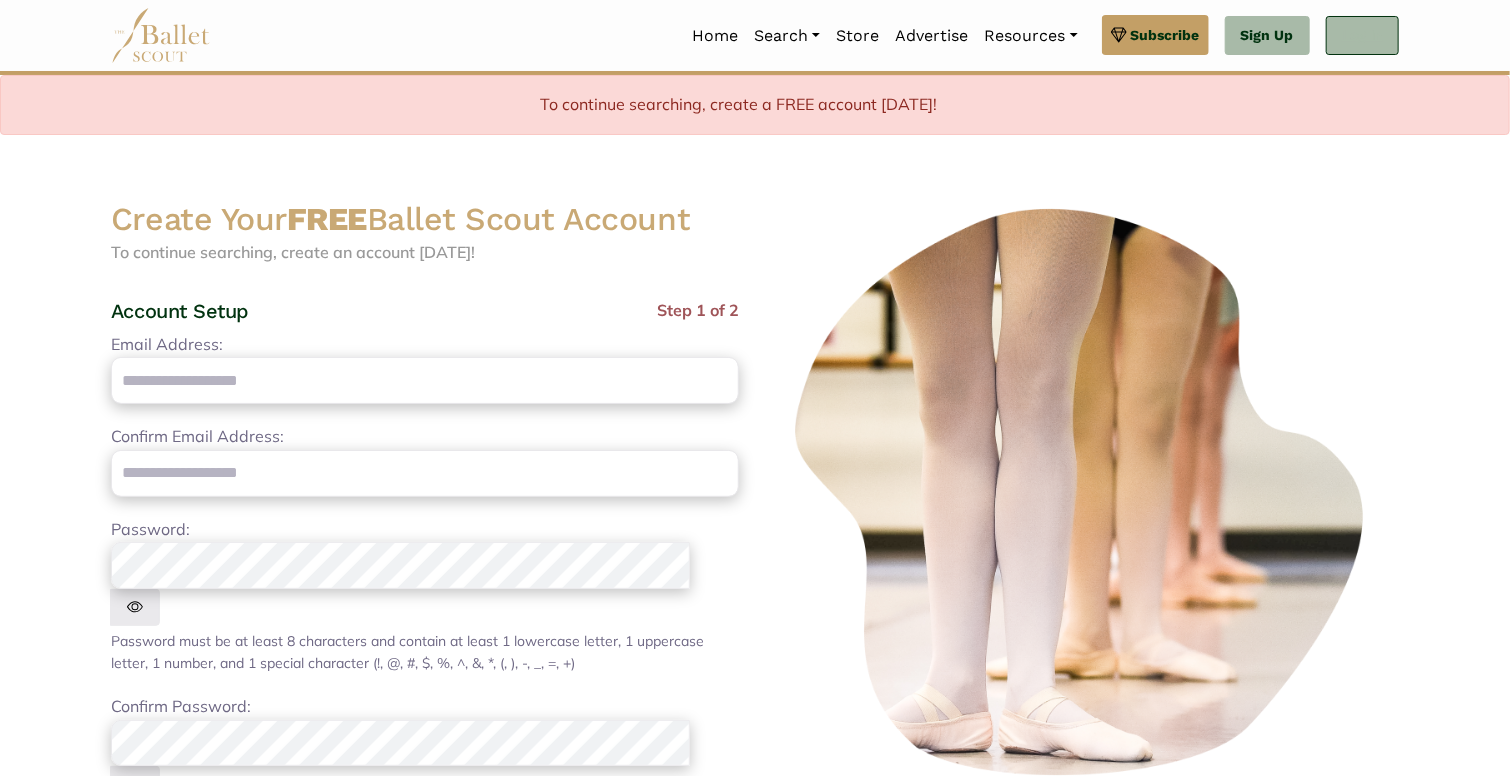 click on "Log In" at bounding box center (1362, 36) 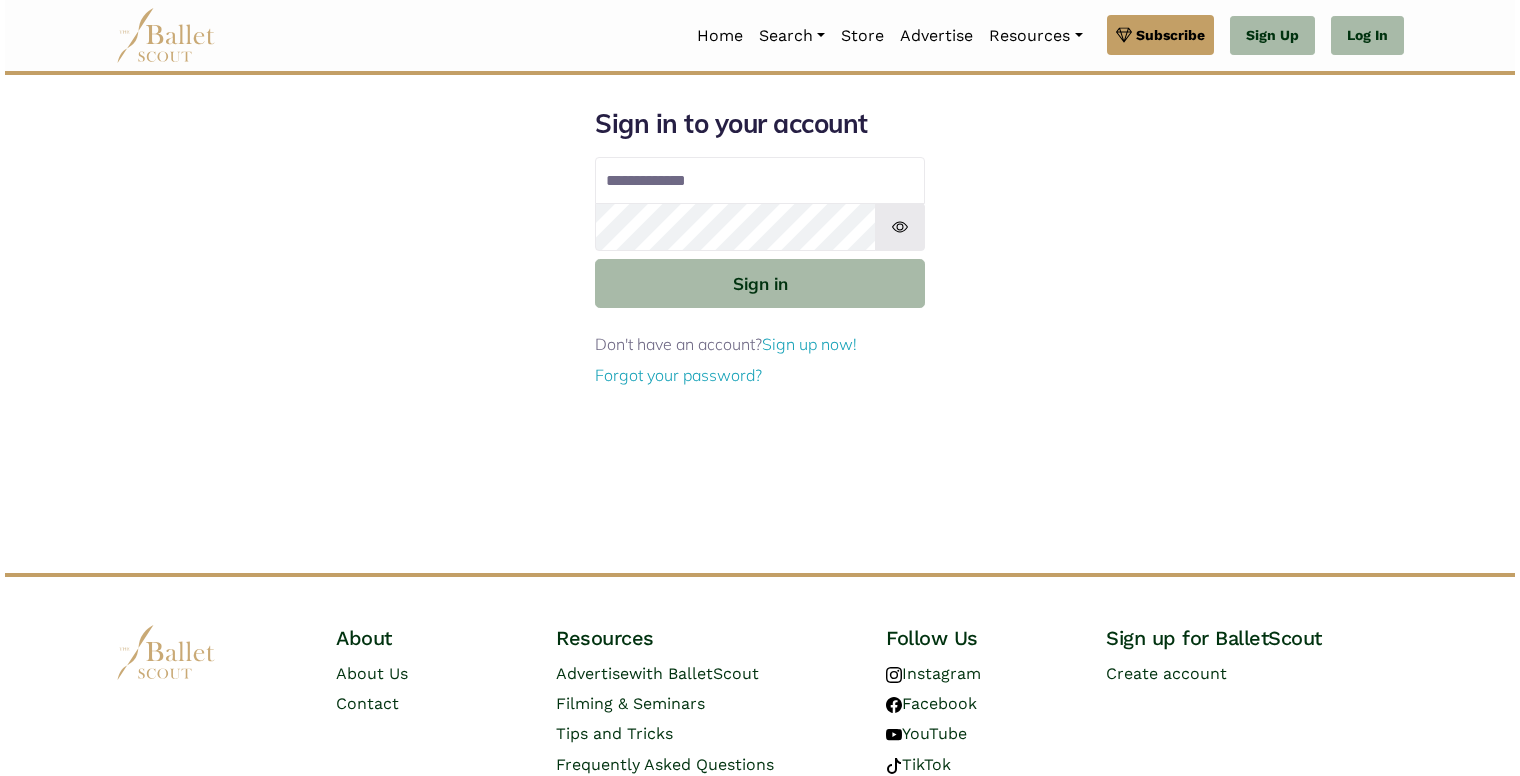 scroll, scrollTop: 0, scrollLeft: 0, axis: both 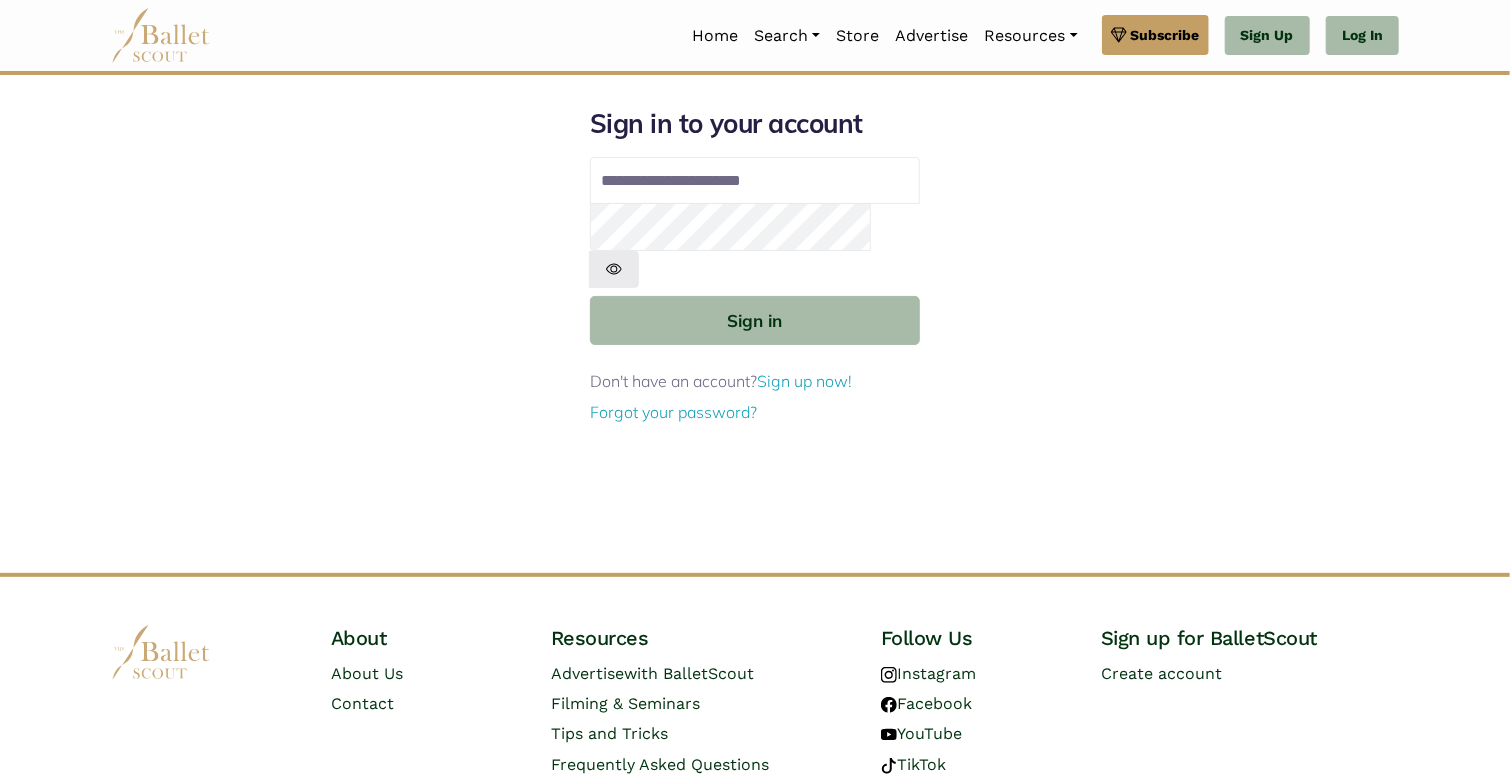 type on "**********" 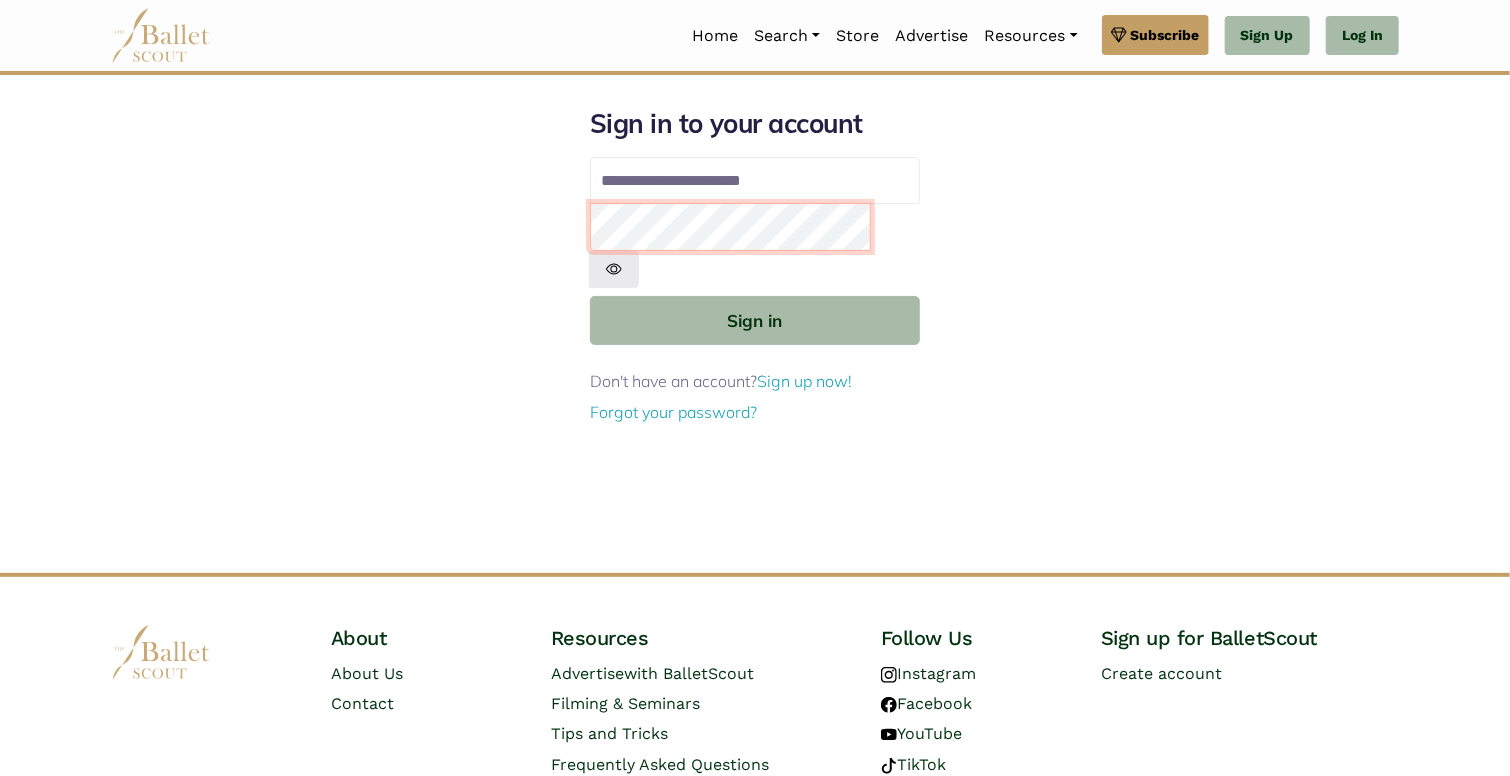 click on "Sign in" at bounding box center (755, 320) 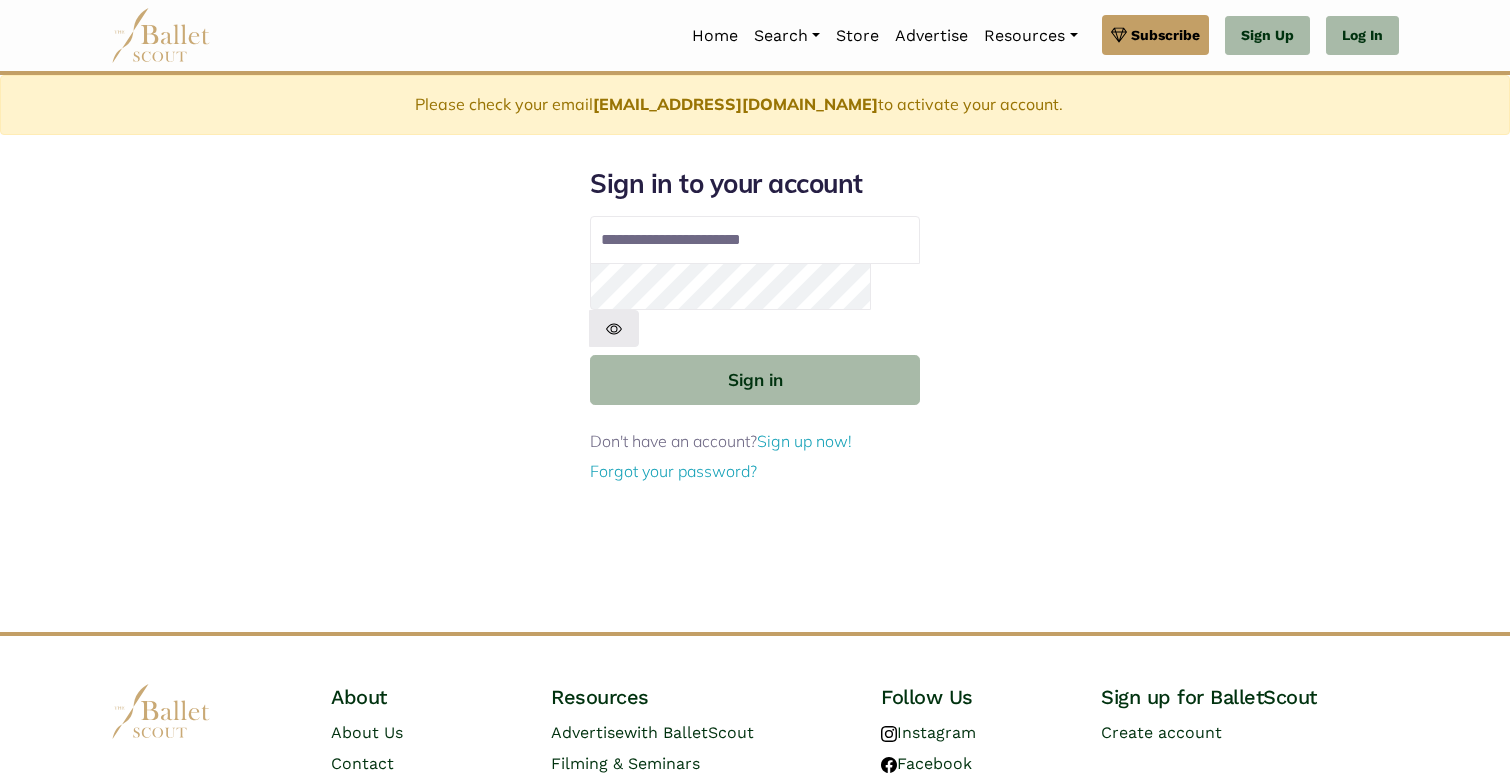 scroll, scrollTop: 0, scrollLeft: 0, axis: both 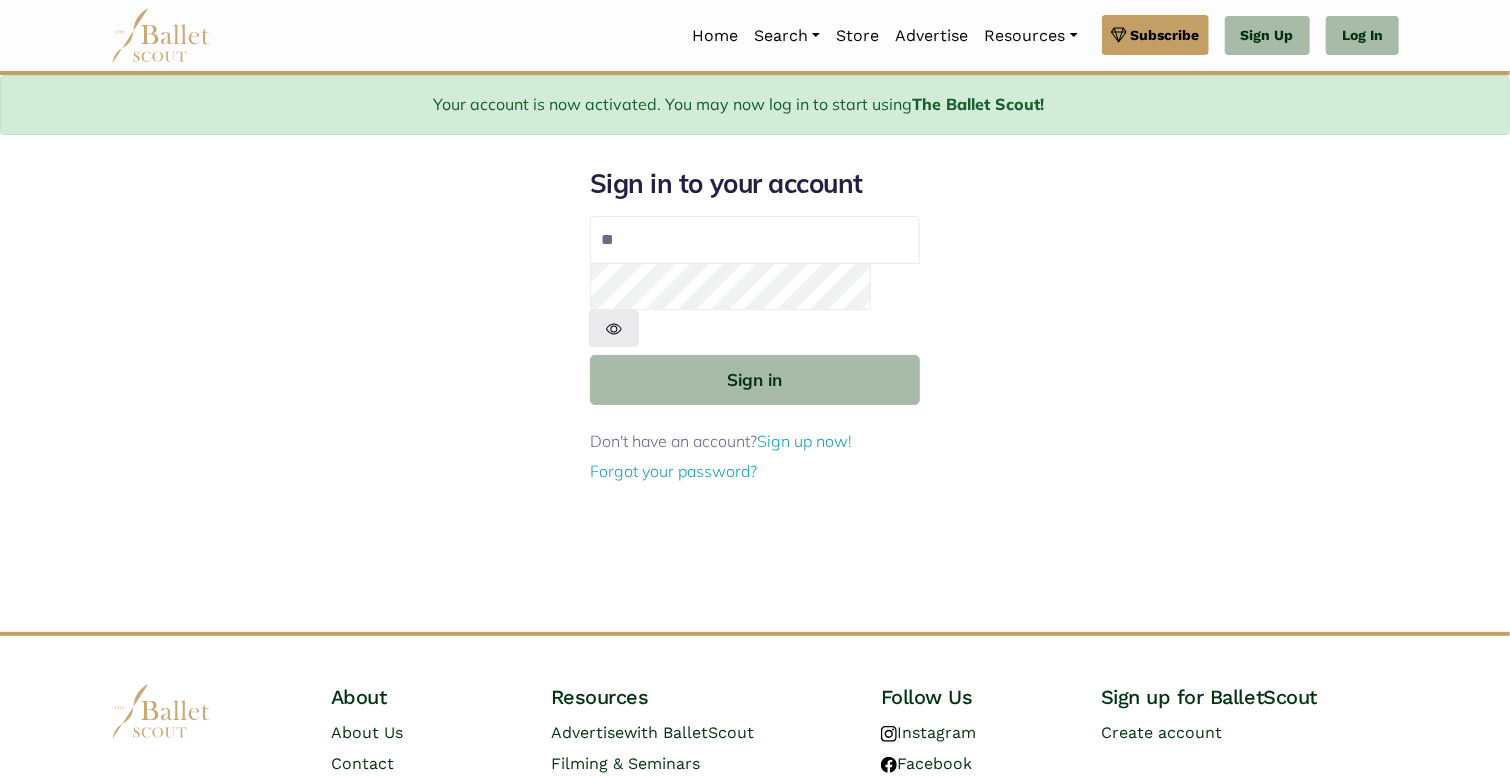 type on "**********" 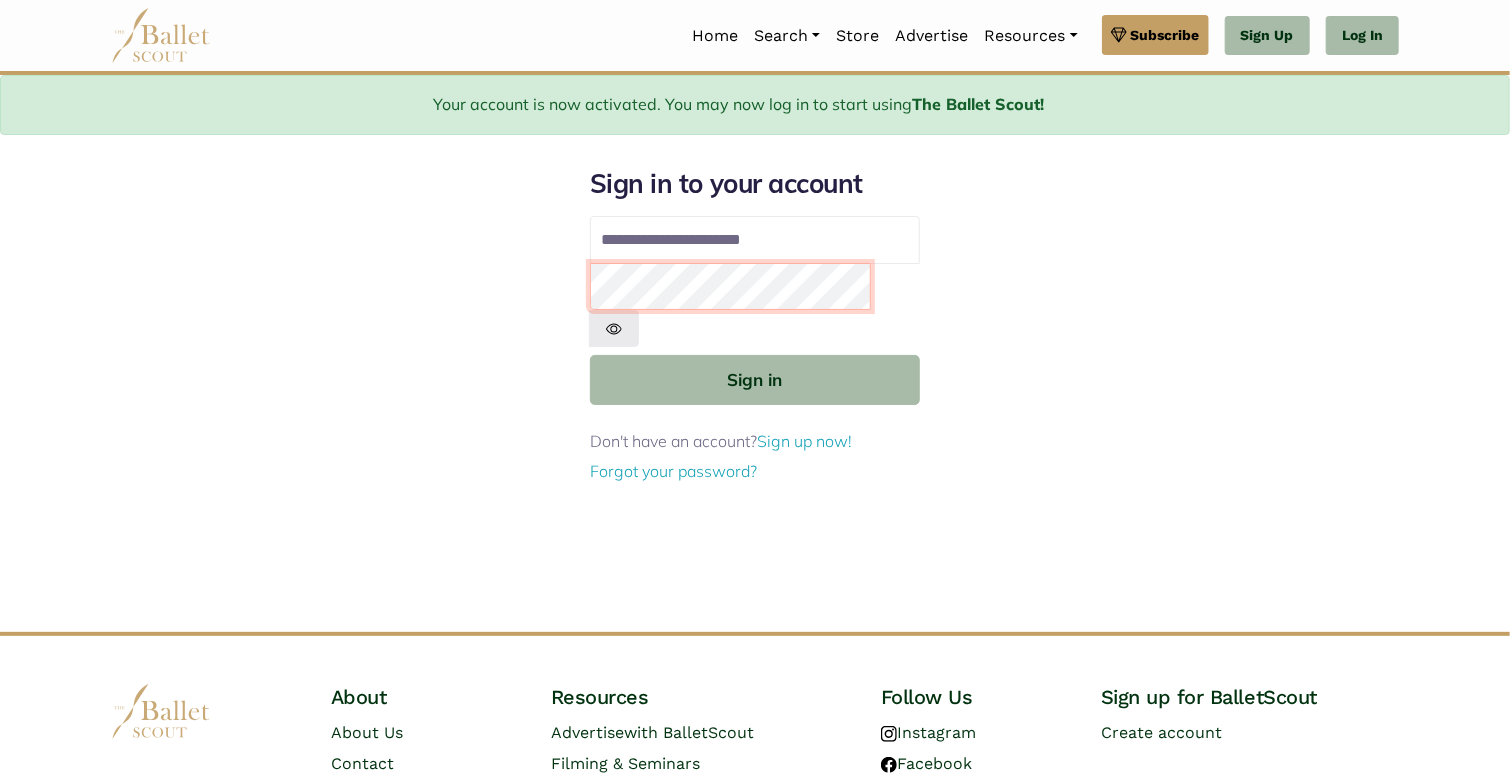 click on "Sign in" at bounding box center [755, 379] 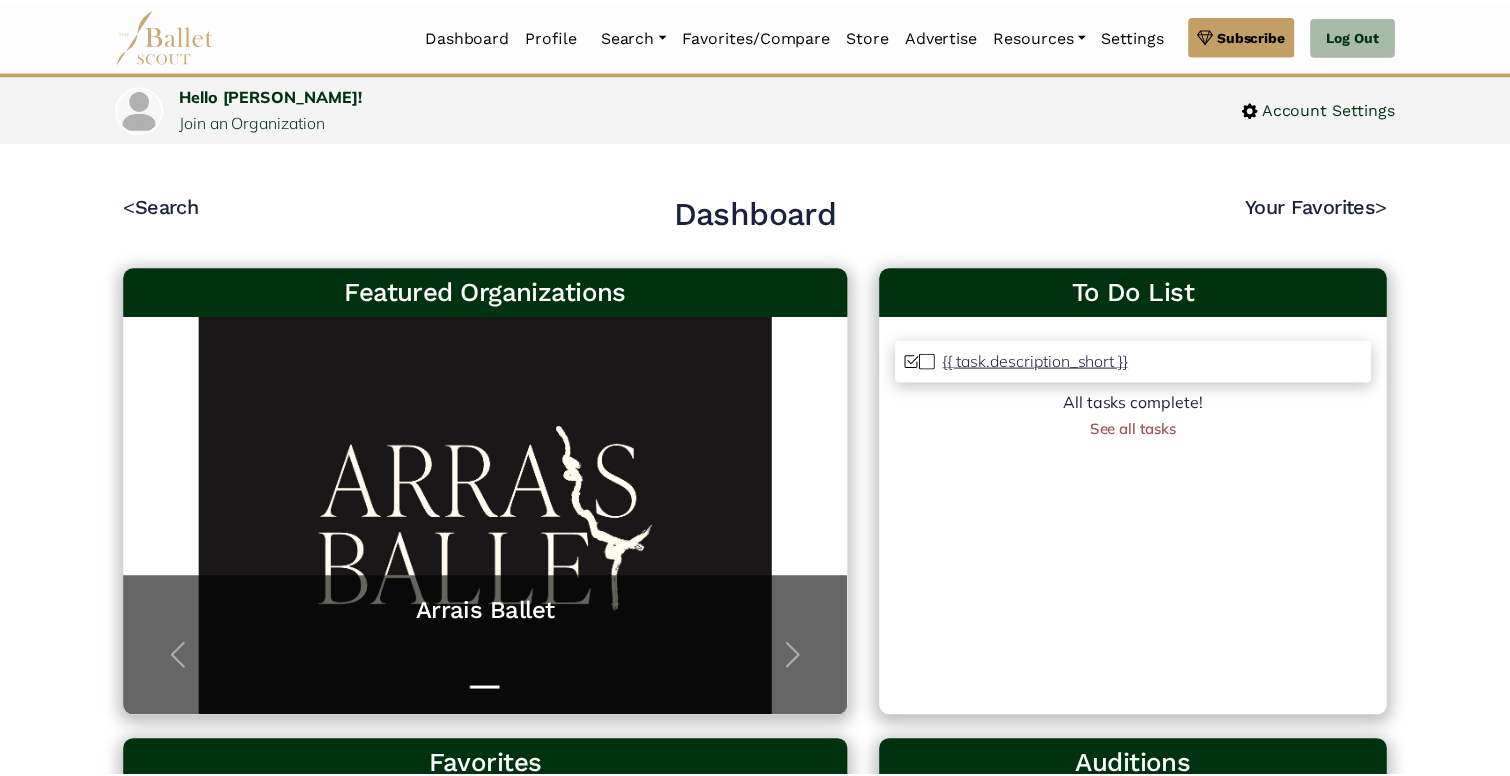 scroll, scrollTop: 0, scrollLeft: 0, axis: both 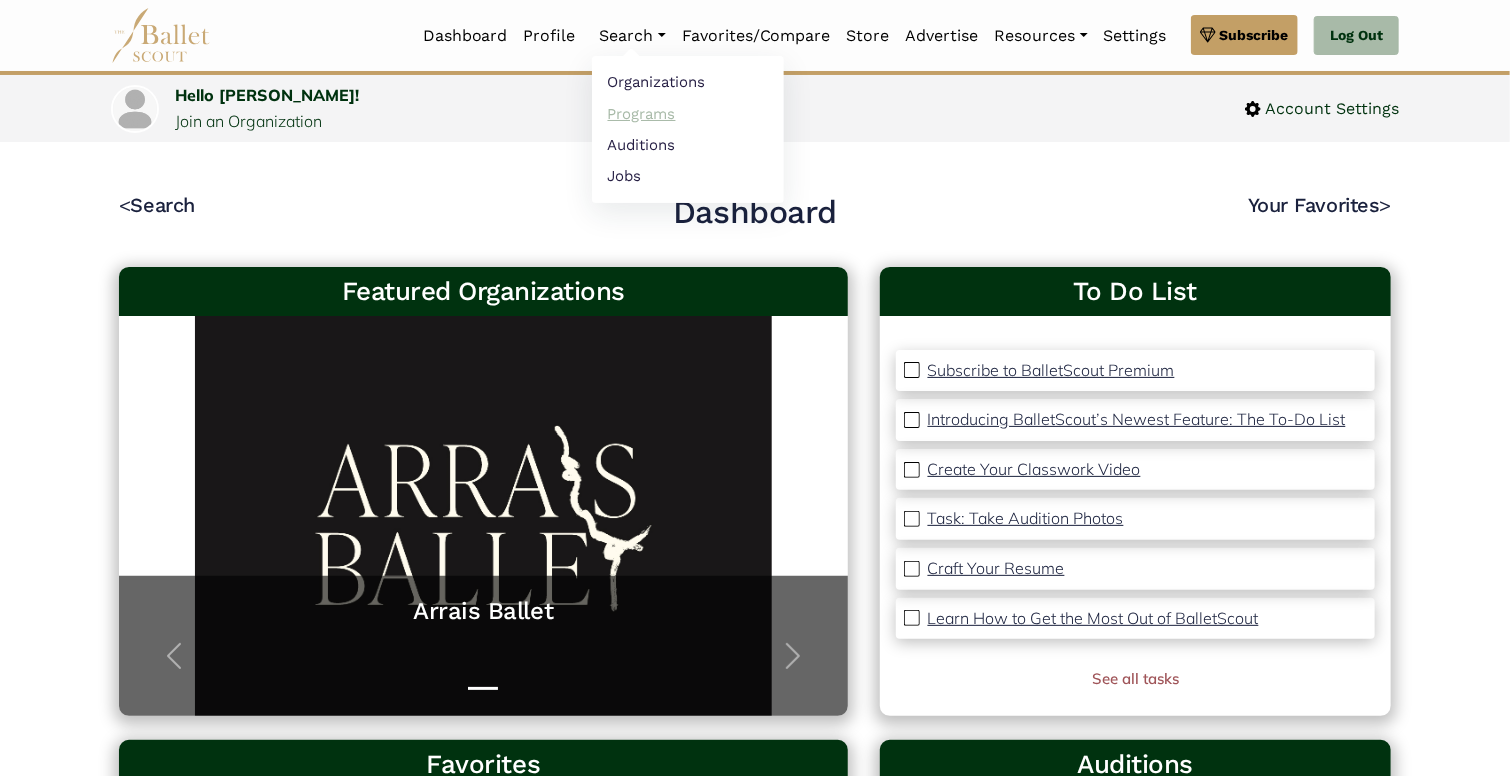click on "Programs" at bounding box center [688, 113] 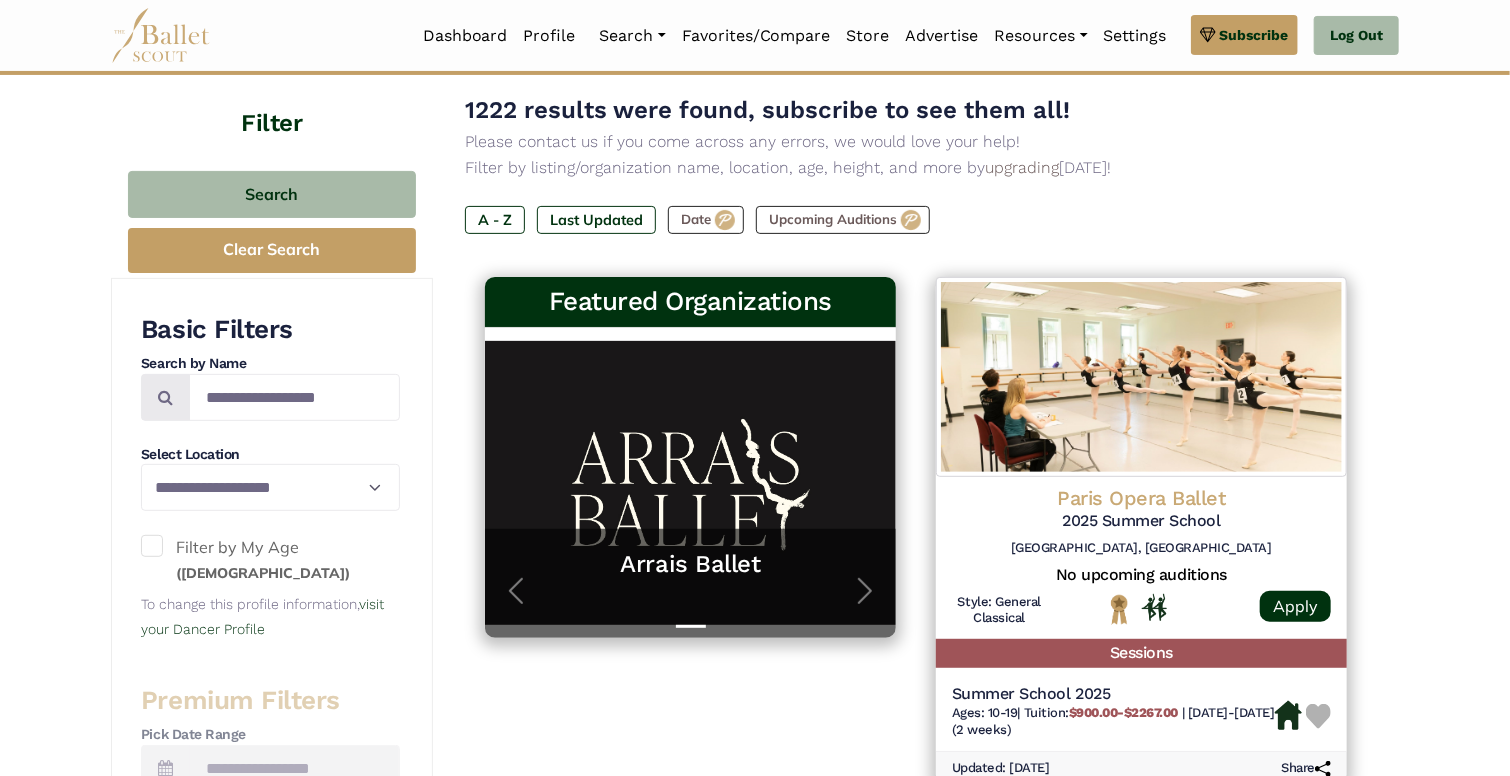 scroll, scrollTop: 194, scrollLeft: 0, axis: vertical 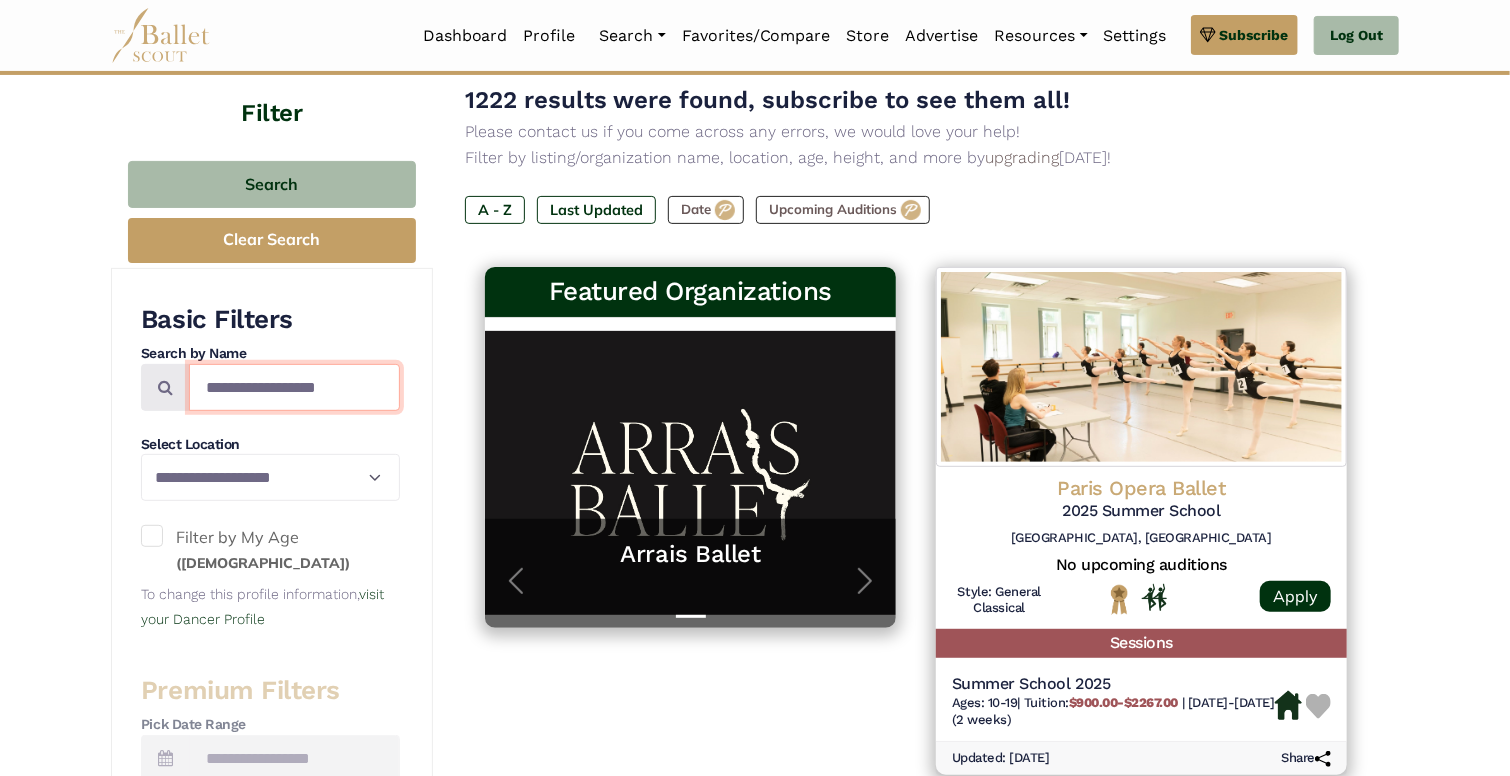 click at bounding box center (294, 387) 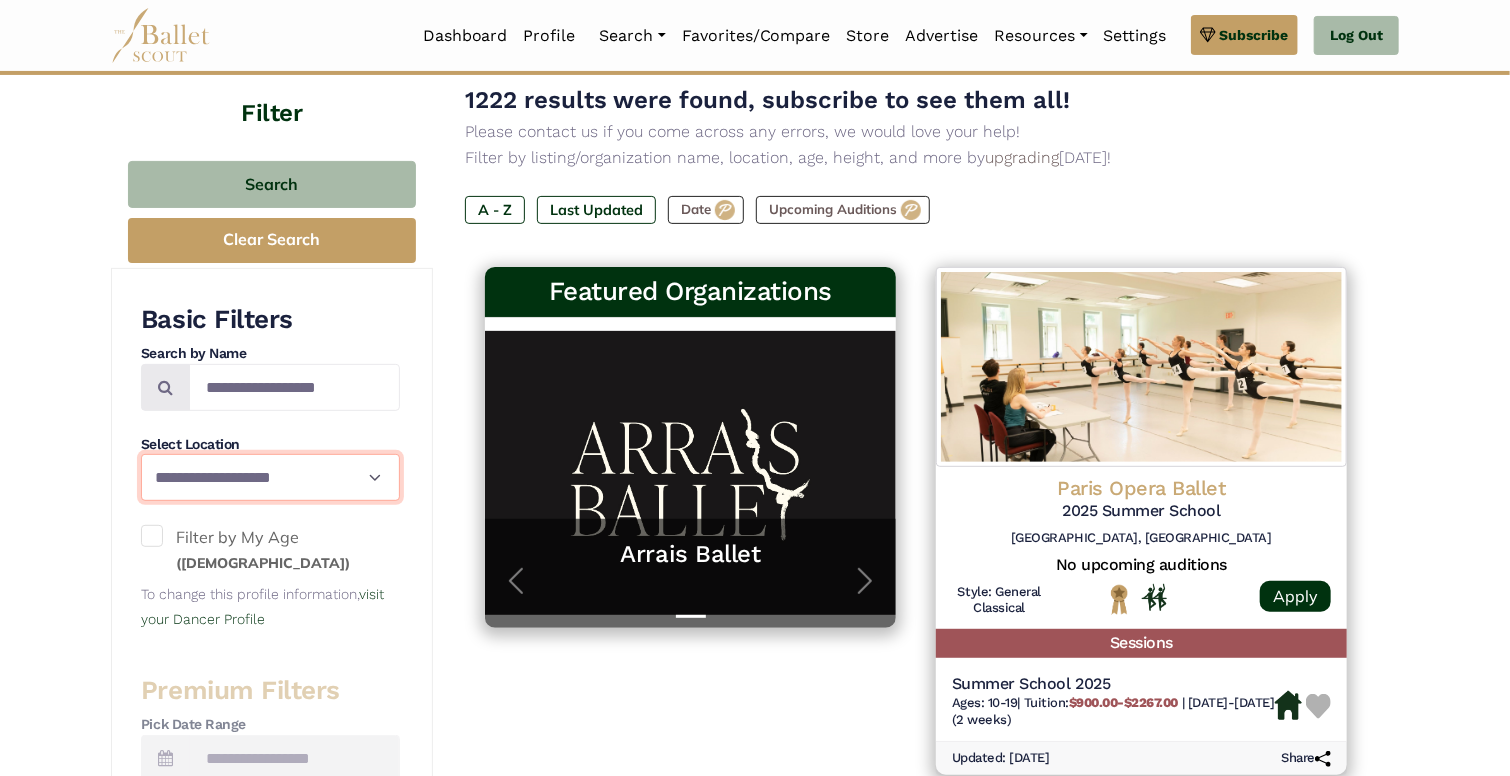 click on "**********" at bounding box center [270, 477] 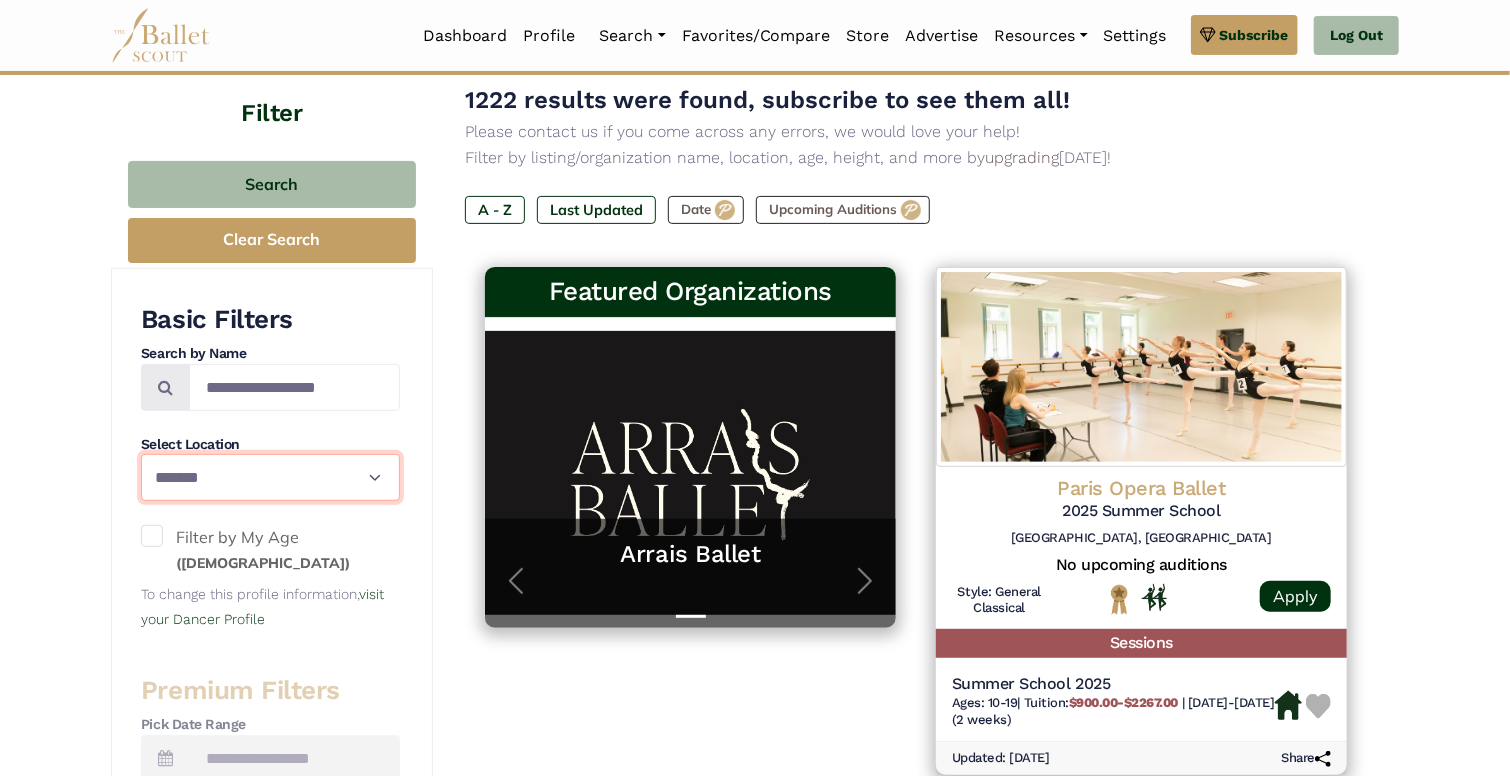 click on "**********" at bounding box center (270, 477) 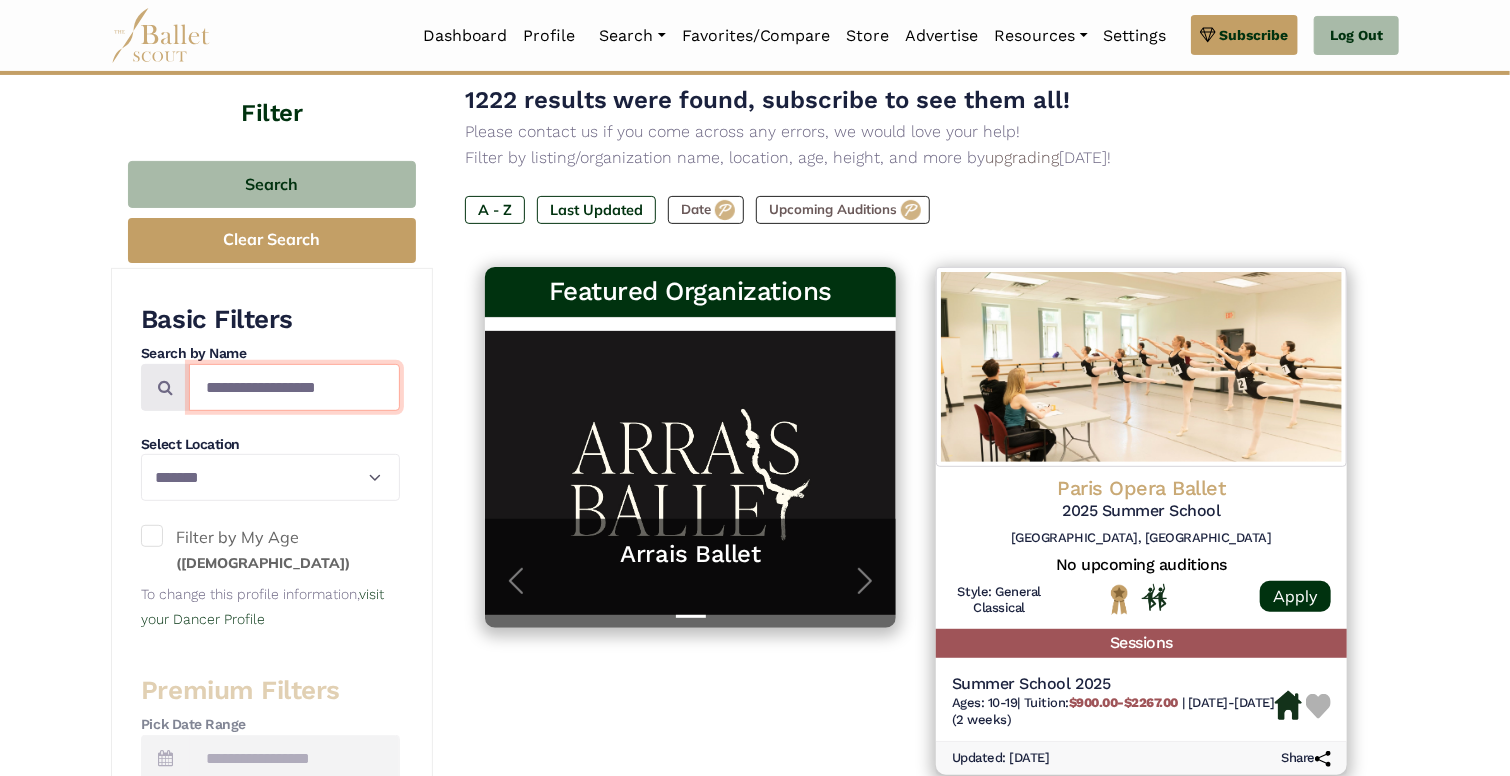 click on "**********" at bounding box center (270, 468) 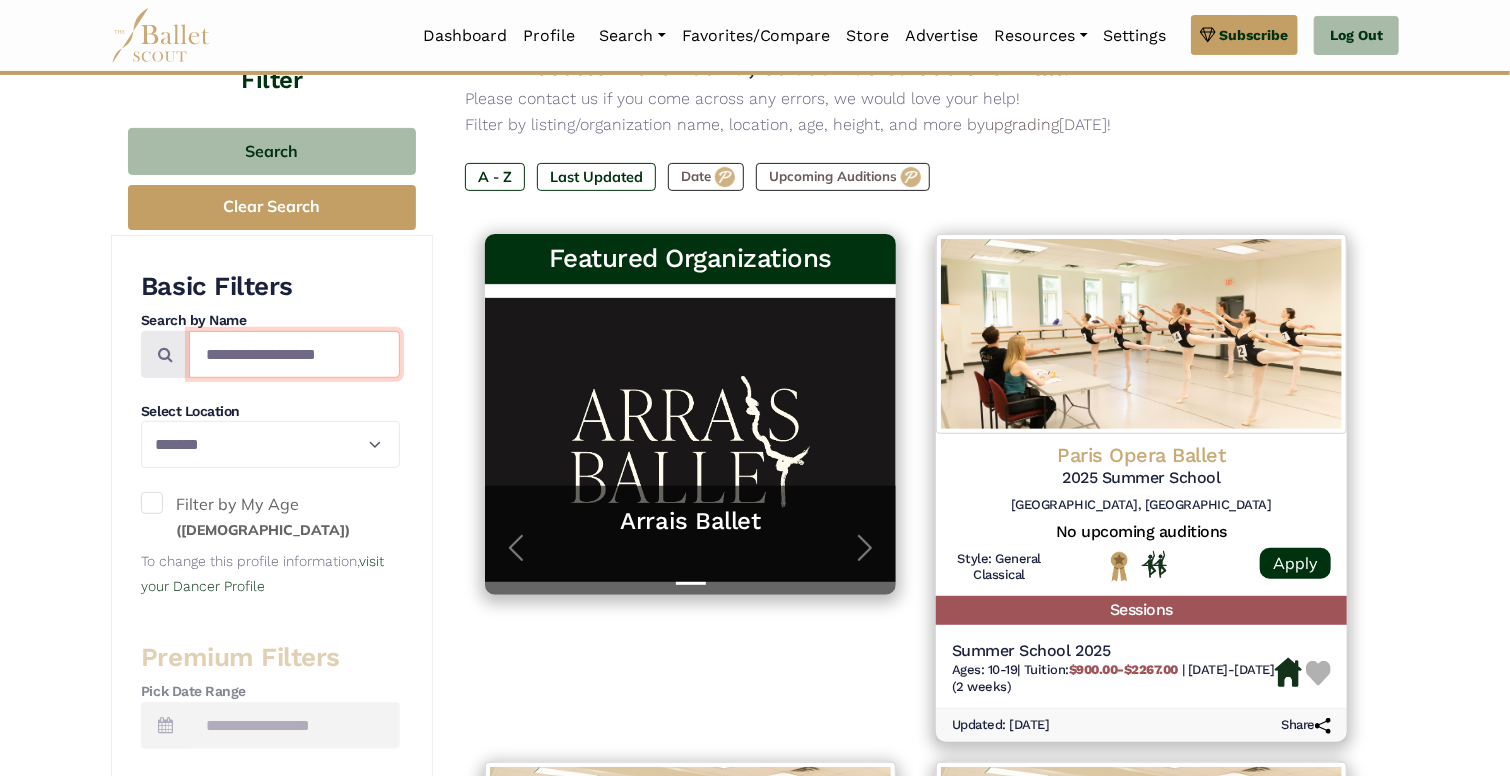 scroll, scrollTop: 230, scrollLeft: 0, axis: vertical 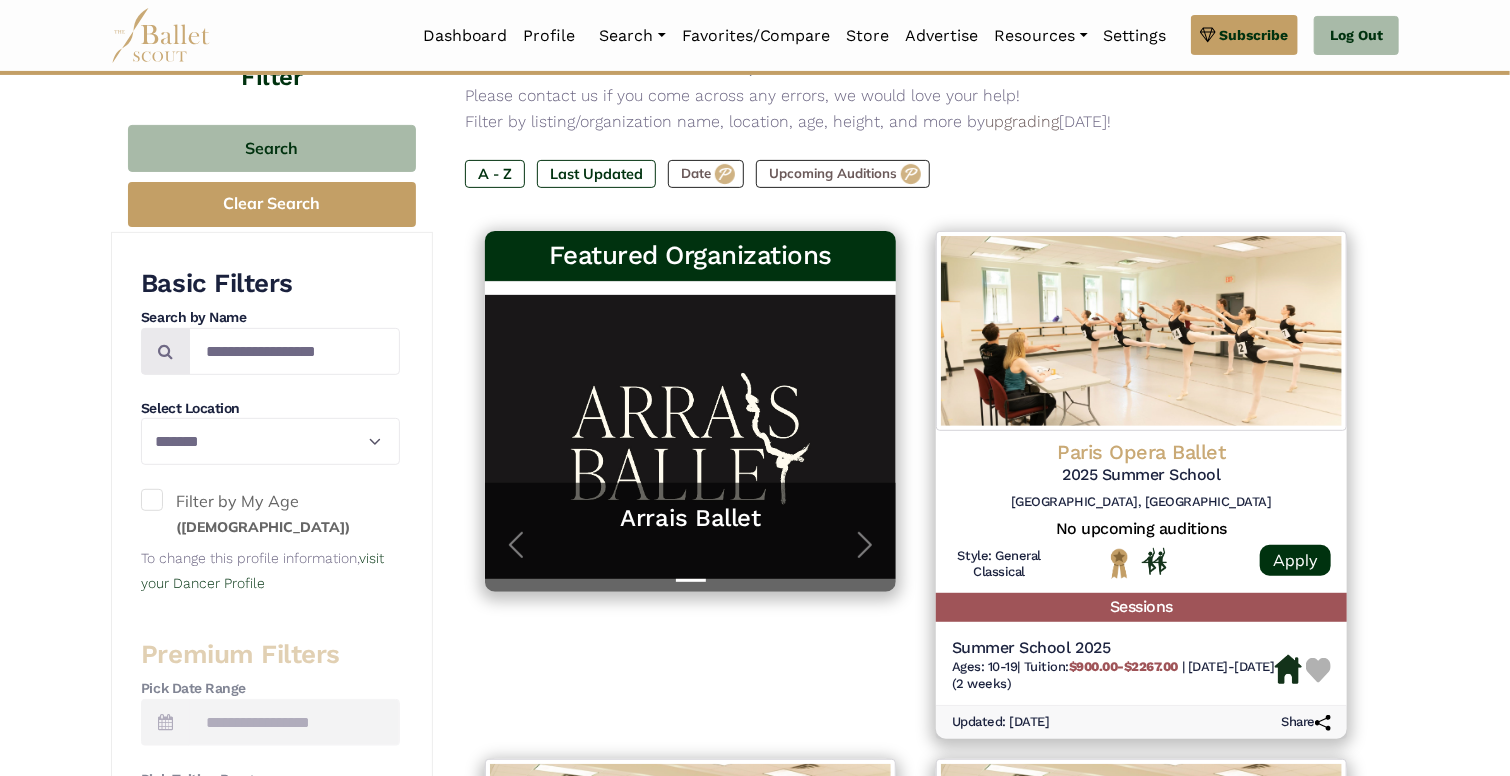 click on "**********" at bounding box center [270, 432] 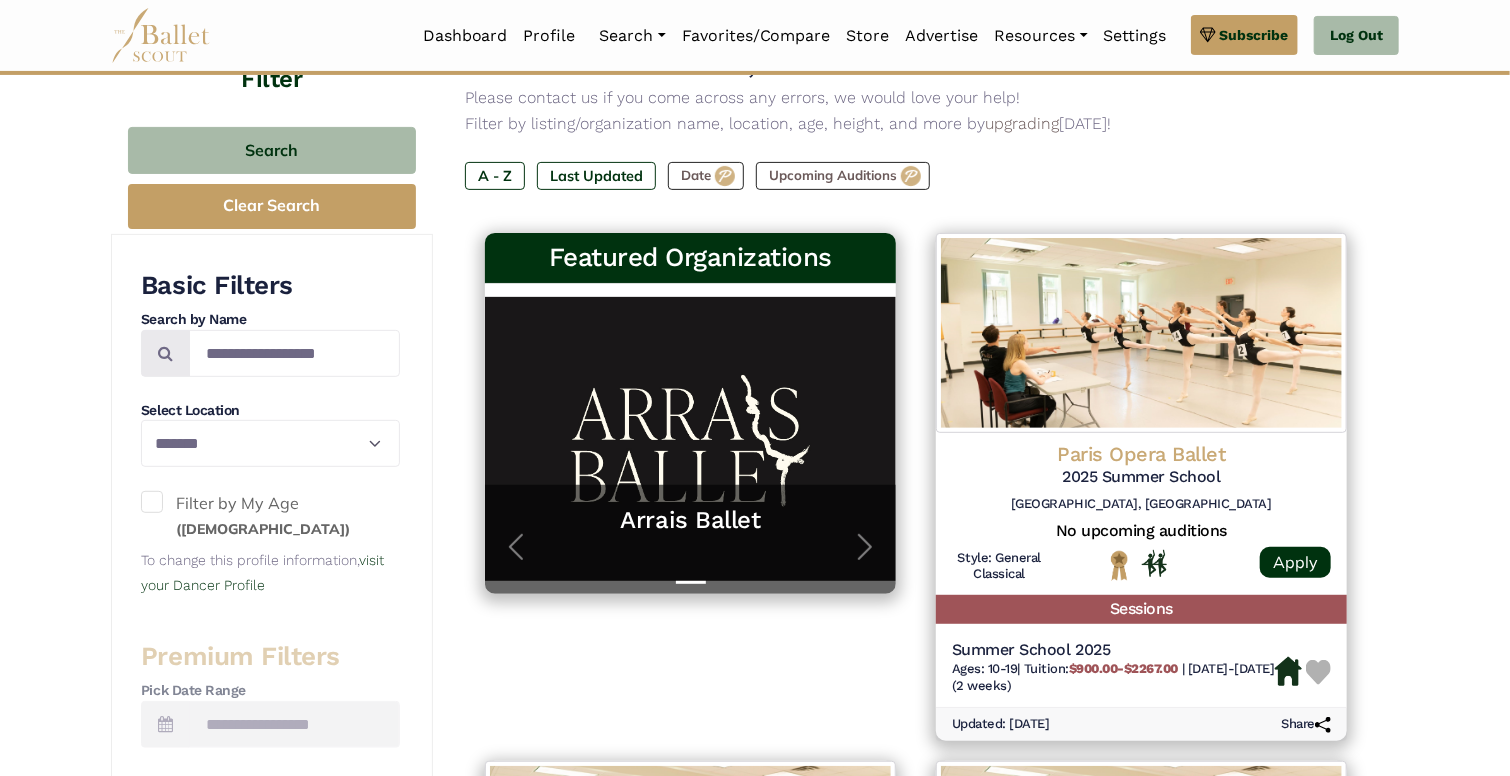scroll, scrollTop: 220, scrollLeft: 0, axis: vertical 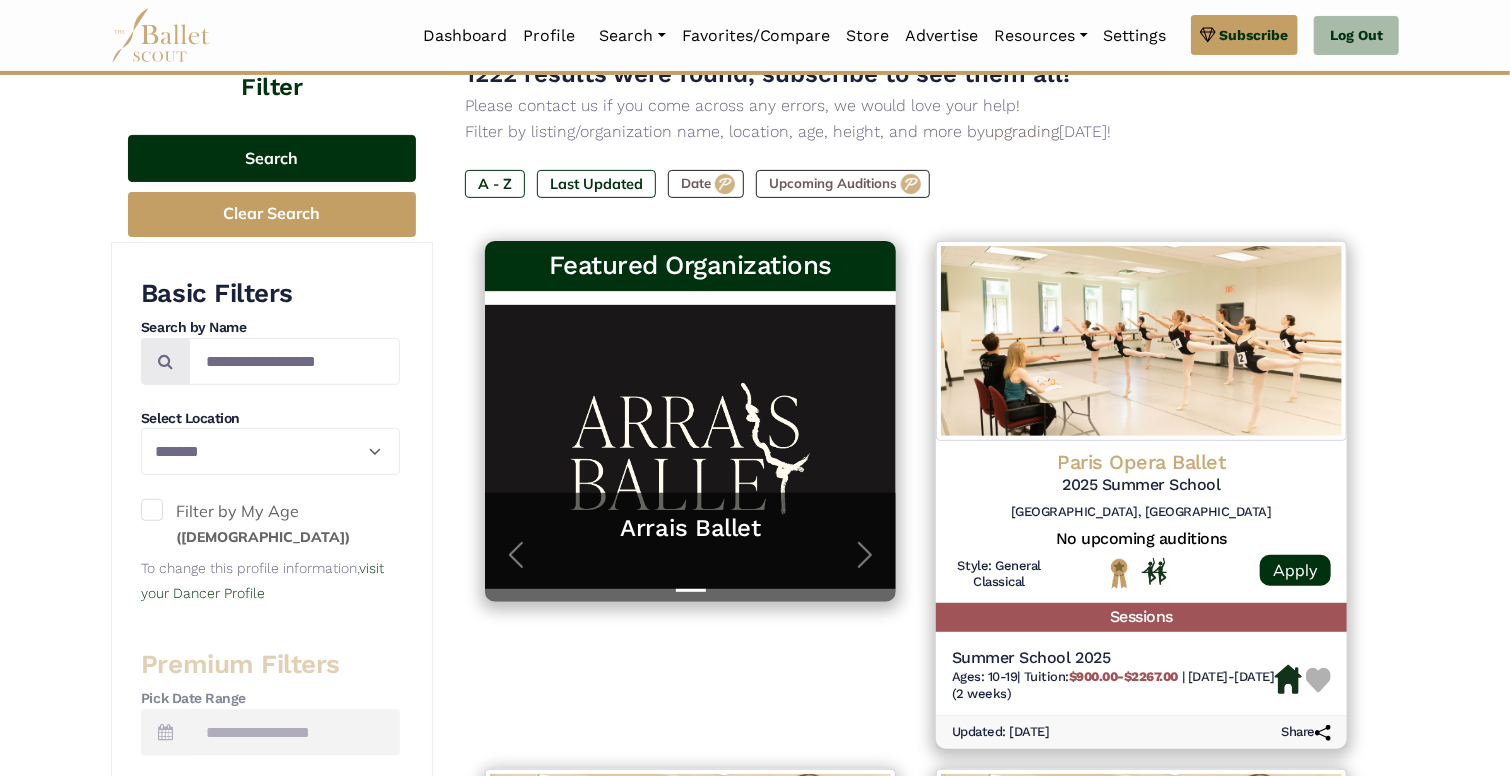 click on "Search" at bounding box center (272, 158) 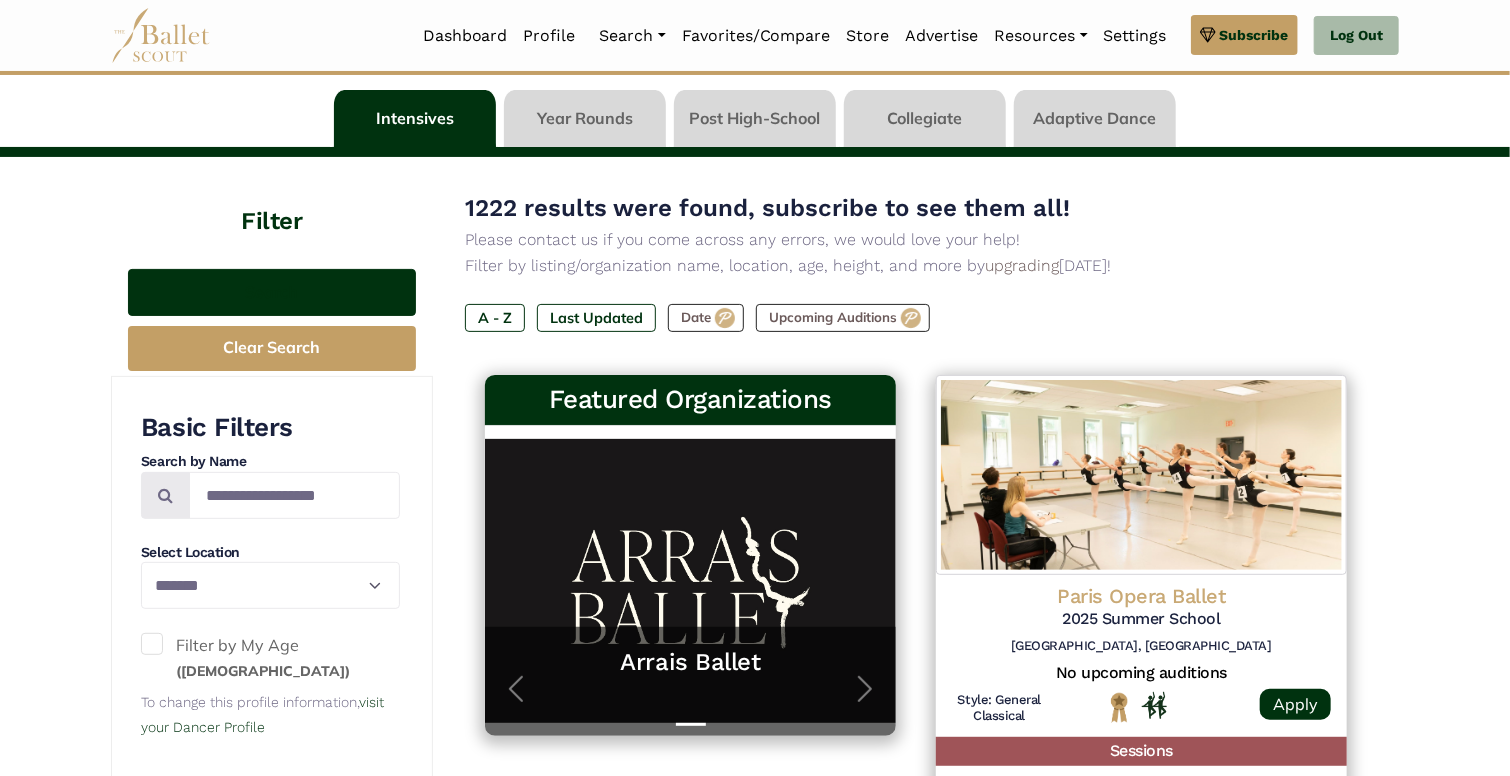 scroll, scrollTop: 71, scrollLeft: 0, axis: vertical 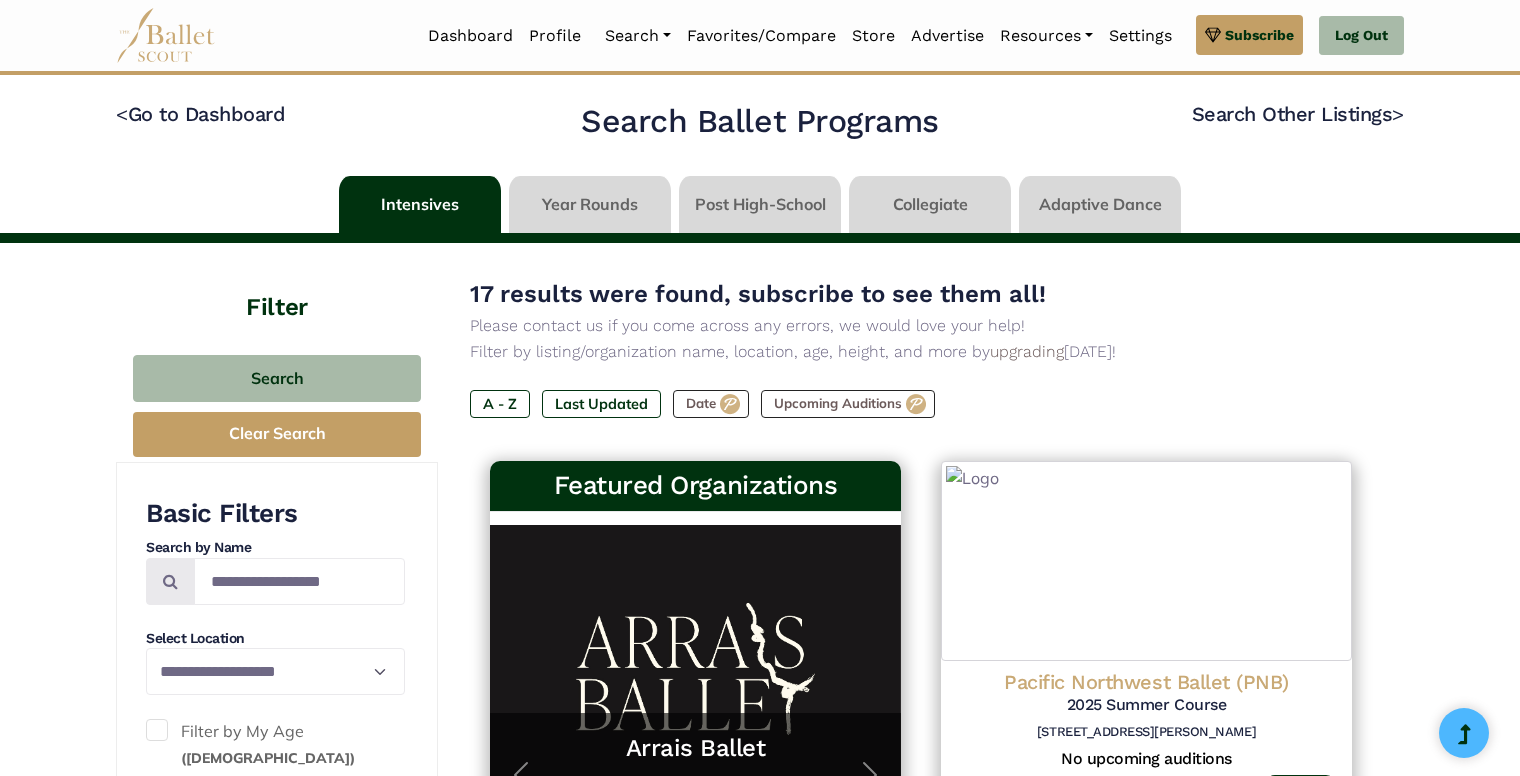 select on "**" 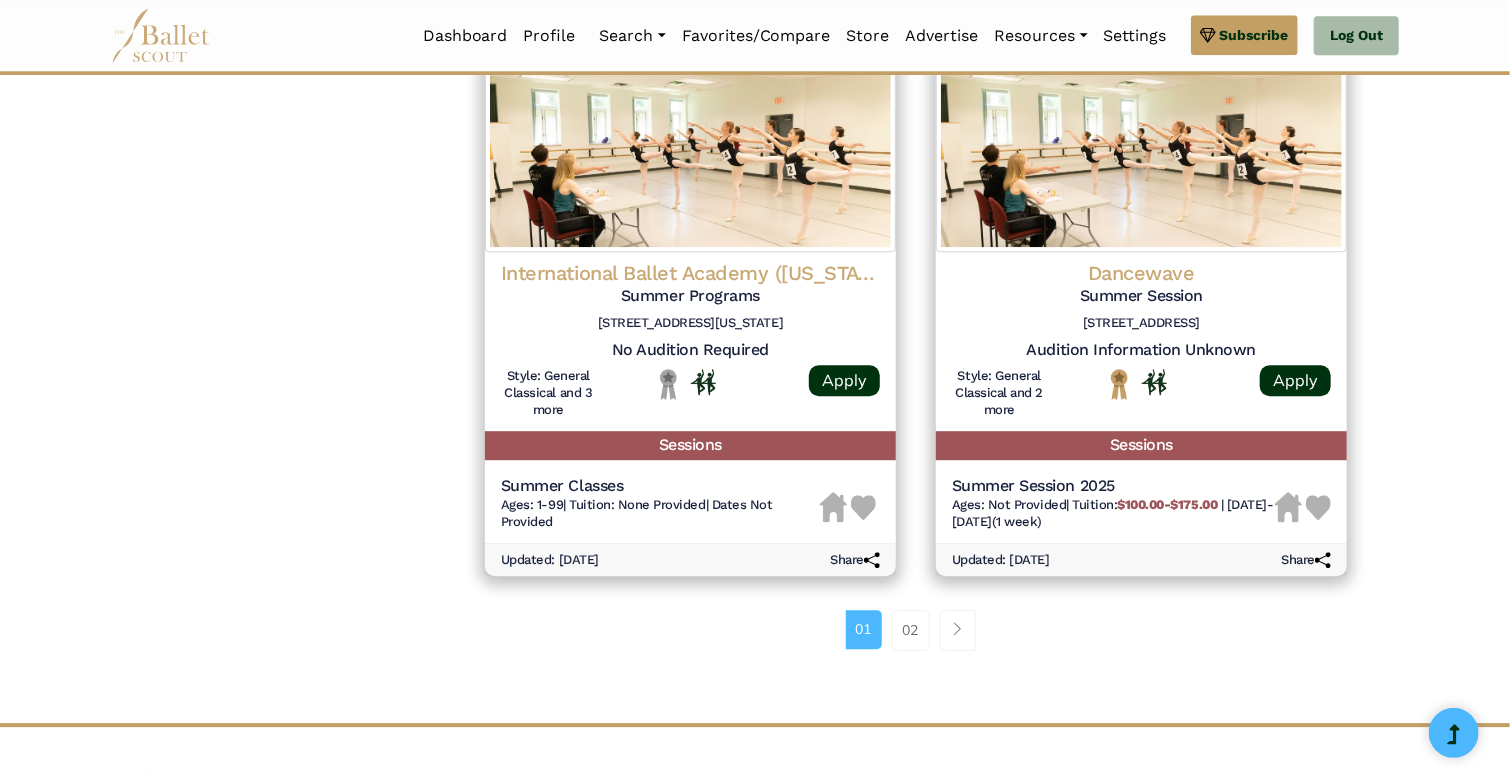 scroll, scrollTop: 2640, scrollLeft: 0, axis: vertical 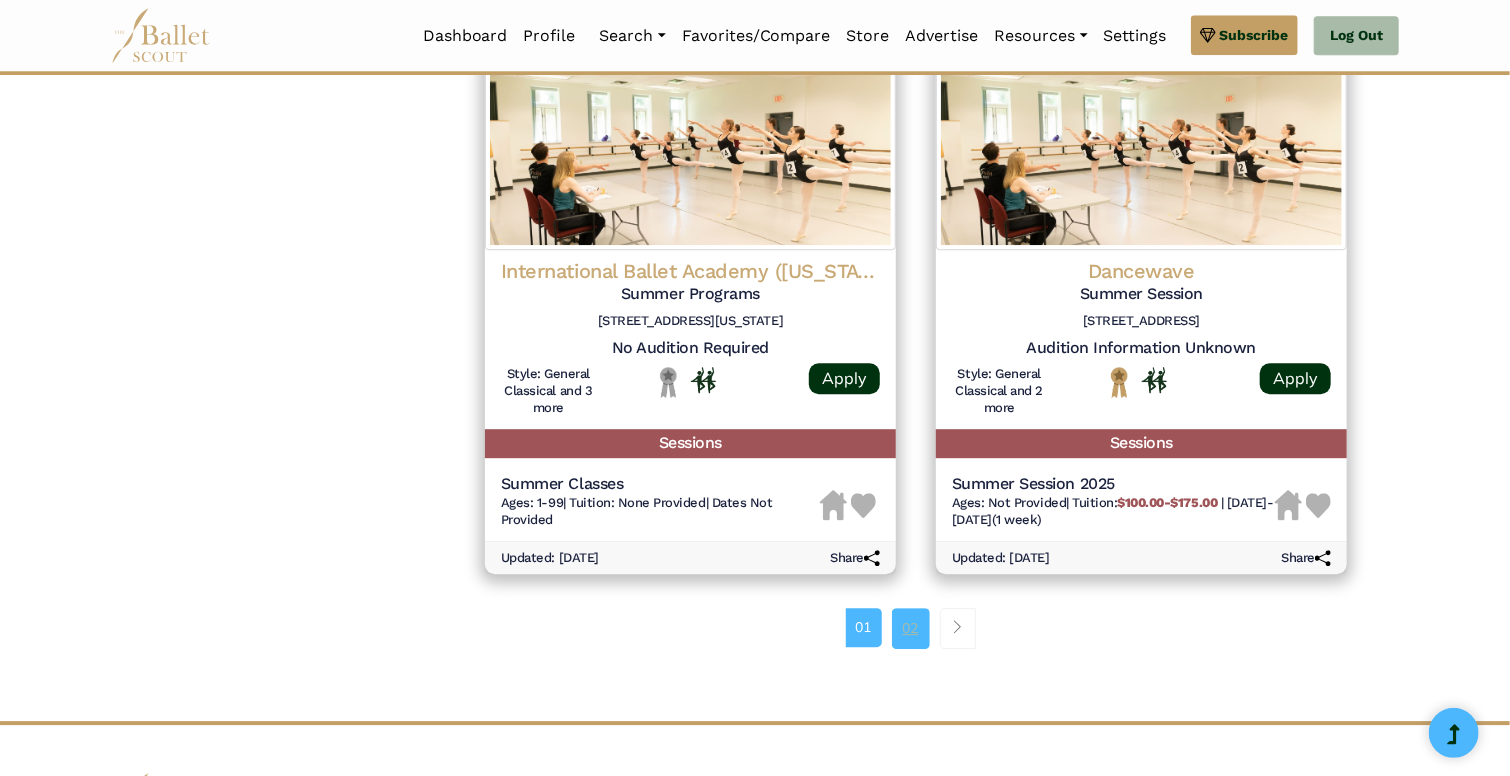 click on "02" at bounding box center [911, 628] 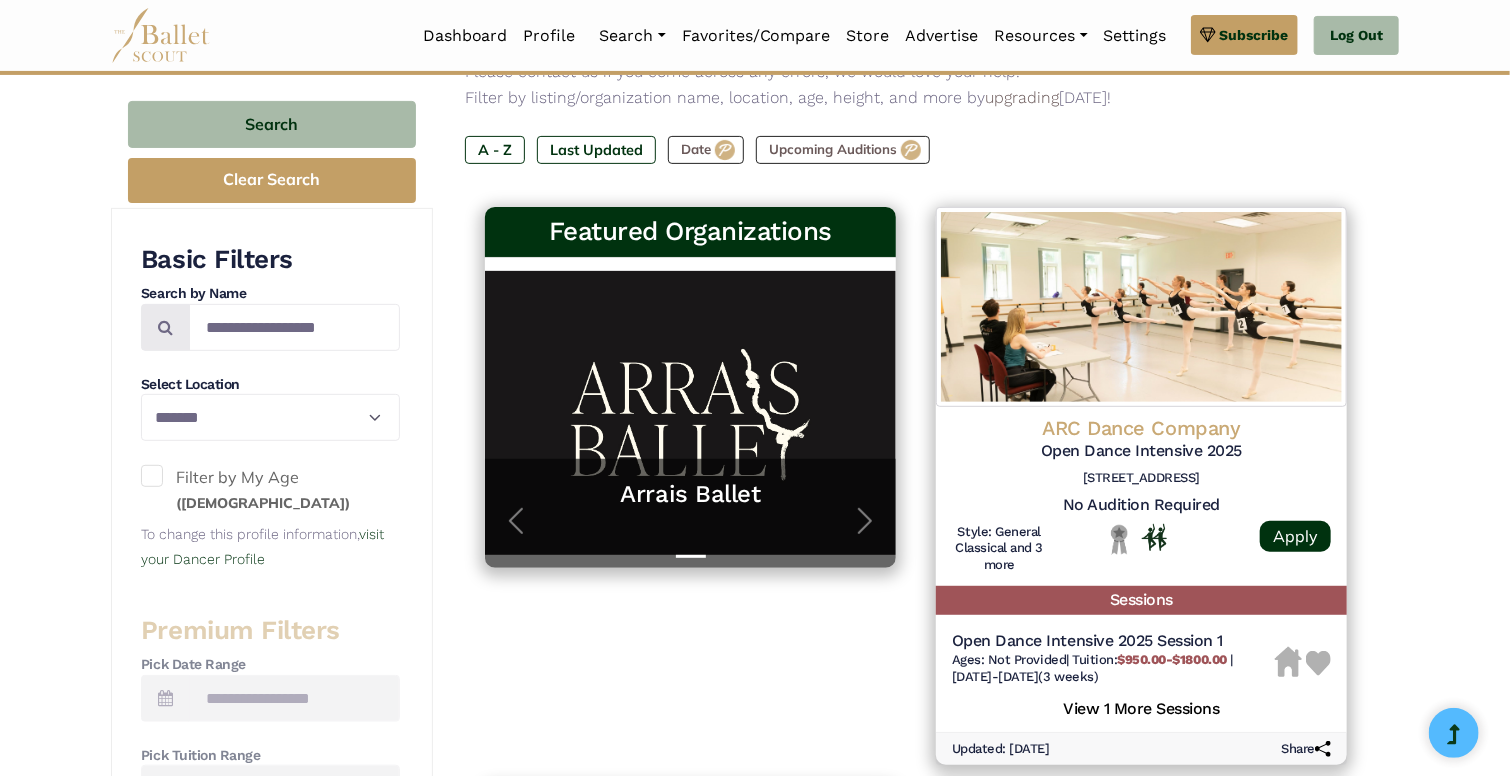 scroll, scrollTop: 0, scrollLeft: 0, axis: both 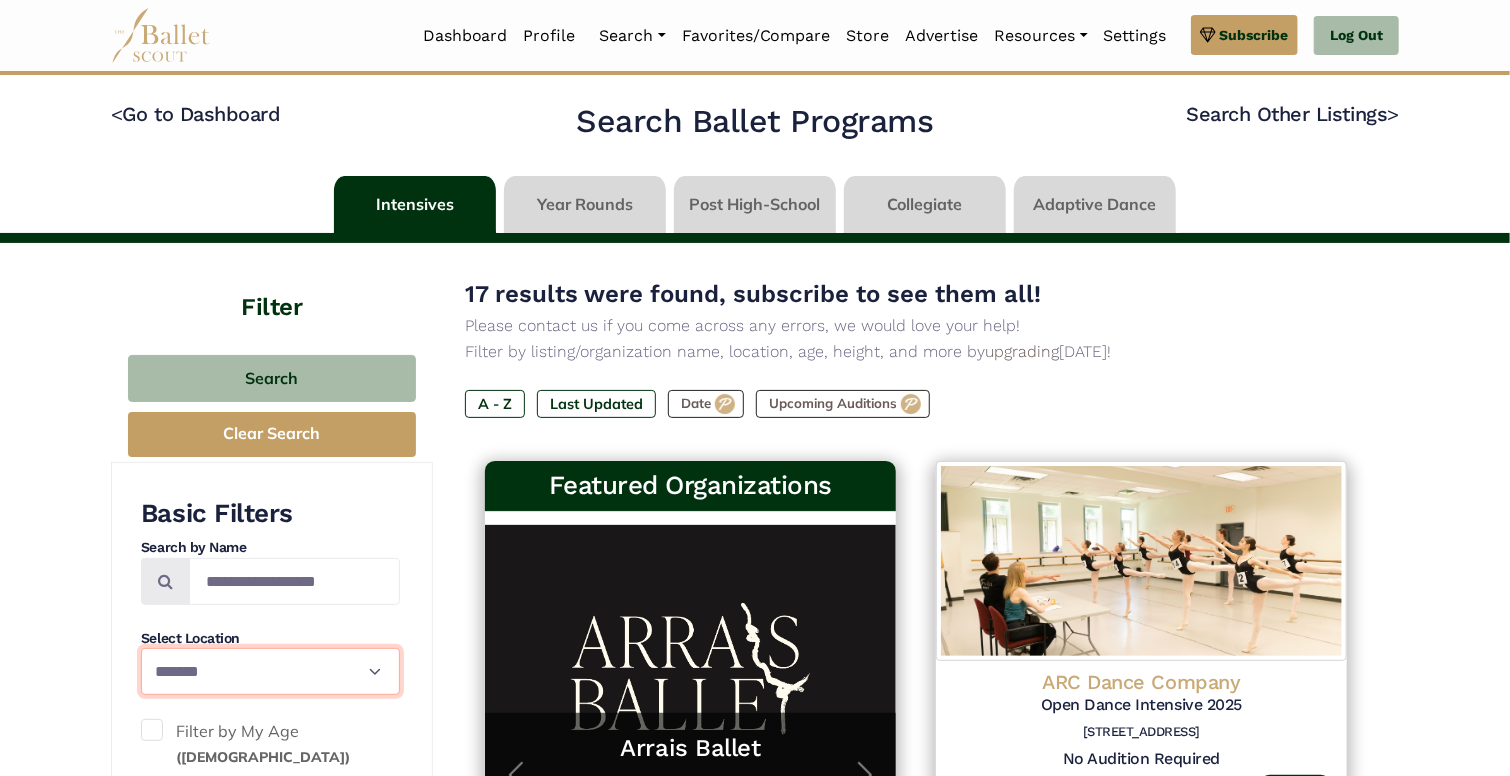 click on "**********" at bounding box center (270, 671) 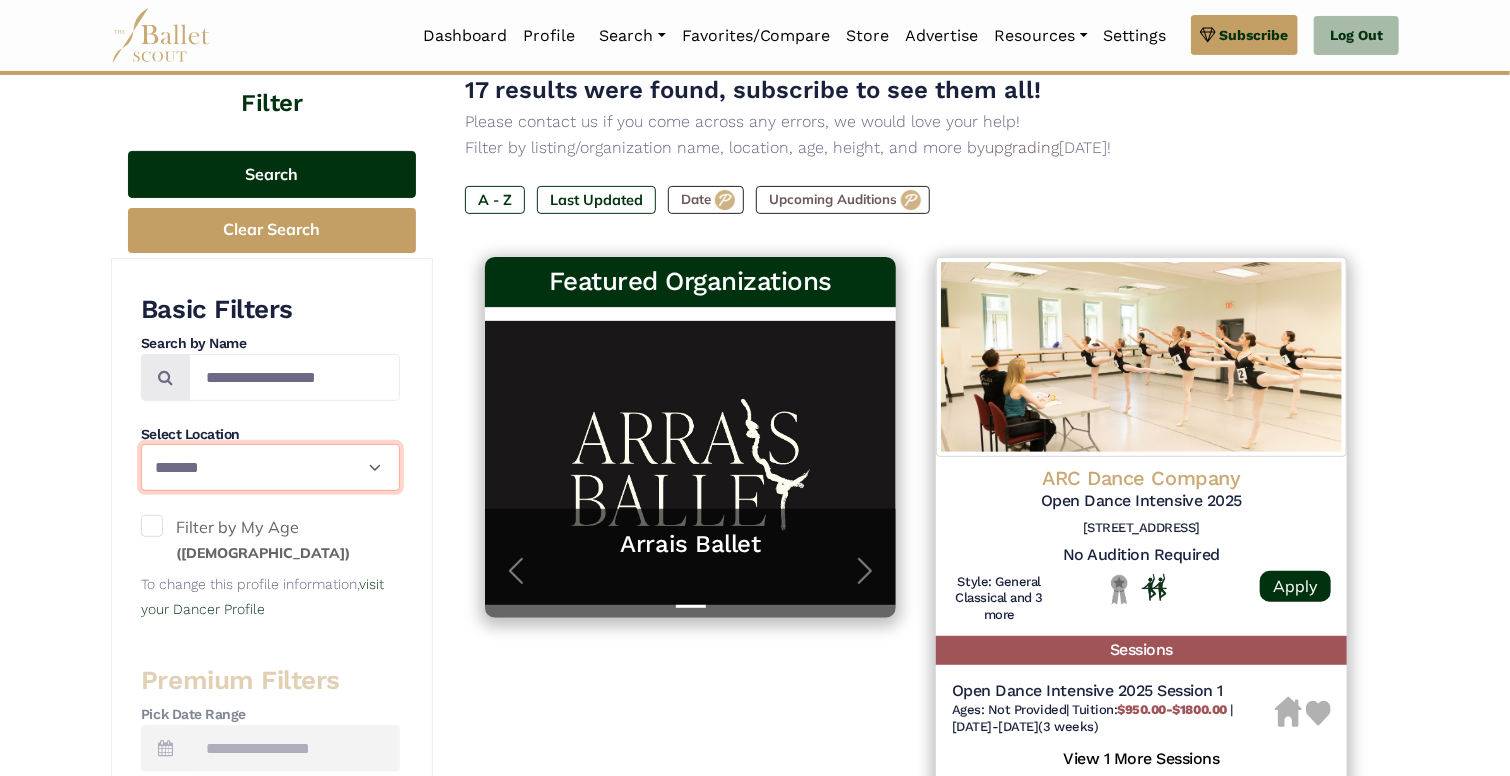 scroll, scrollTop: 208, scrollLeft: 0, axis: vertical 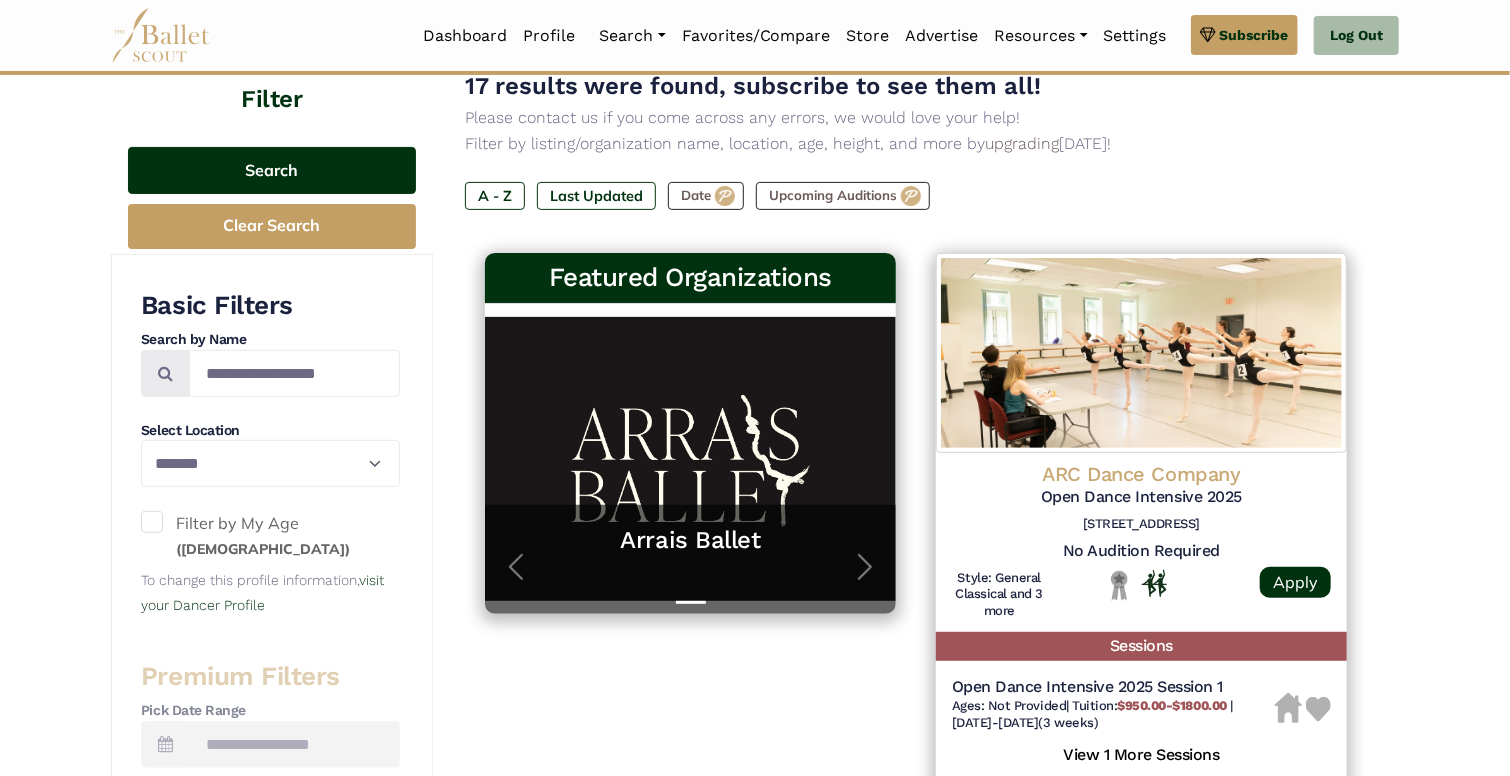 click on "Search" at bounding box center (272, 170) 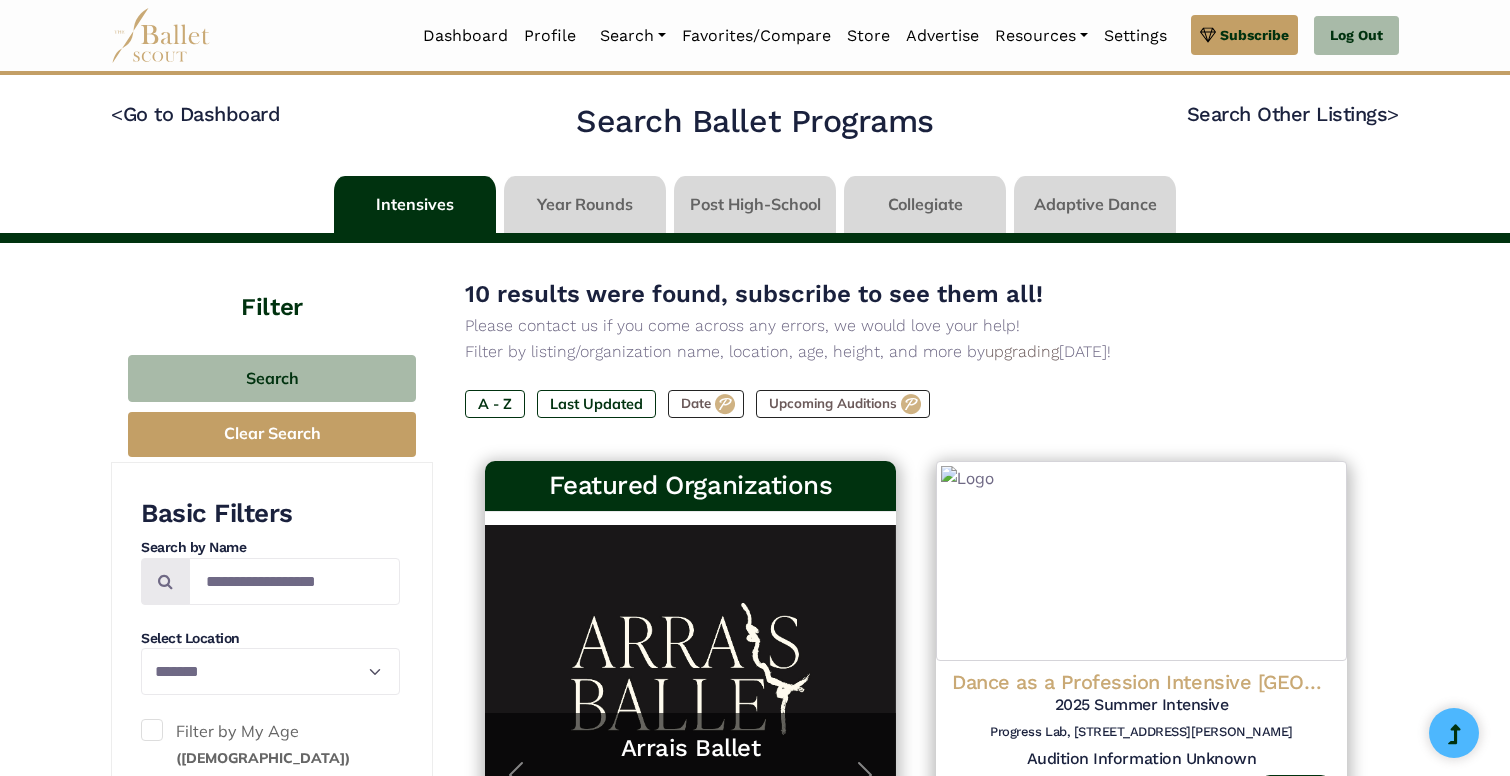 select on "**" 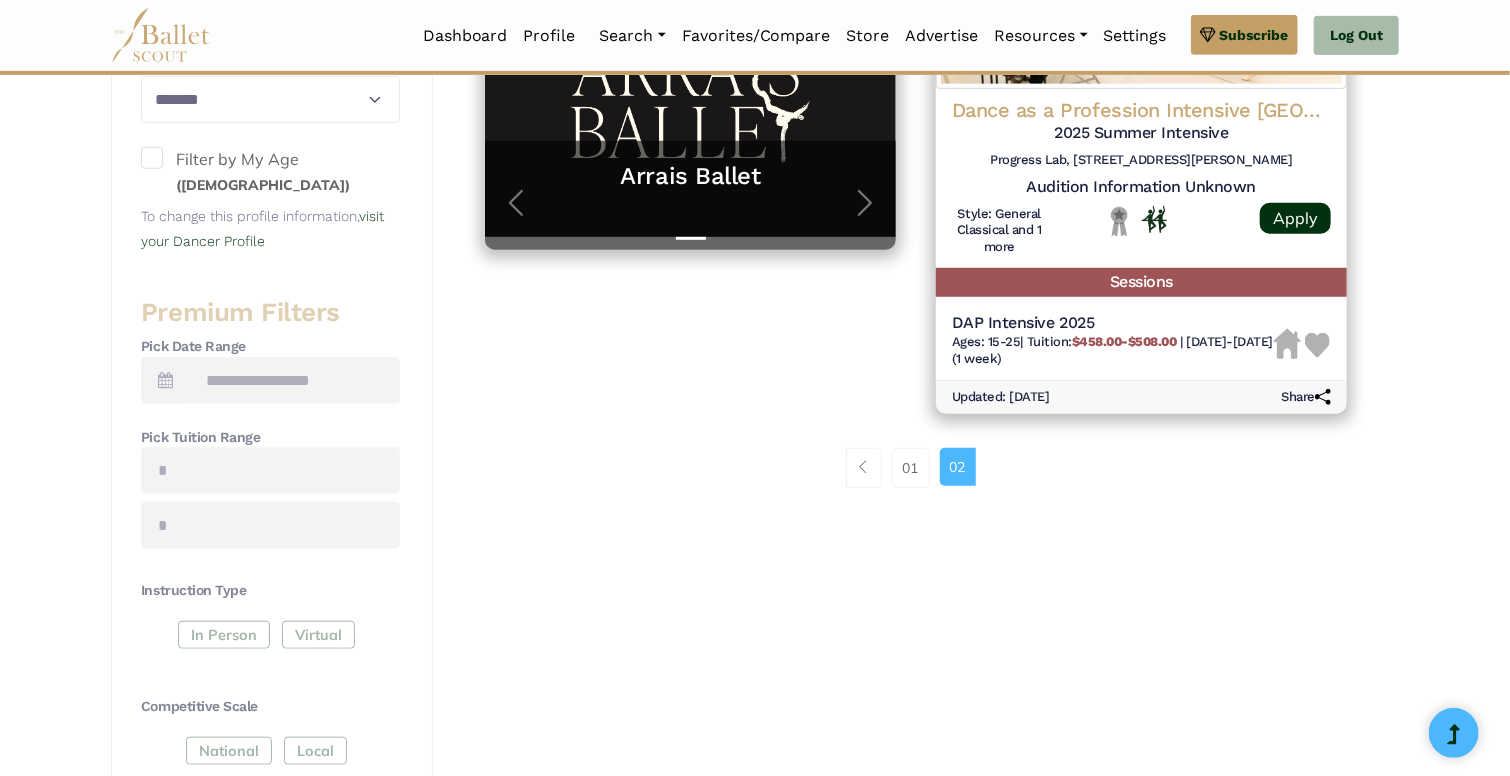 scroll, scrollTop: 574, scrollLeft: 0, axis: vertical 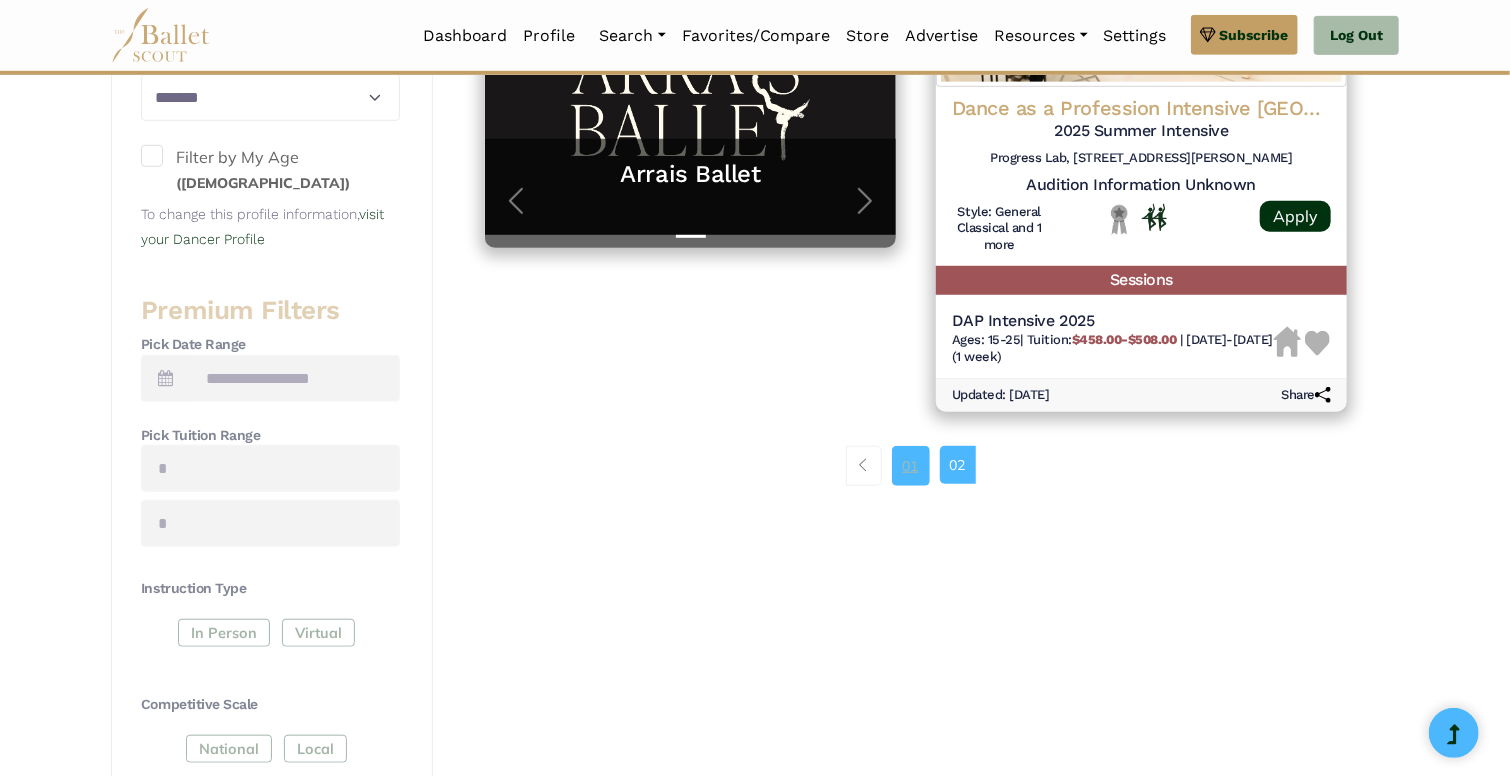 click on "01" at bounding box center (911, 466) 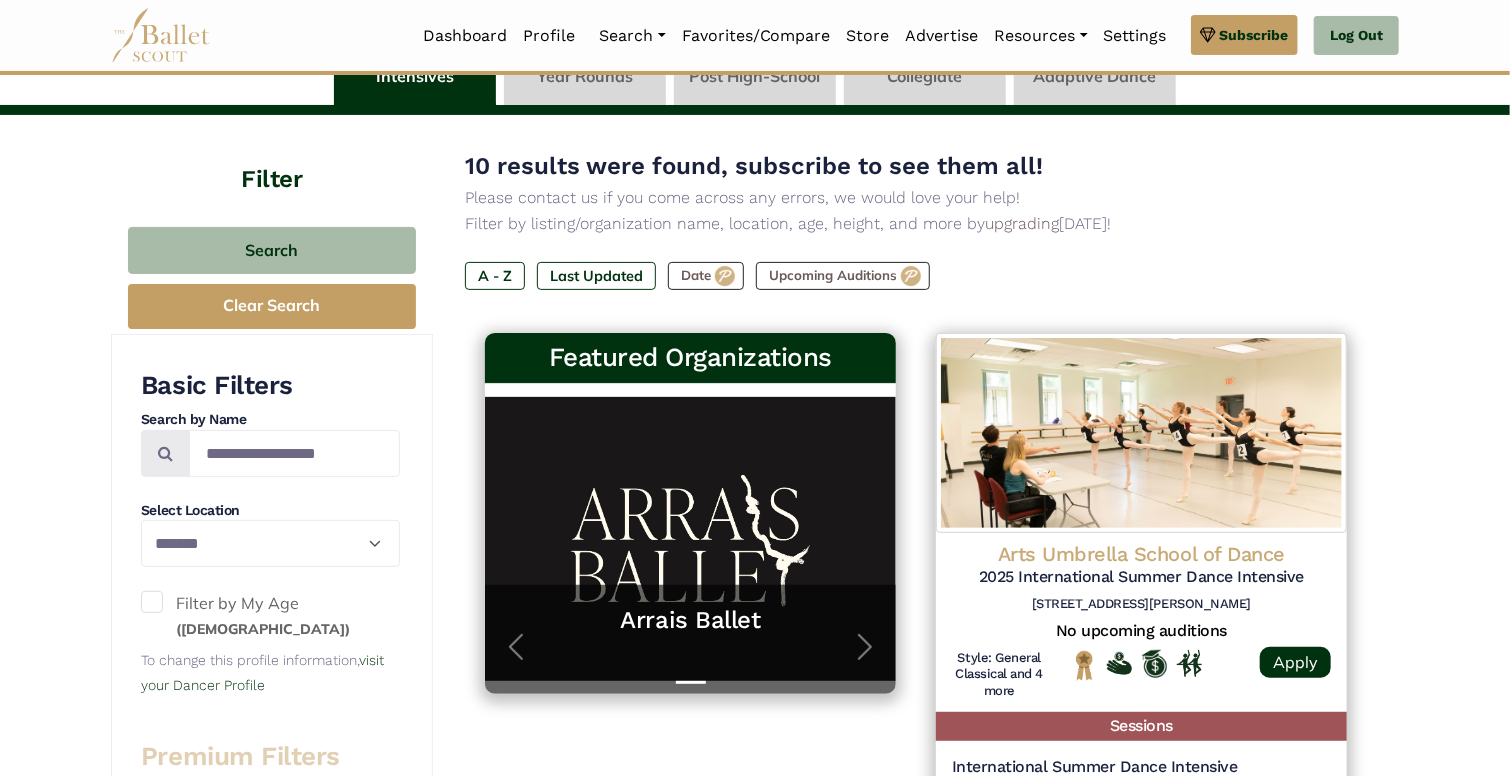 scroll, scrollTop: 136, scrollLeft: 0, axis: vertical 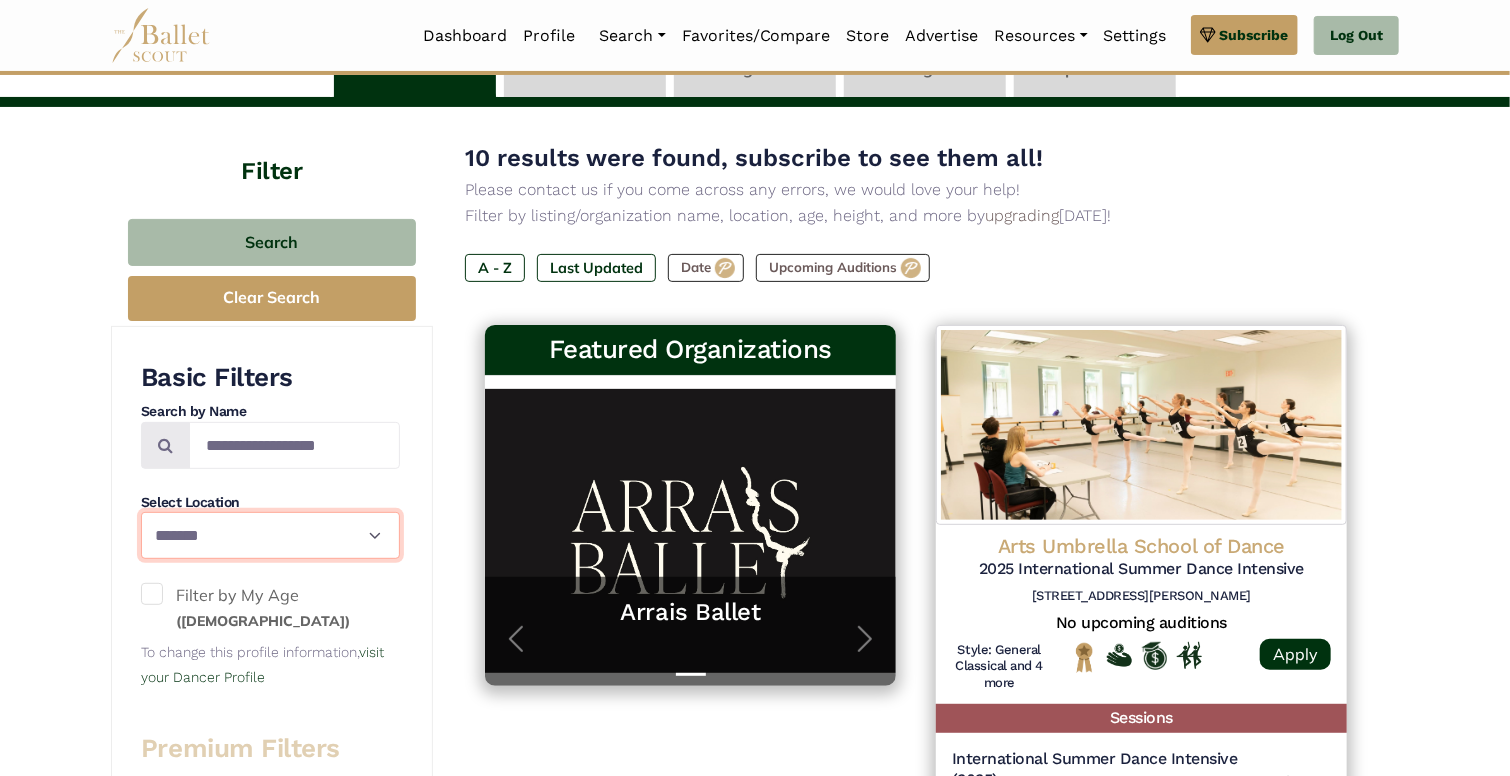 click on "**********" at bounding box center (270, 535) 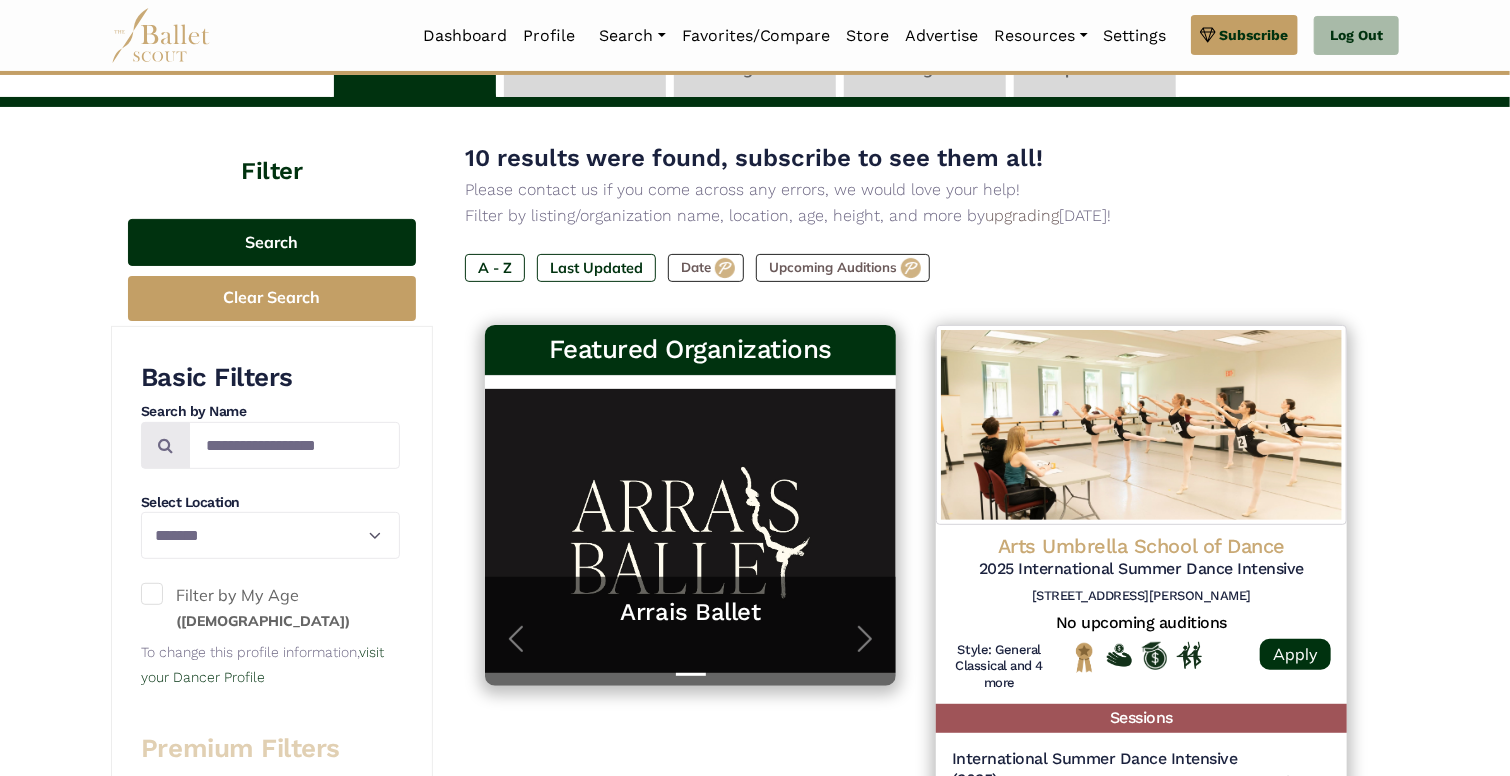 click on "Search" at bounding box center [272, 242] 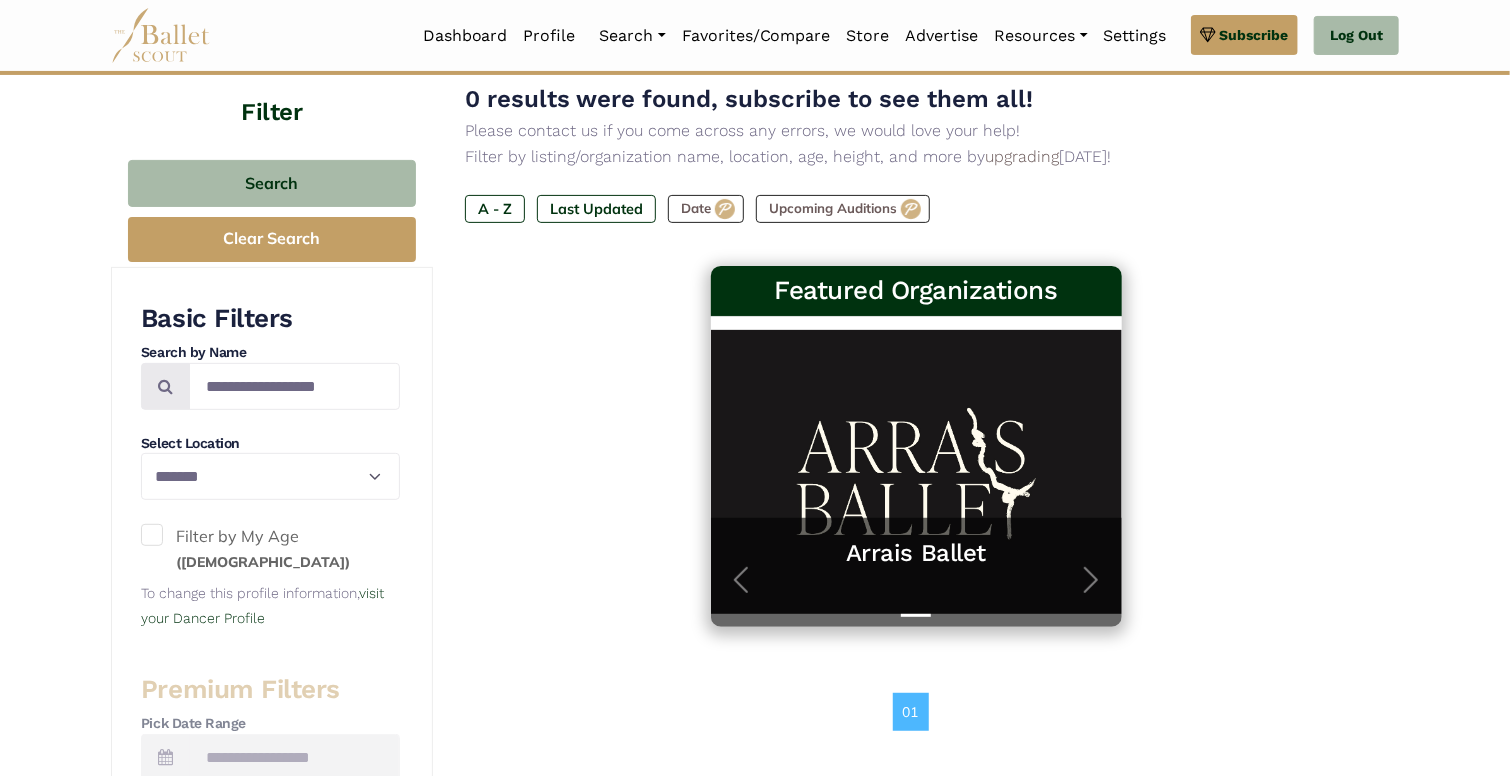 scroll, scrollTop: 152, scrollLeft: 0, axis: vertical 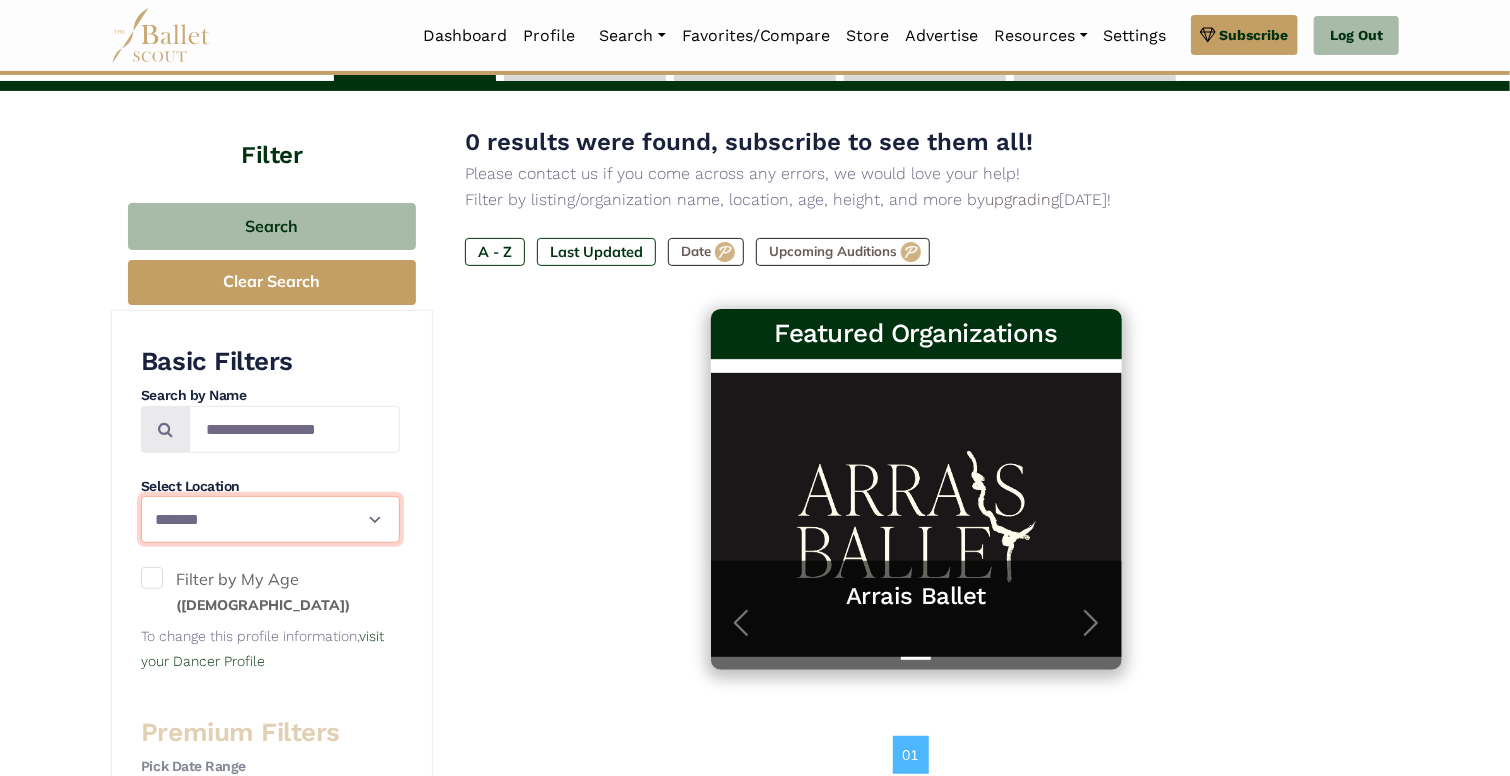 click on "**********" at bounding box center [270, 519] 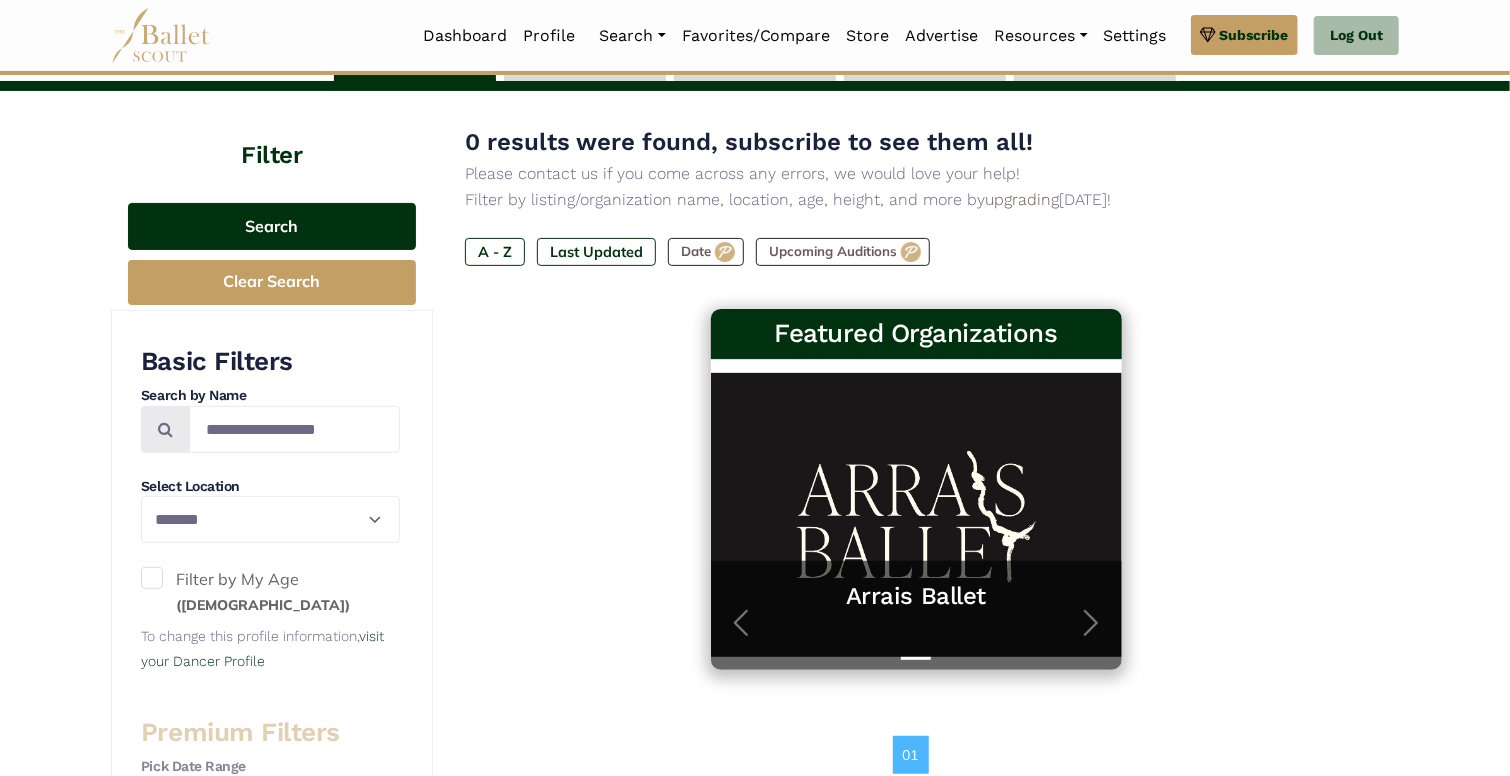 click on "Search" at bounding box center [272, 226] 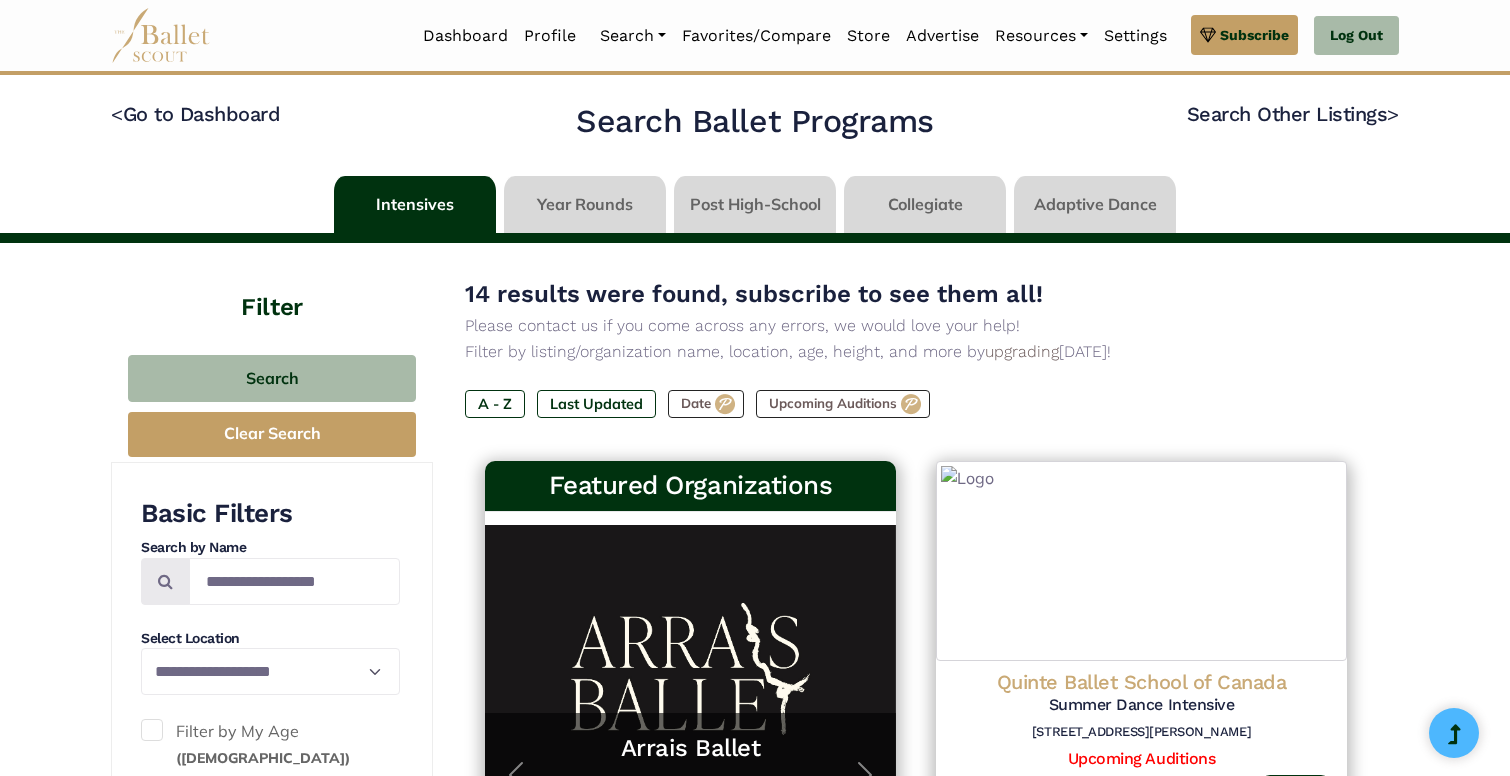 select on "**" 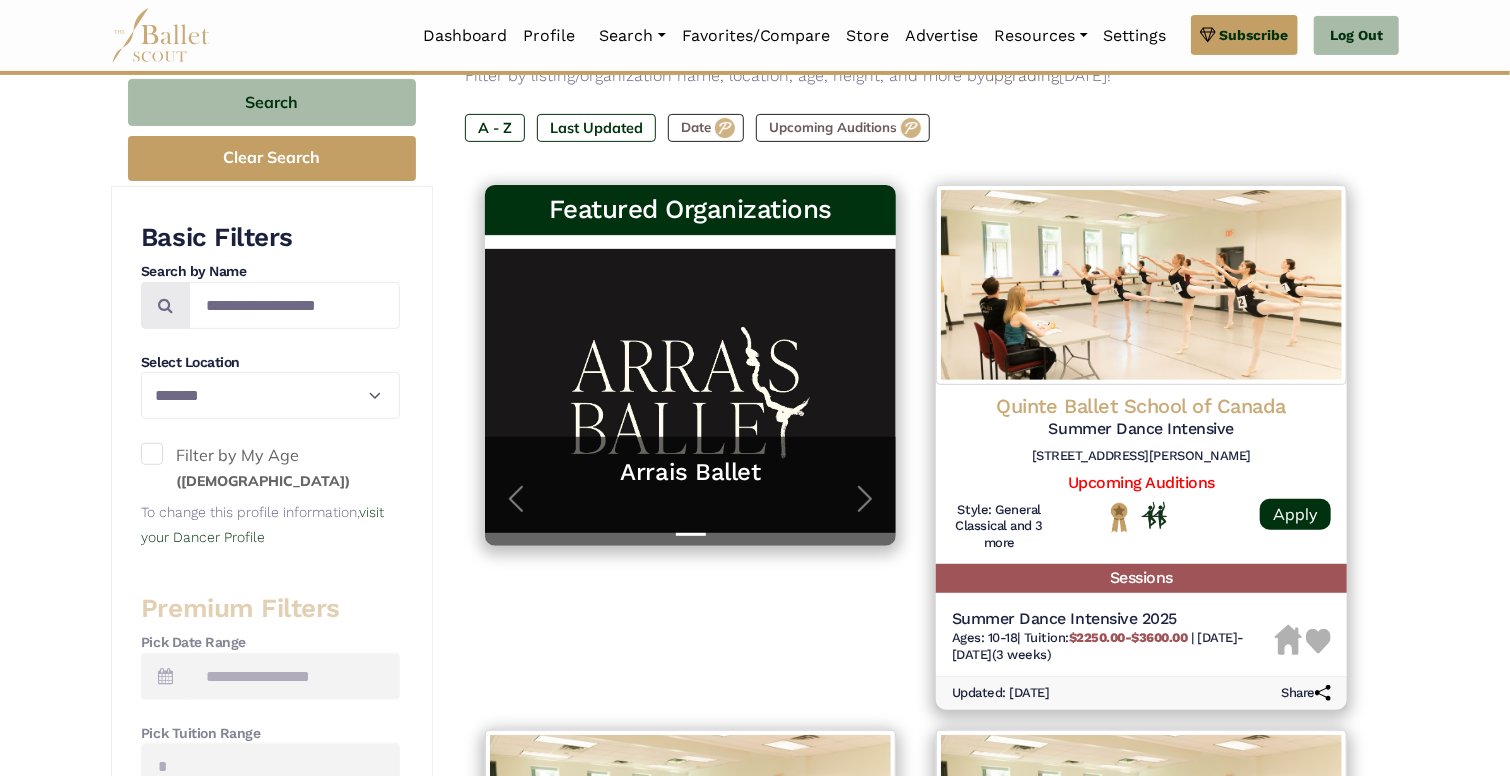scroll, scrollTop: 280, scrollLeft: 0, axis: vertical 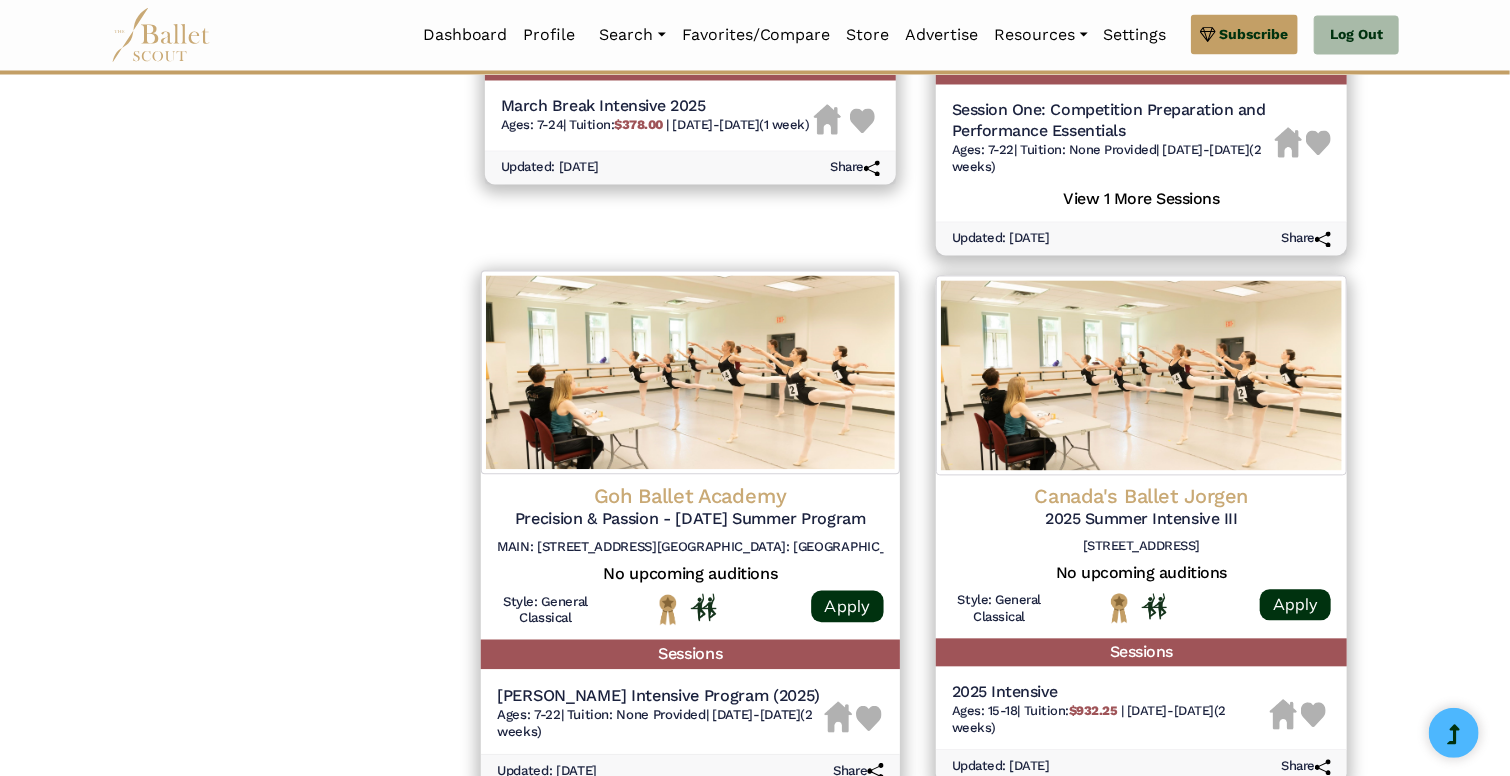 click on "Goh Ballet Academy" at bounding box center [1141, -1178] 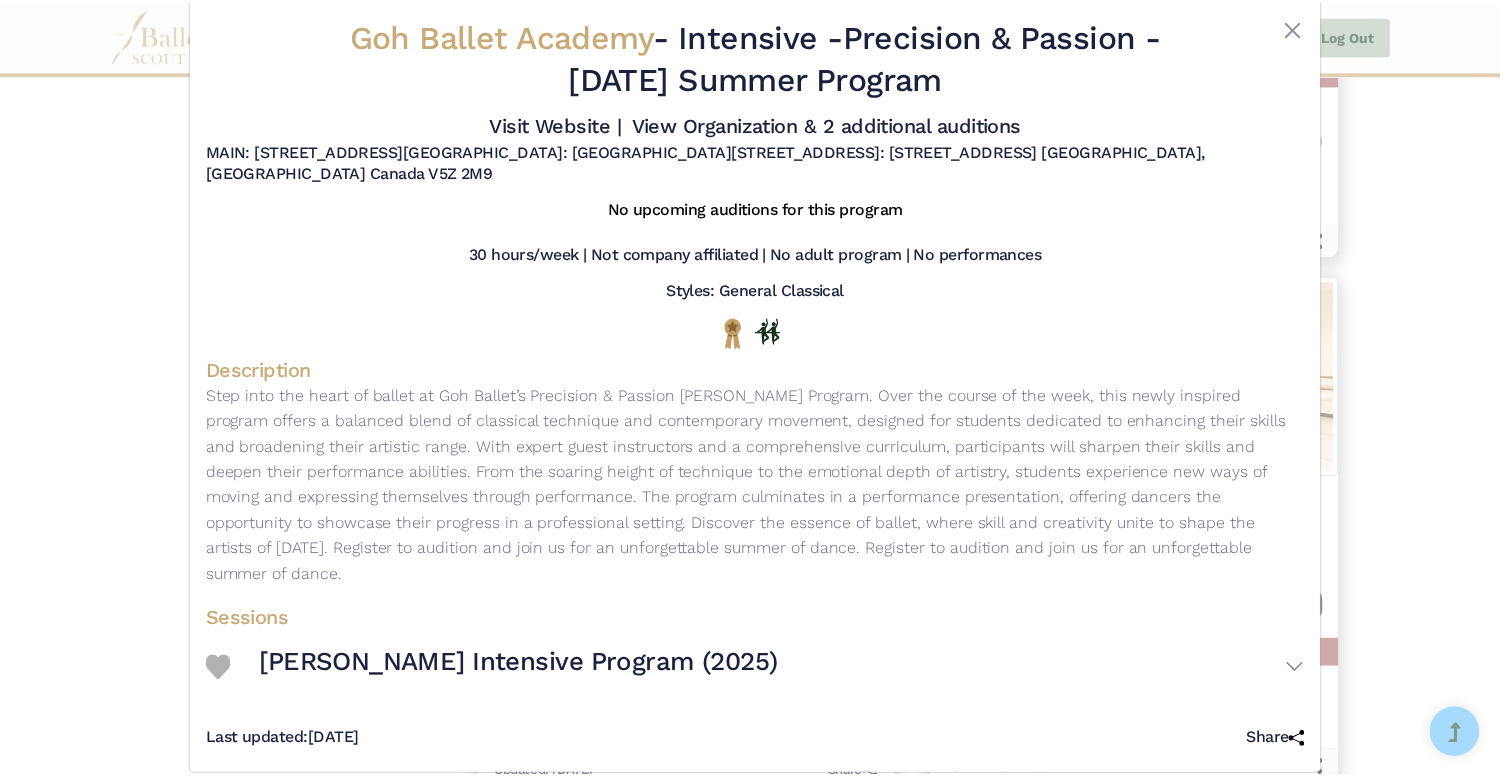 scroll, scrollTop: 0, scrollLeft: 0, axis: both 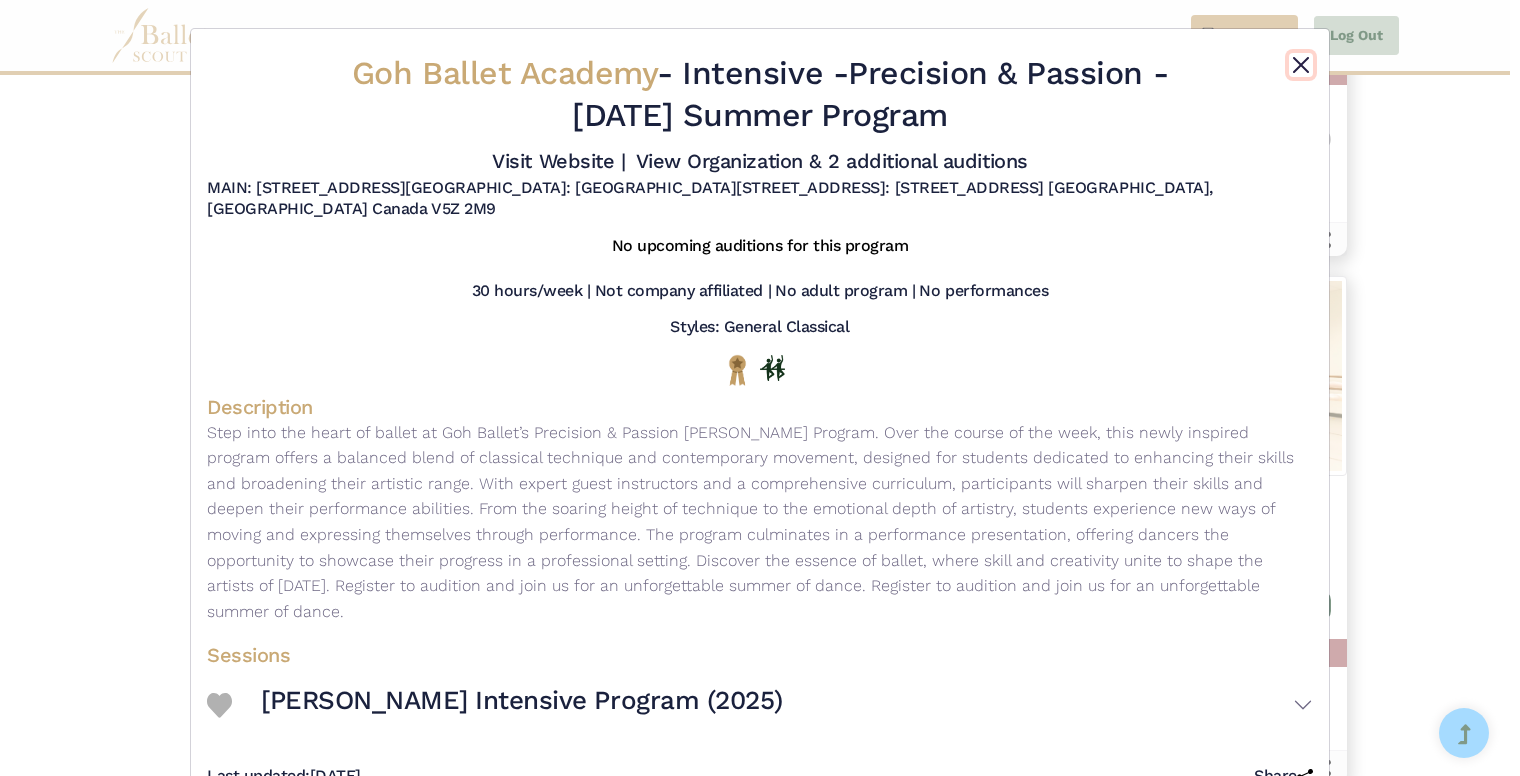 click at bounding box center [1301, 65] 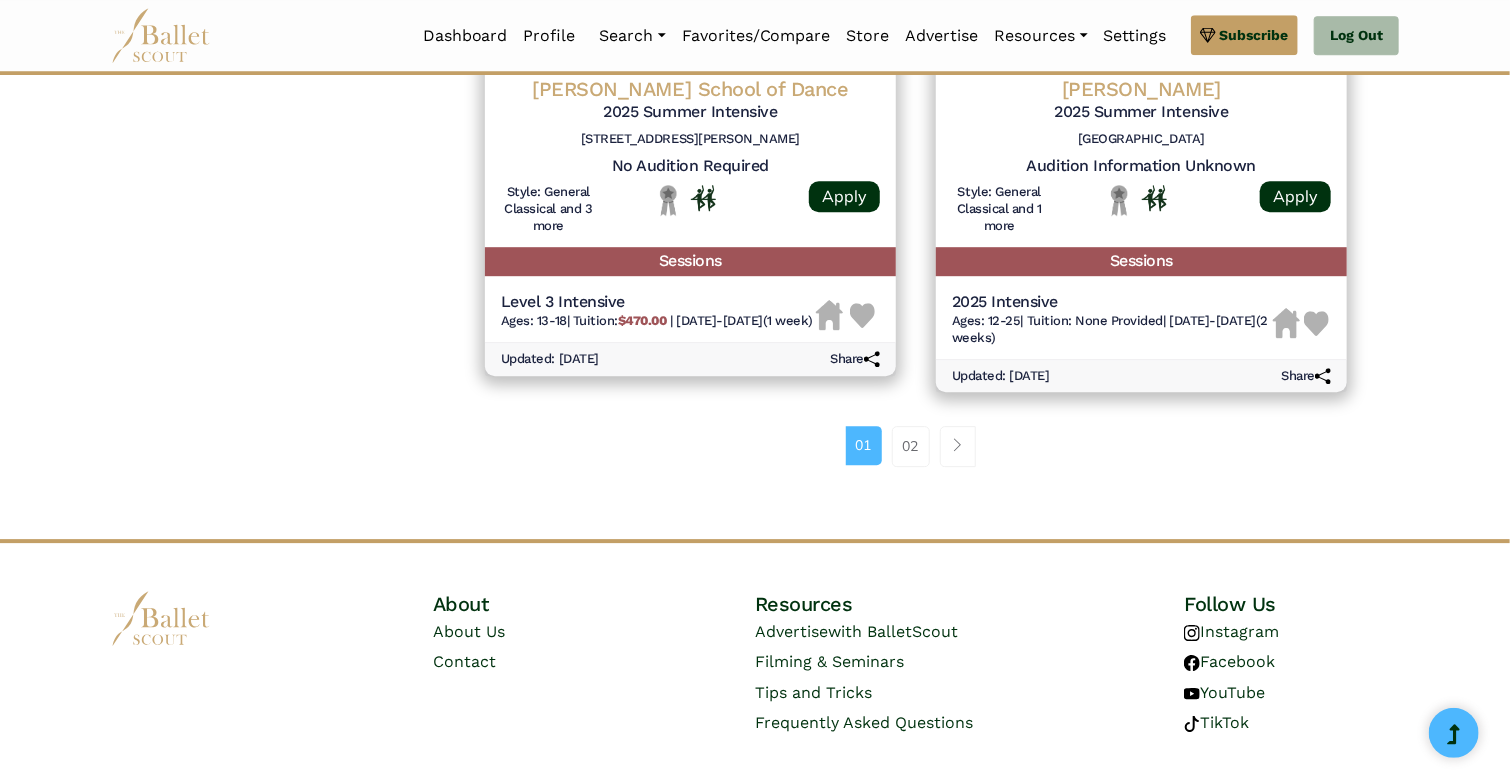 scroll, scrollTop: 2804, scrollLeft: 0, axis: vertical 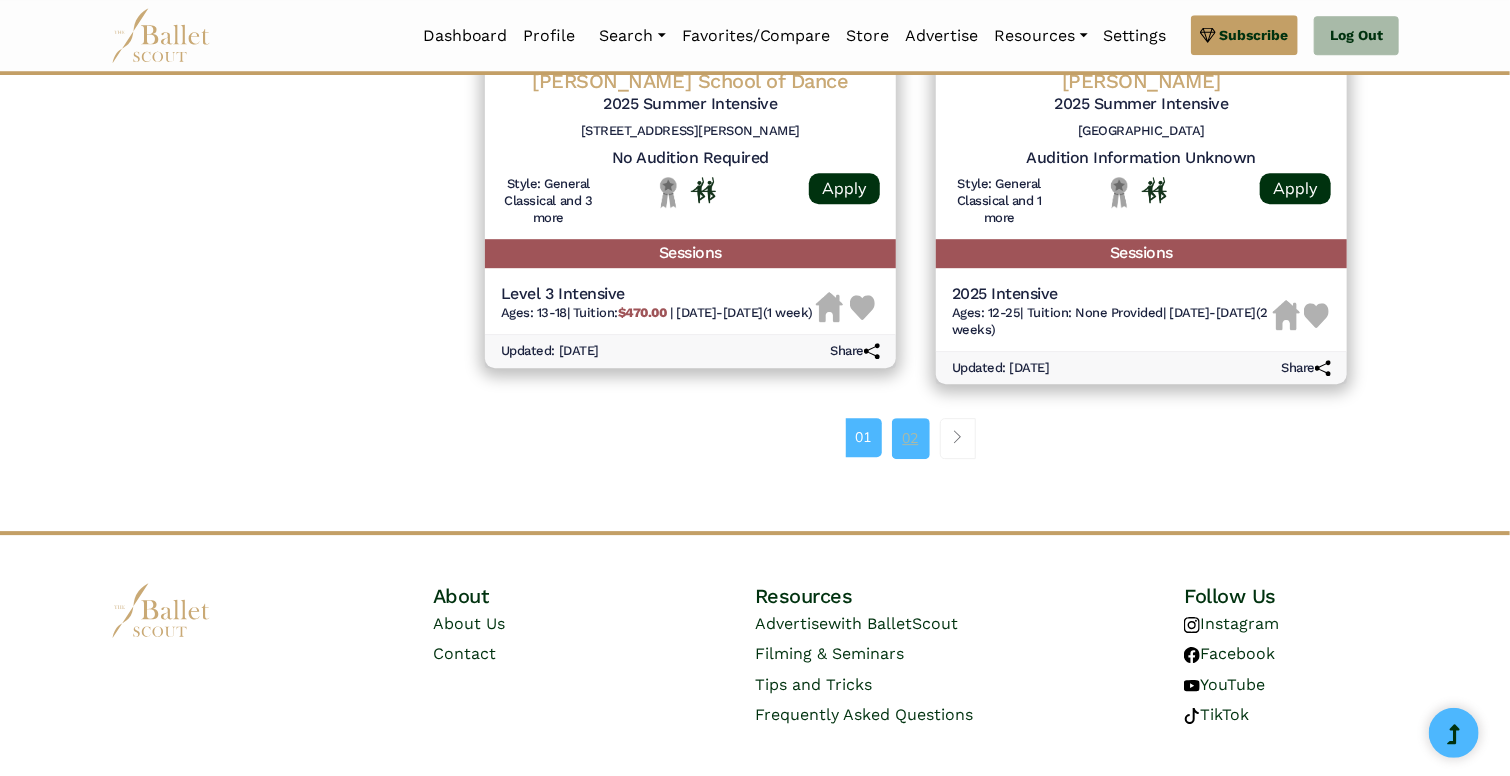 click on "02" at bounding box center (911, 438) 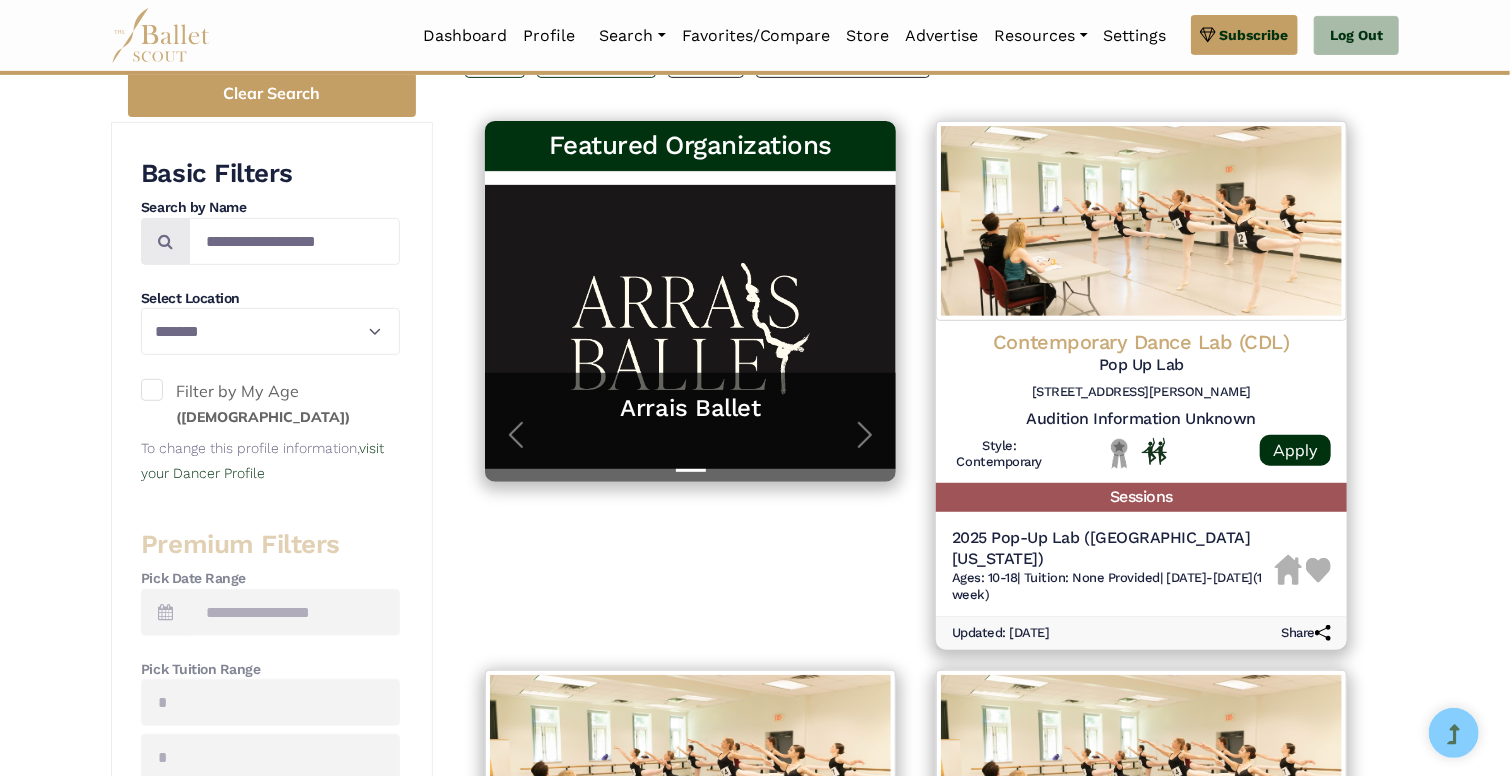 scroll, scrollTop: 336, scrollLeft: 0, axis: vertical 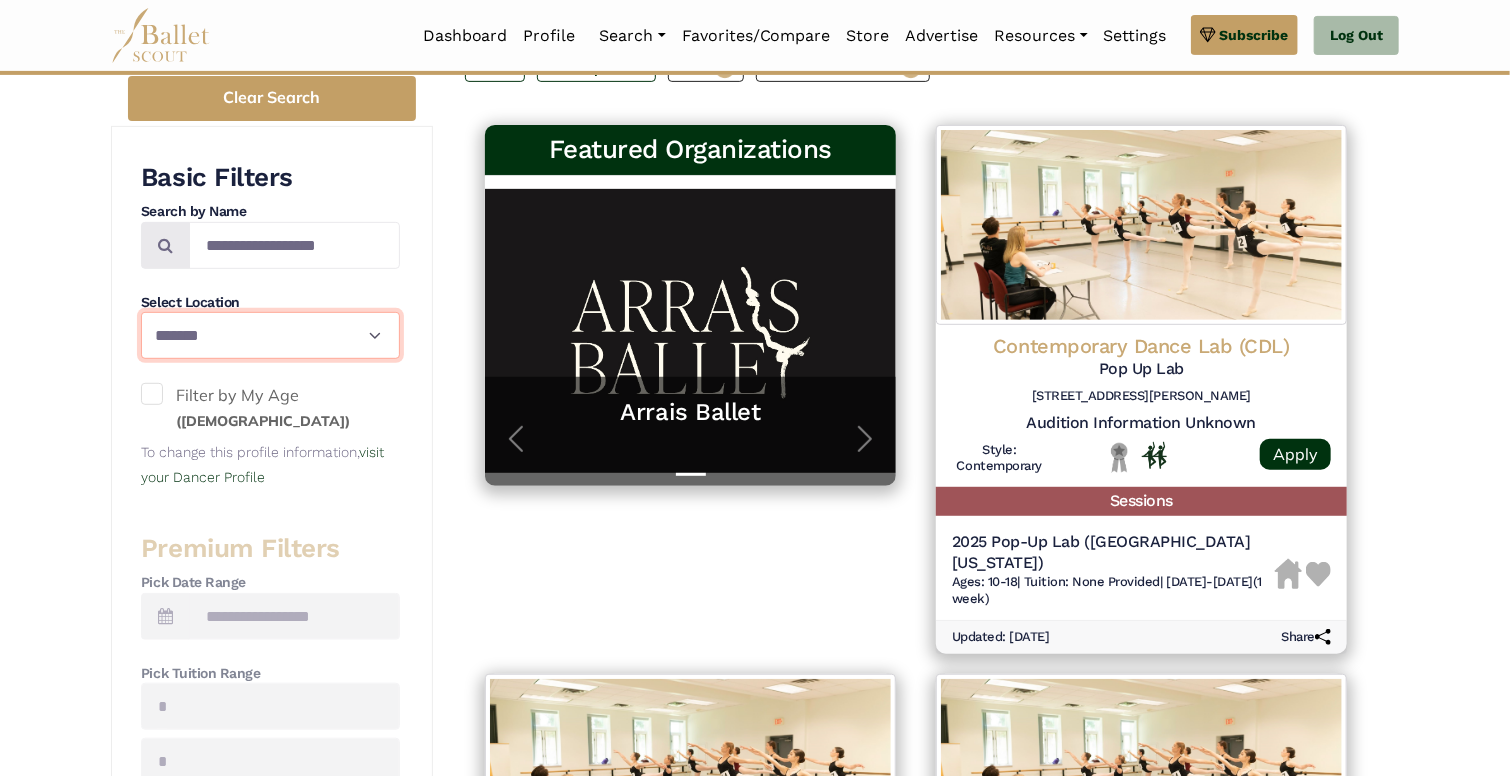 click on "**********" at bounding box center (270, 335) 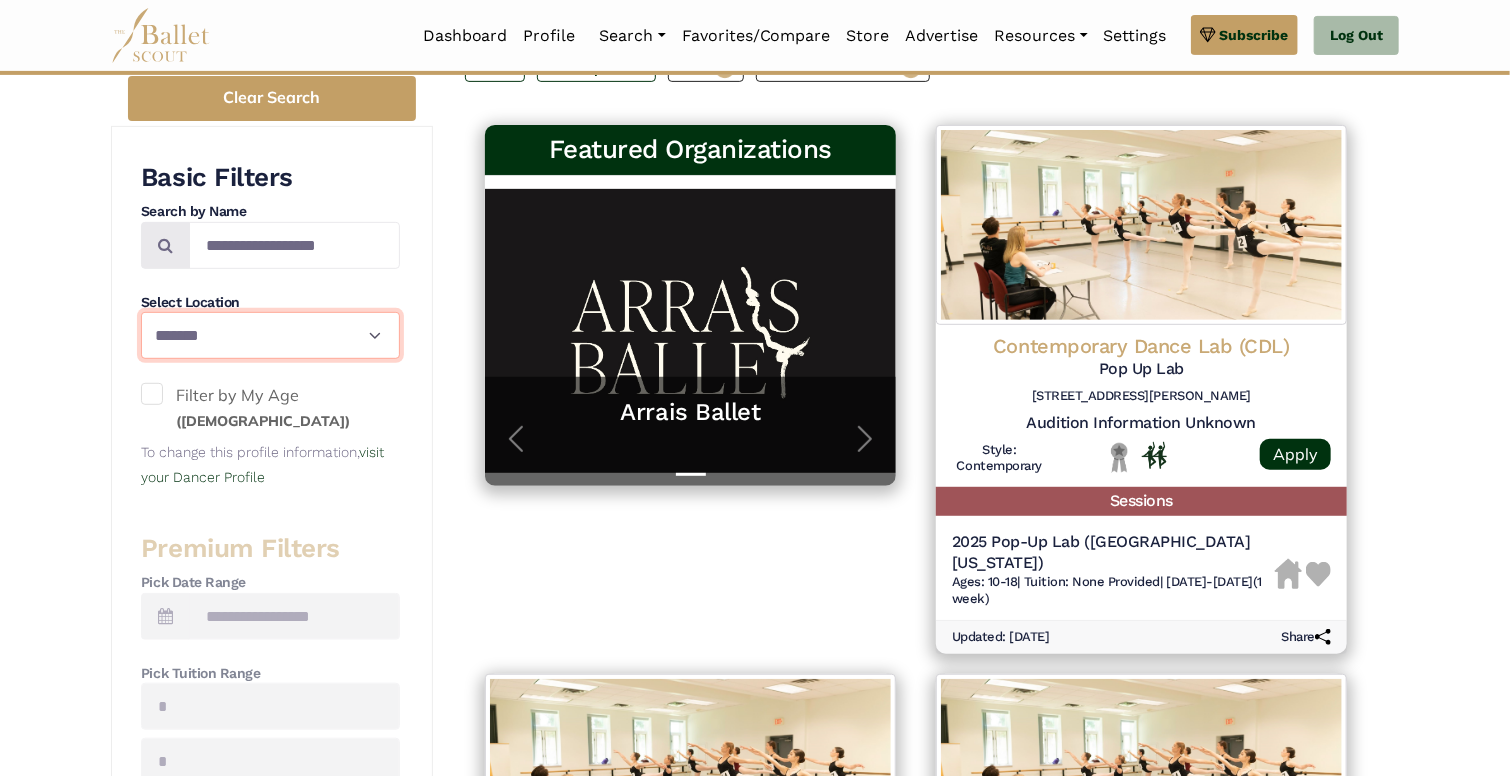select on "**" 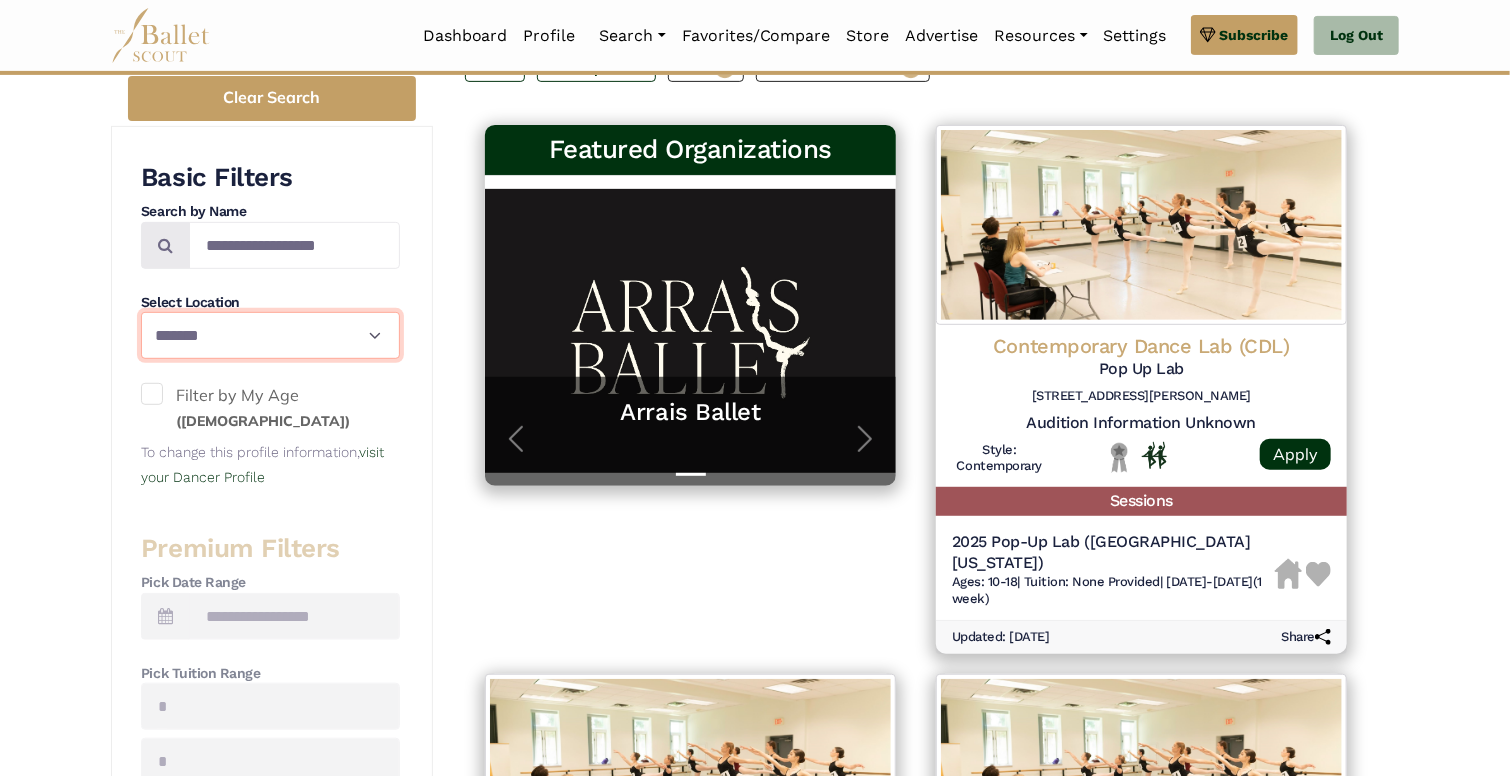 click on "**********" at bounding box center (270, 335) 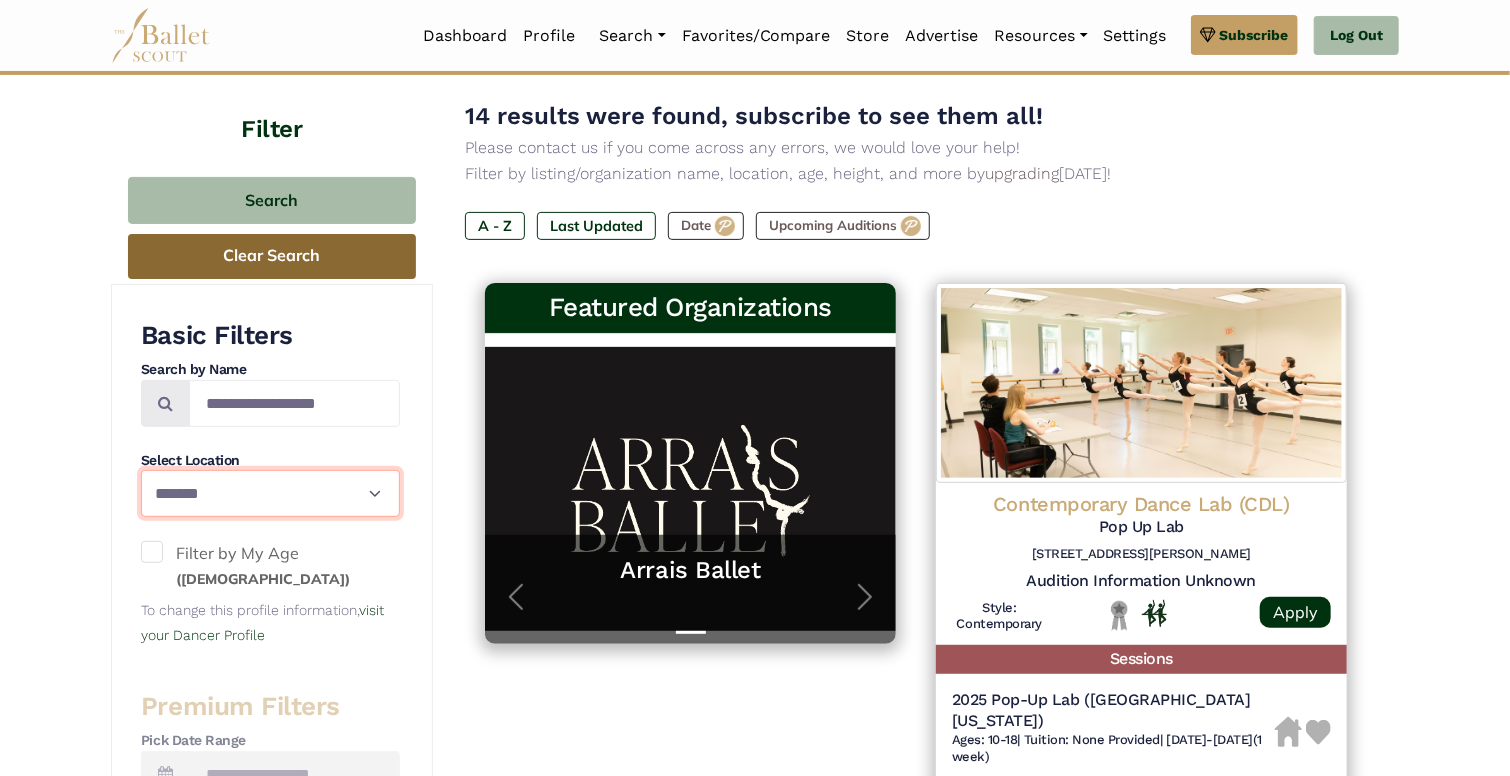 scroll, scrollTop: 176, scrollLeft: 0, axis: vertical 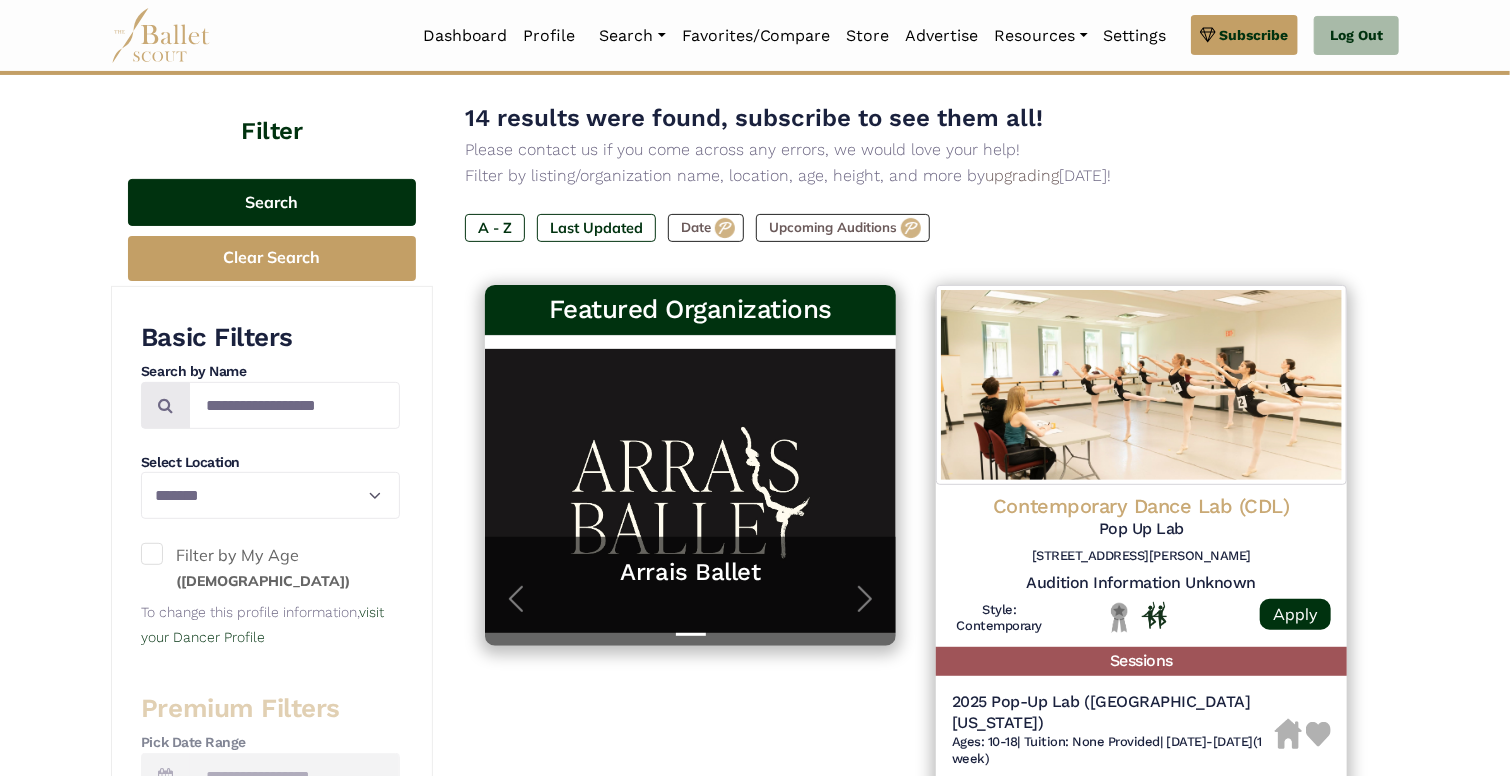 click on "Search" at bounding box center [272, 202] 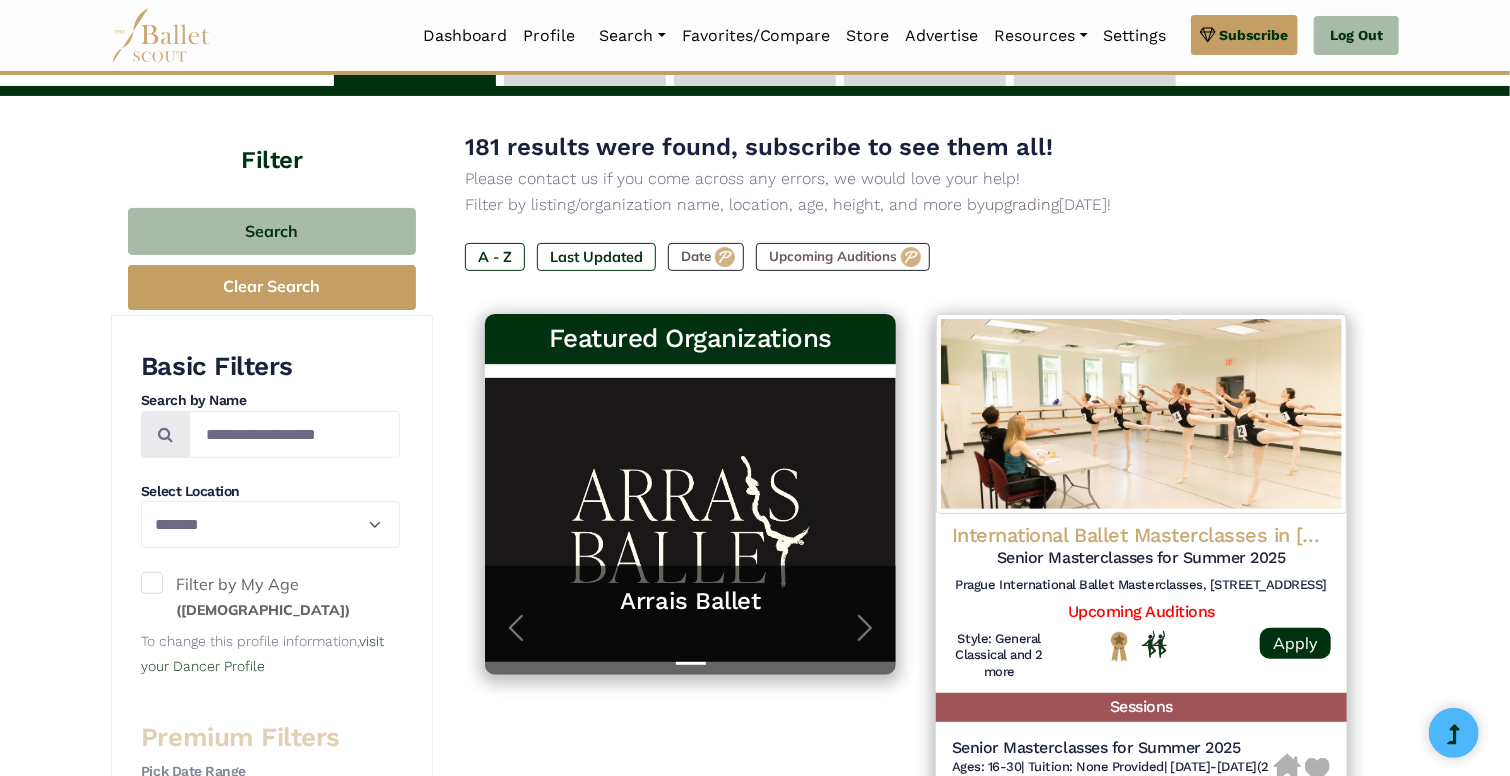 scroll, scrollTop: 0, scrollLeft: 0, axis: both 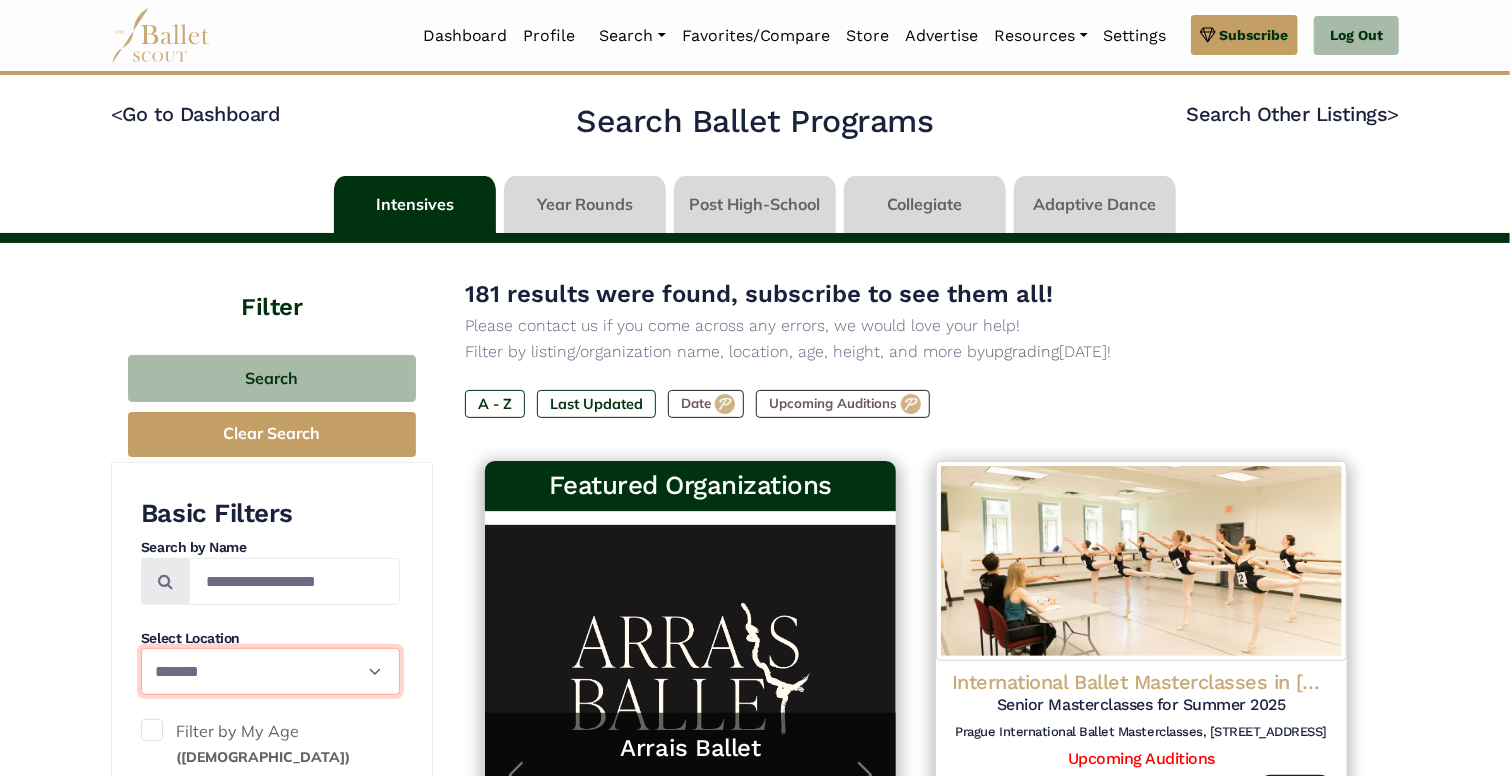 click on "**********" at bounding box center (270, 671) 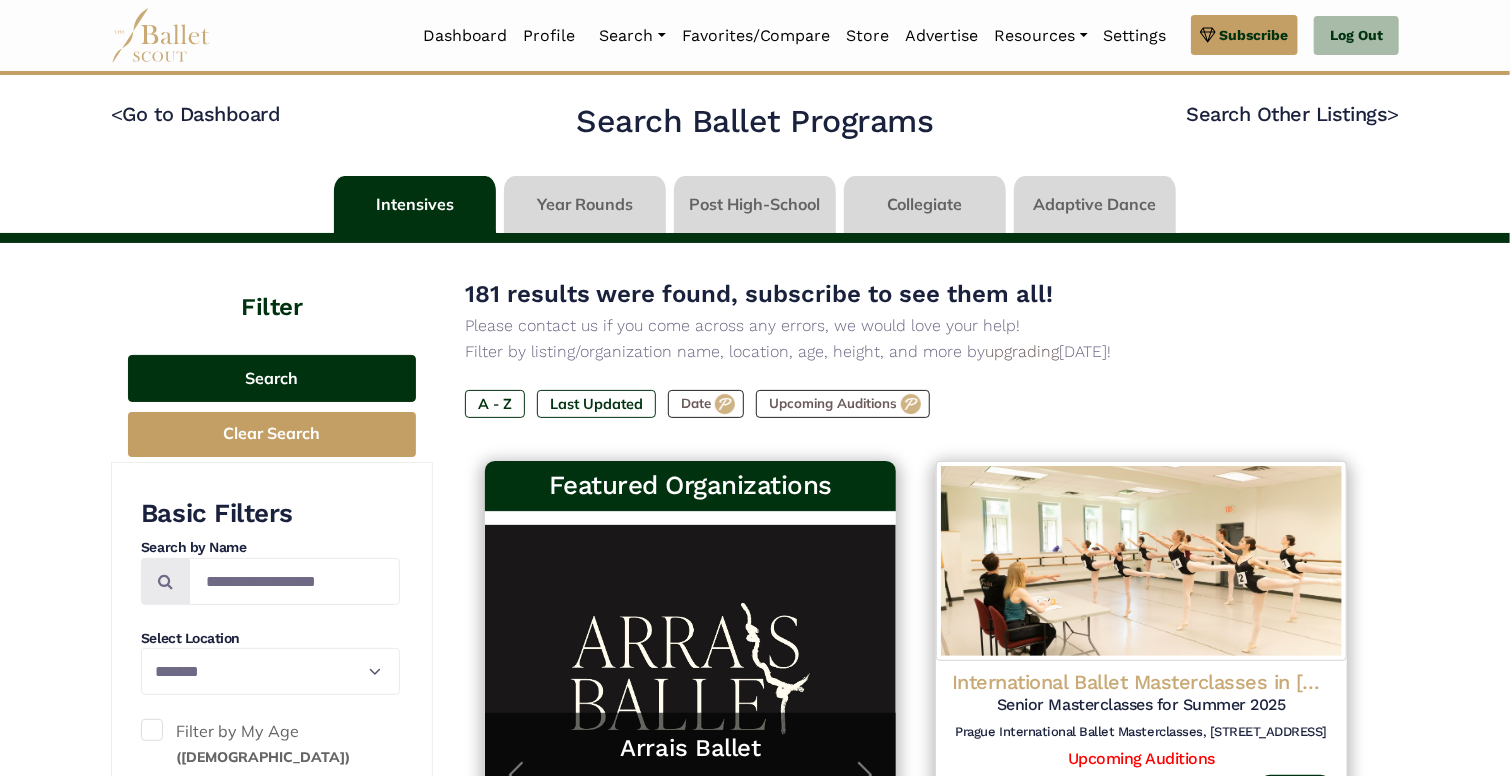 click on "Search" at bounding box center [272, 378] 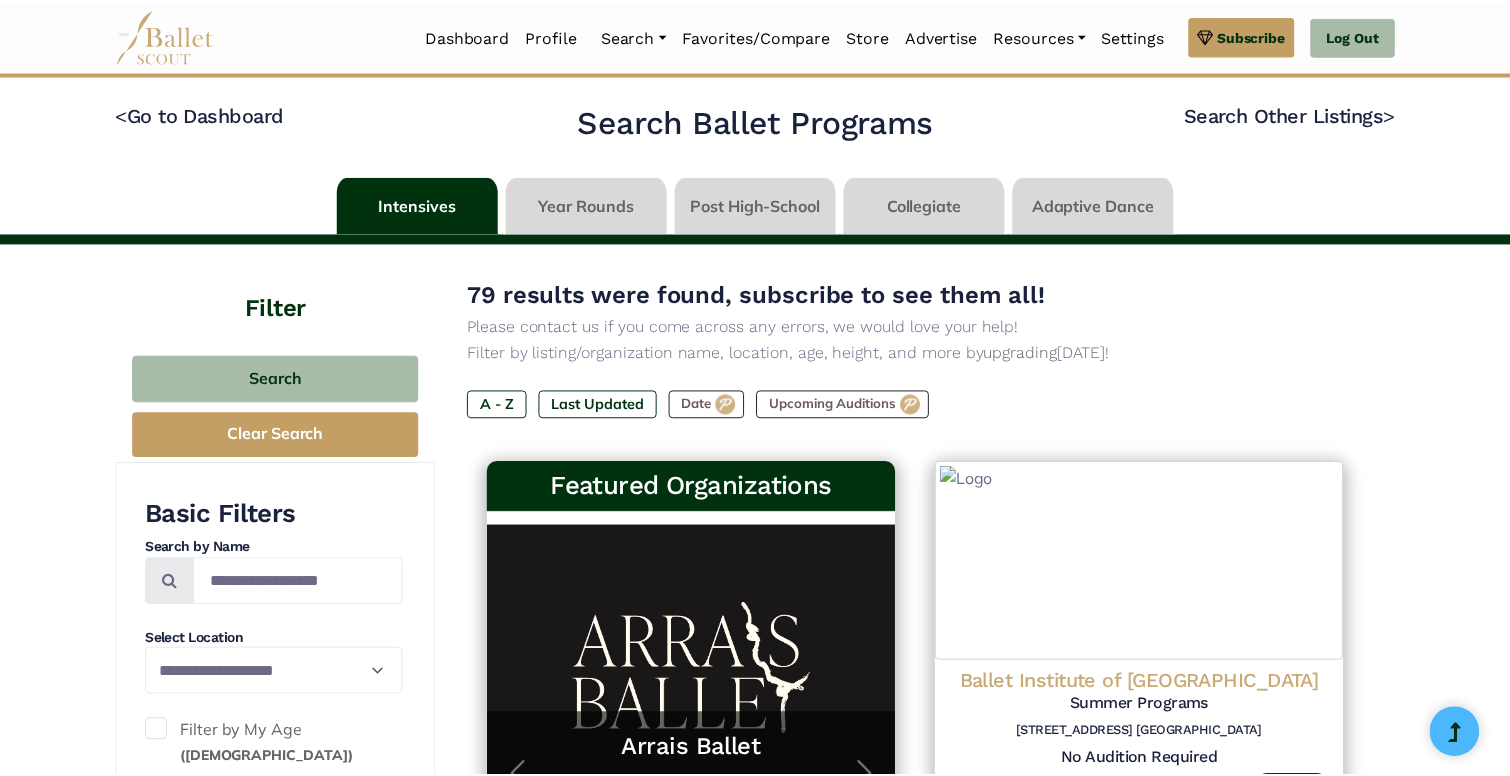 scroll, scrollTop: 0, scrollLeft: 0, axis: both 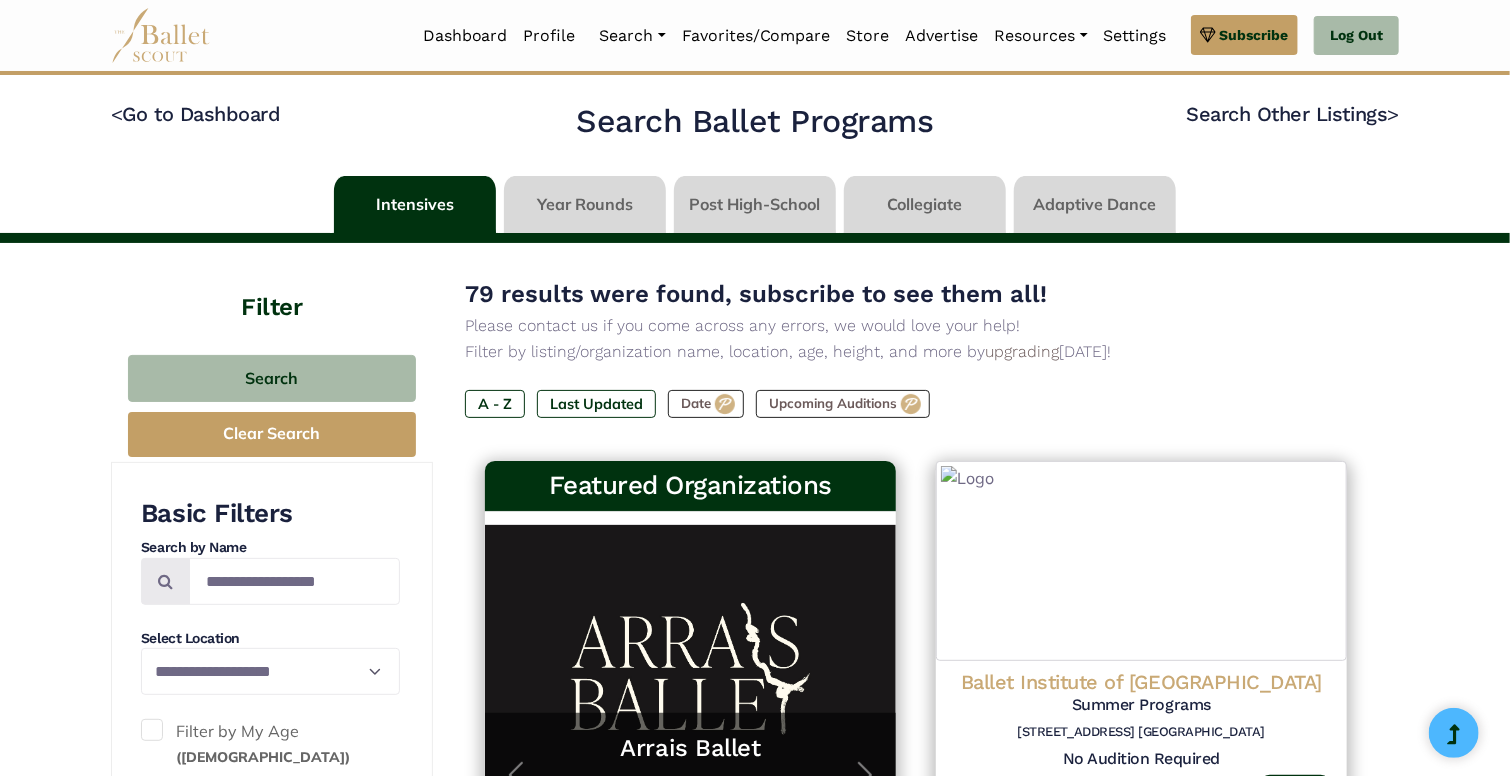 select on "**" 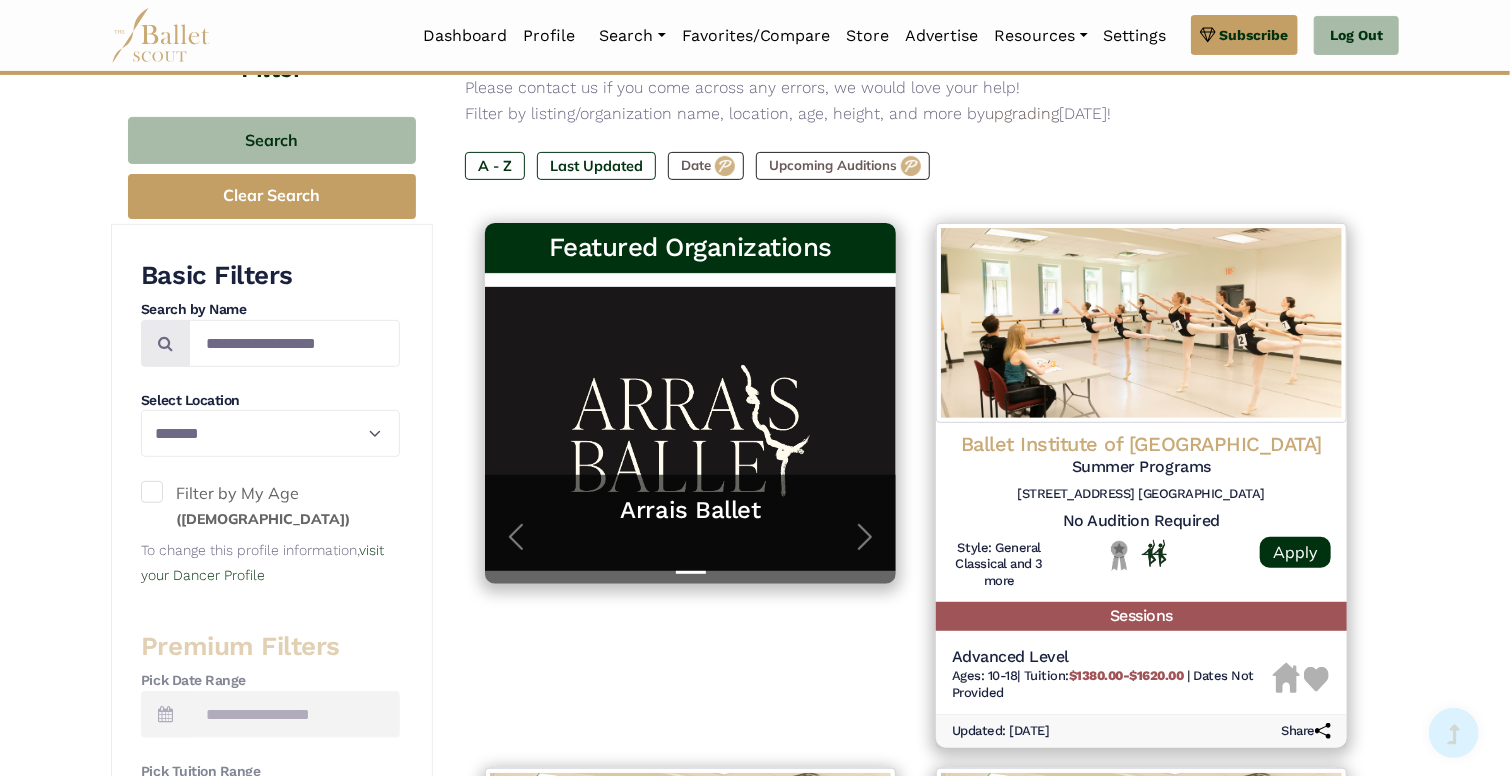 scroll, scrollTop: 242, scrollLeft: 0, axis: vertical 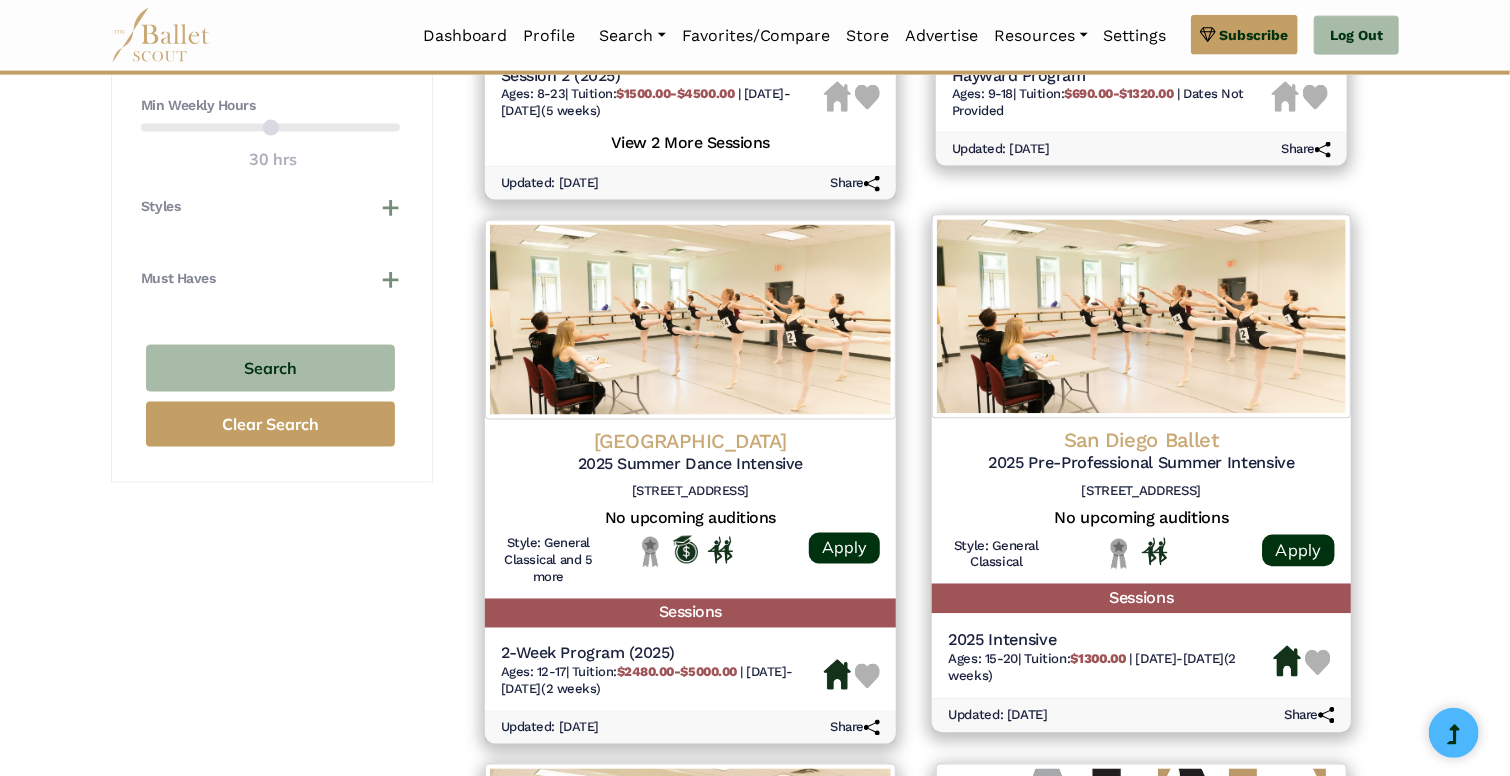 click on "San Diego Ballet" at bounding box center [1141, -682] 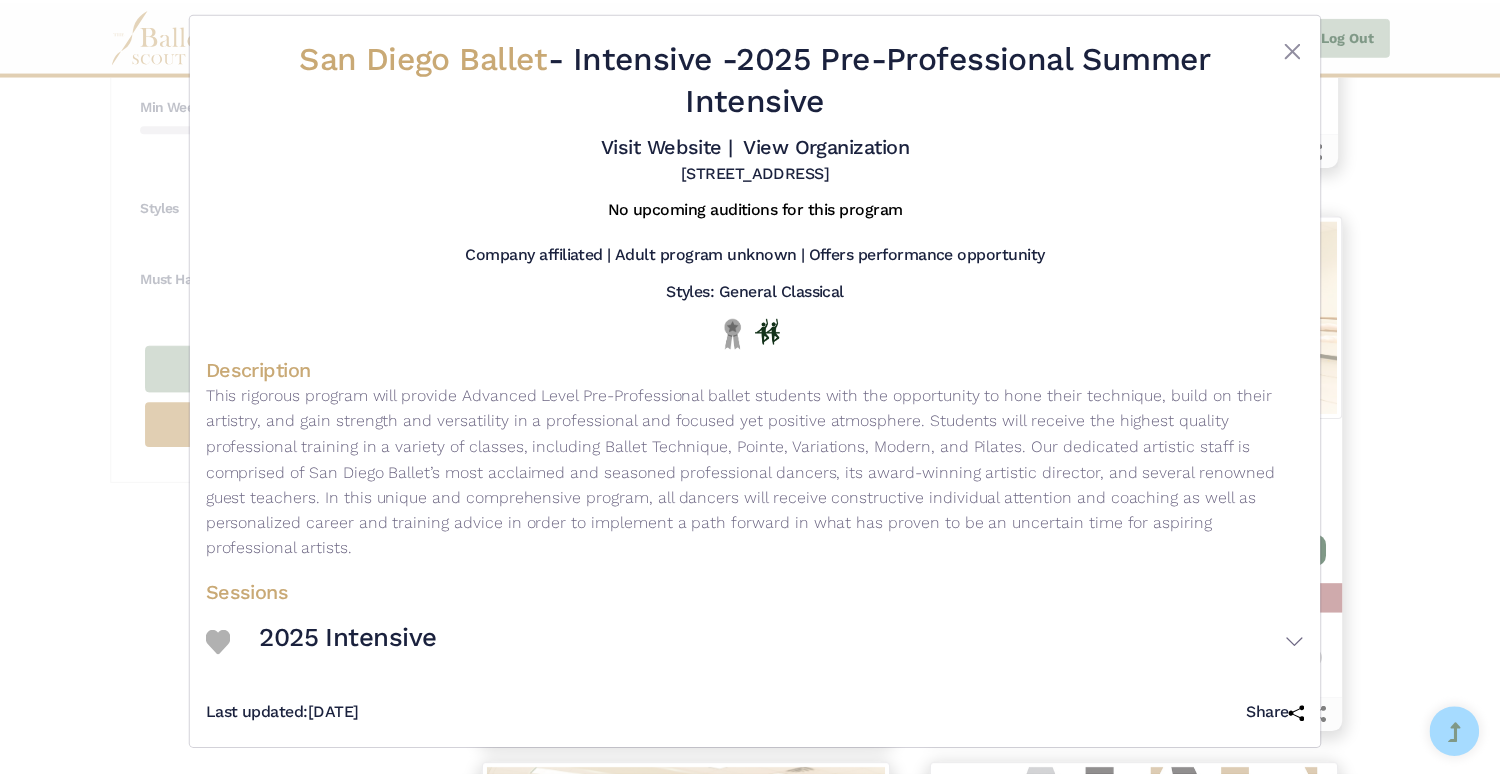 scroll, scrollTop: 11, scrollLeft: 0, axis: vertical 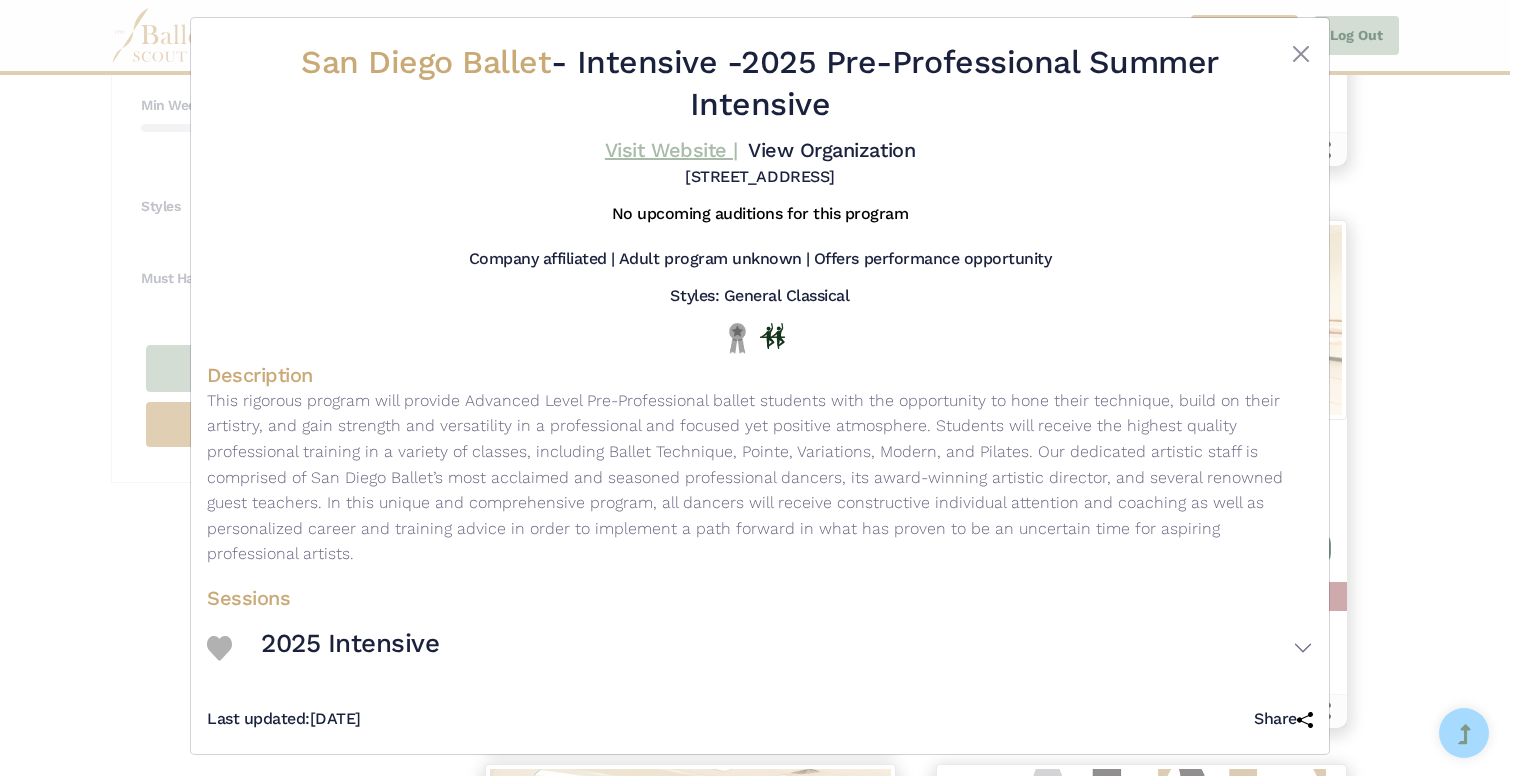 click on "Visit Website |" at bounding box center (671, 150) 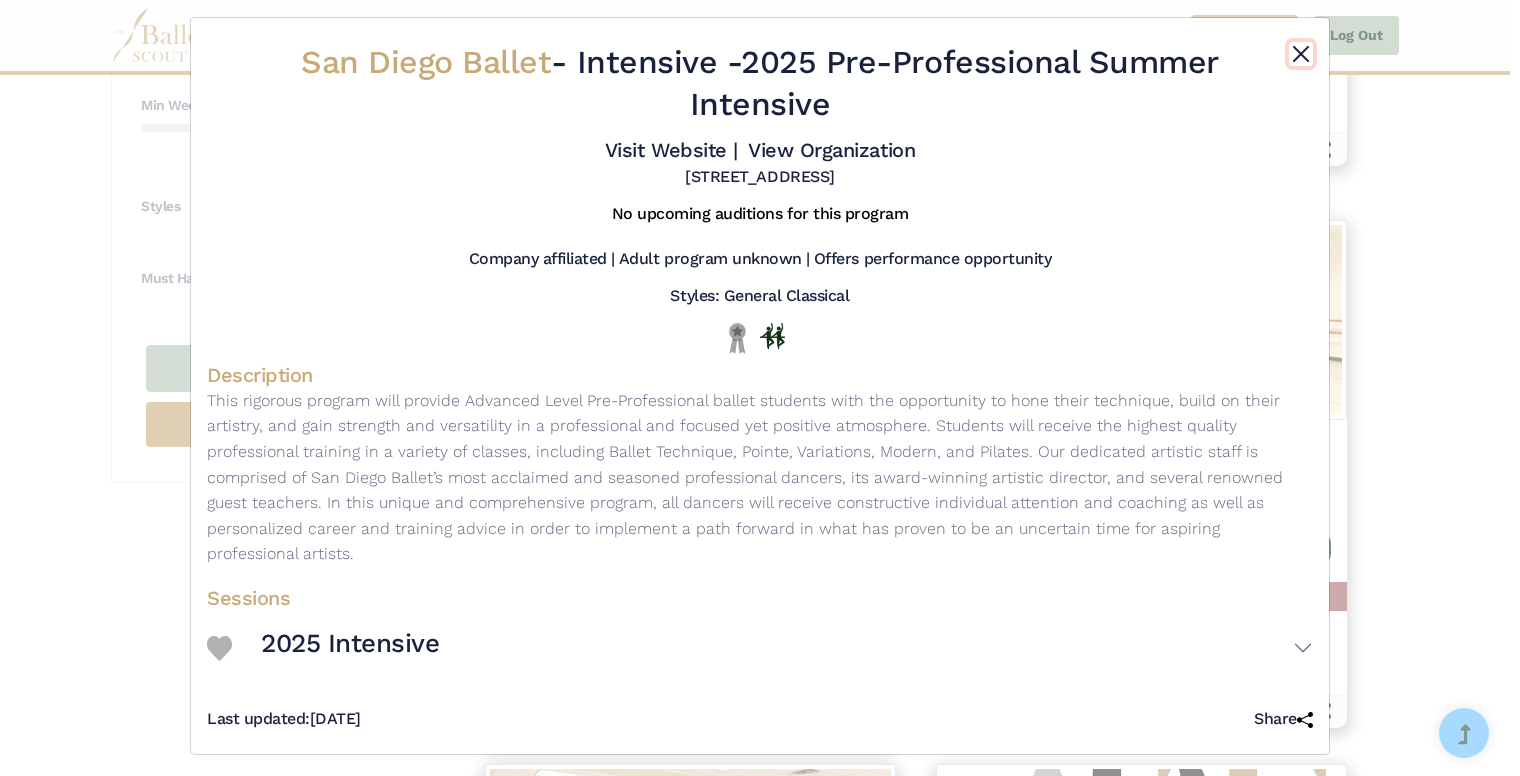 click at bounding box center (1301, 54) 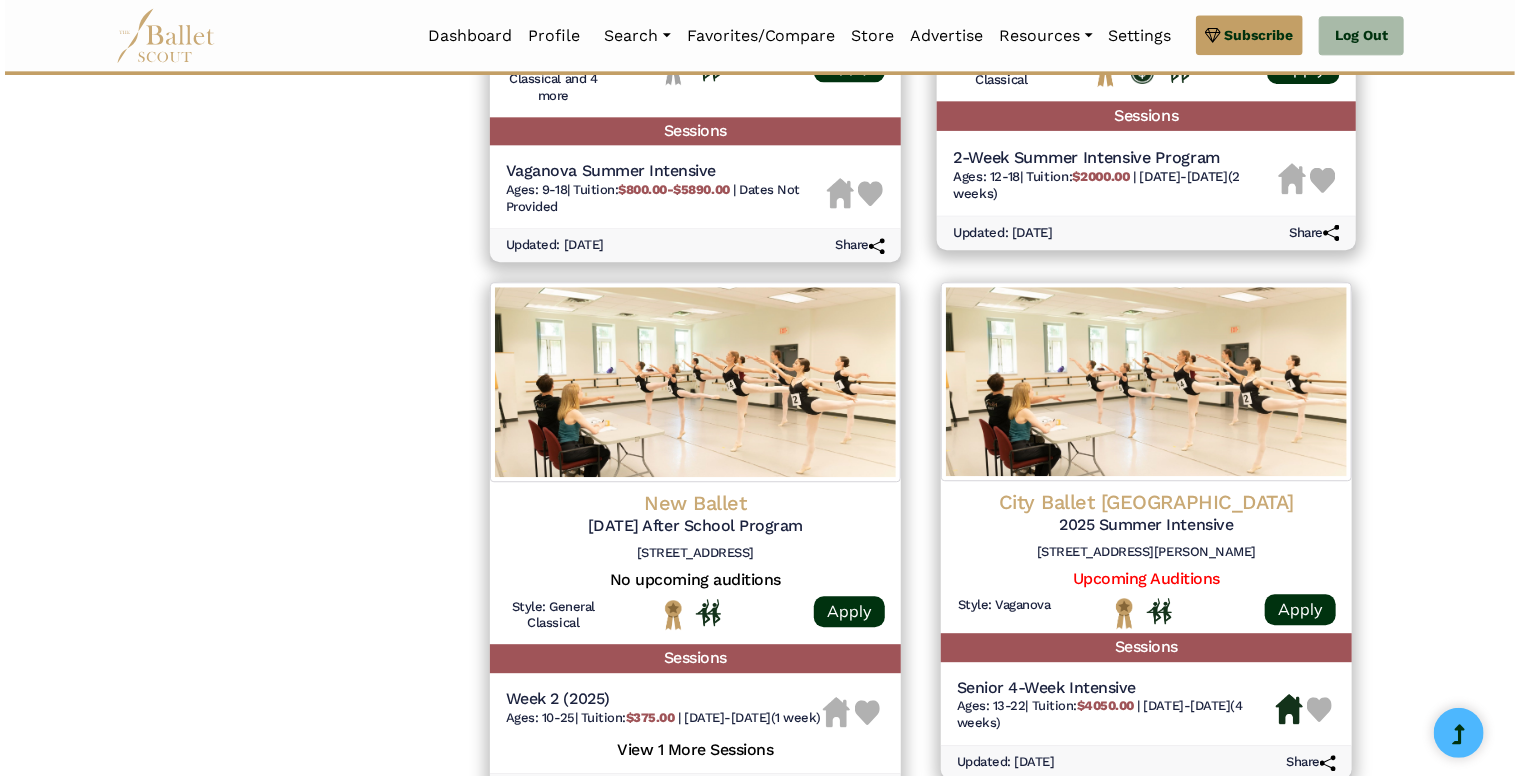 scroll, scrollTop: 2390, scrollLeft: 0, axis: vertical 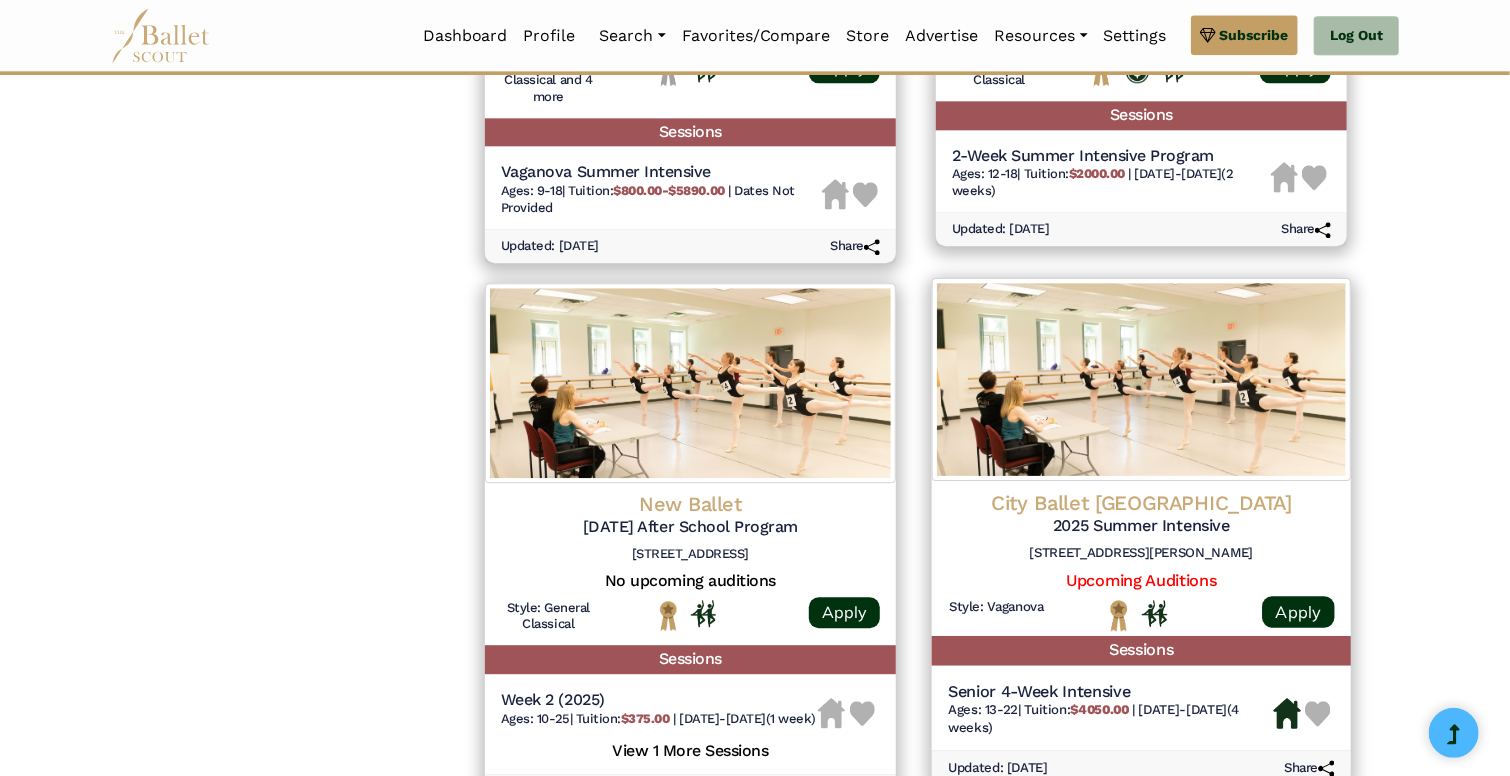 click on "City Ballet San Francisco" at bounding box center [1141, -1708] 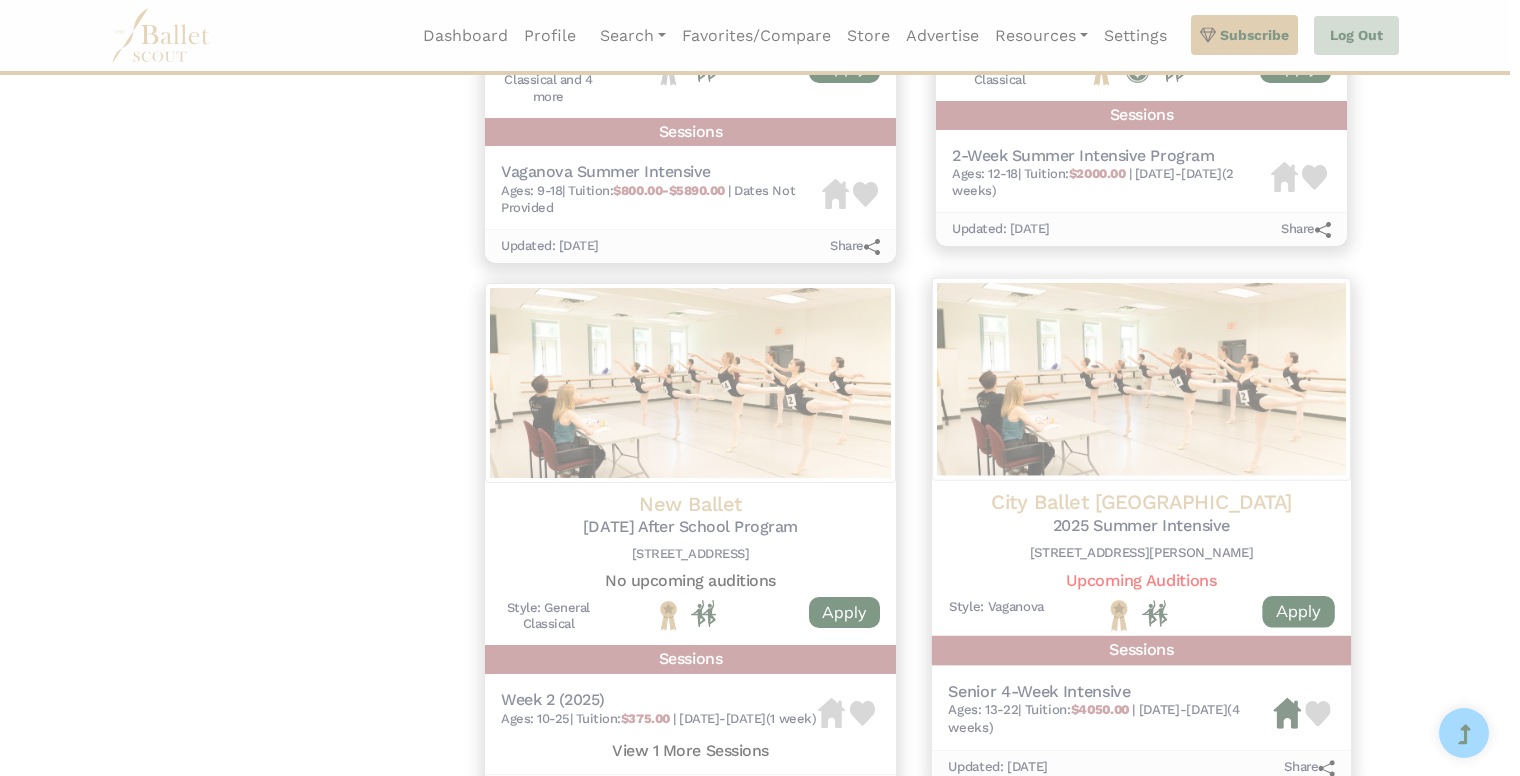 scroll, scrollTop: 0, scrollLeft: 0, axis: both 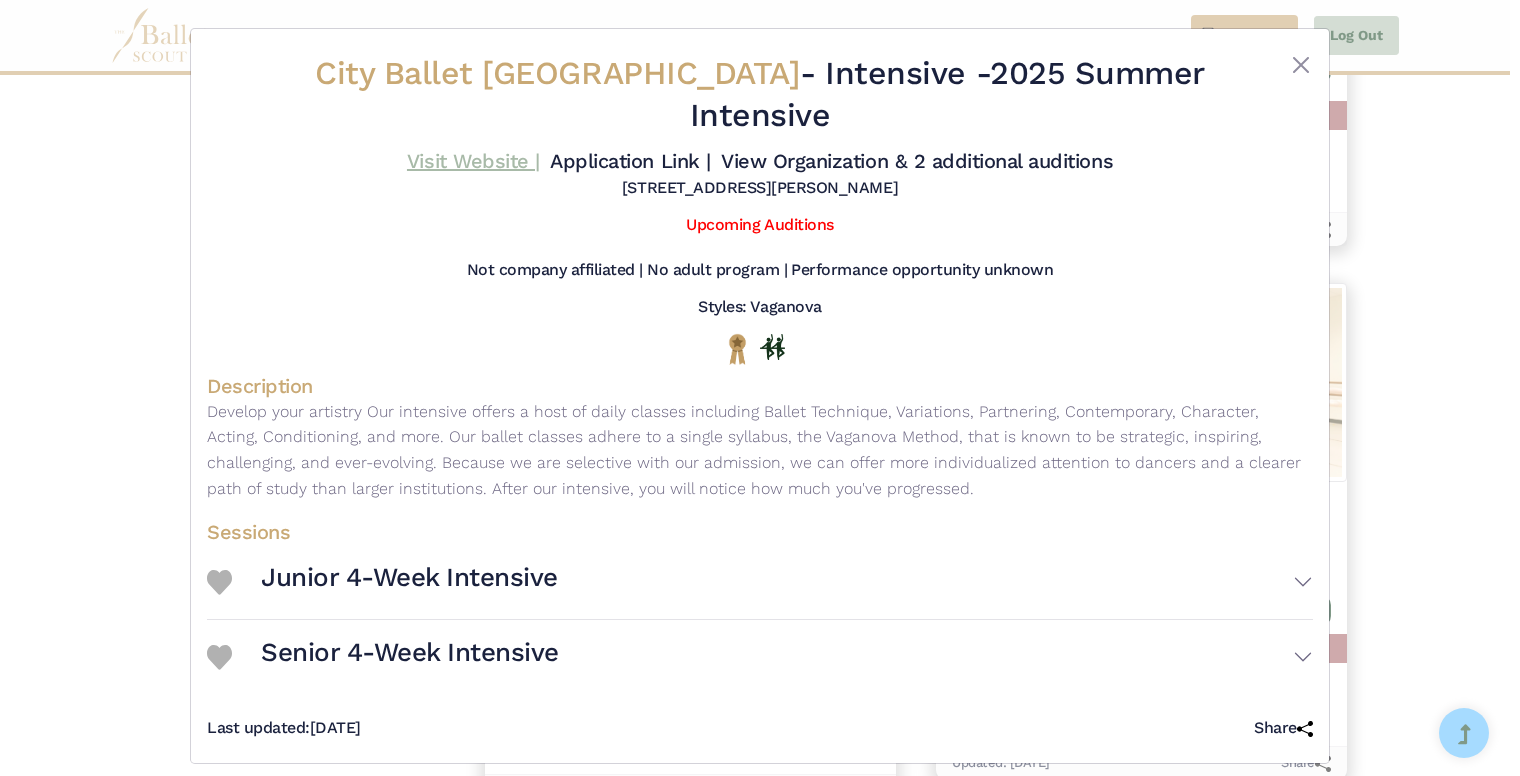 click on "Visit Website |" at bounding box center (473, 161) 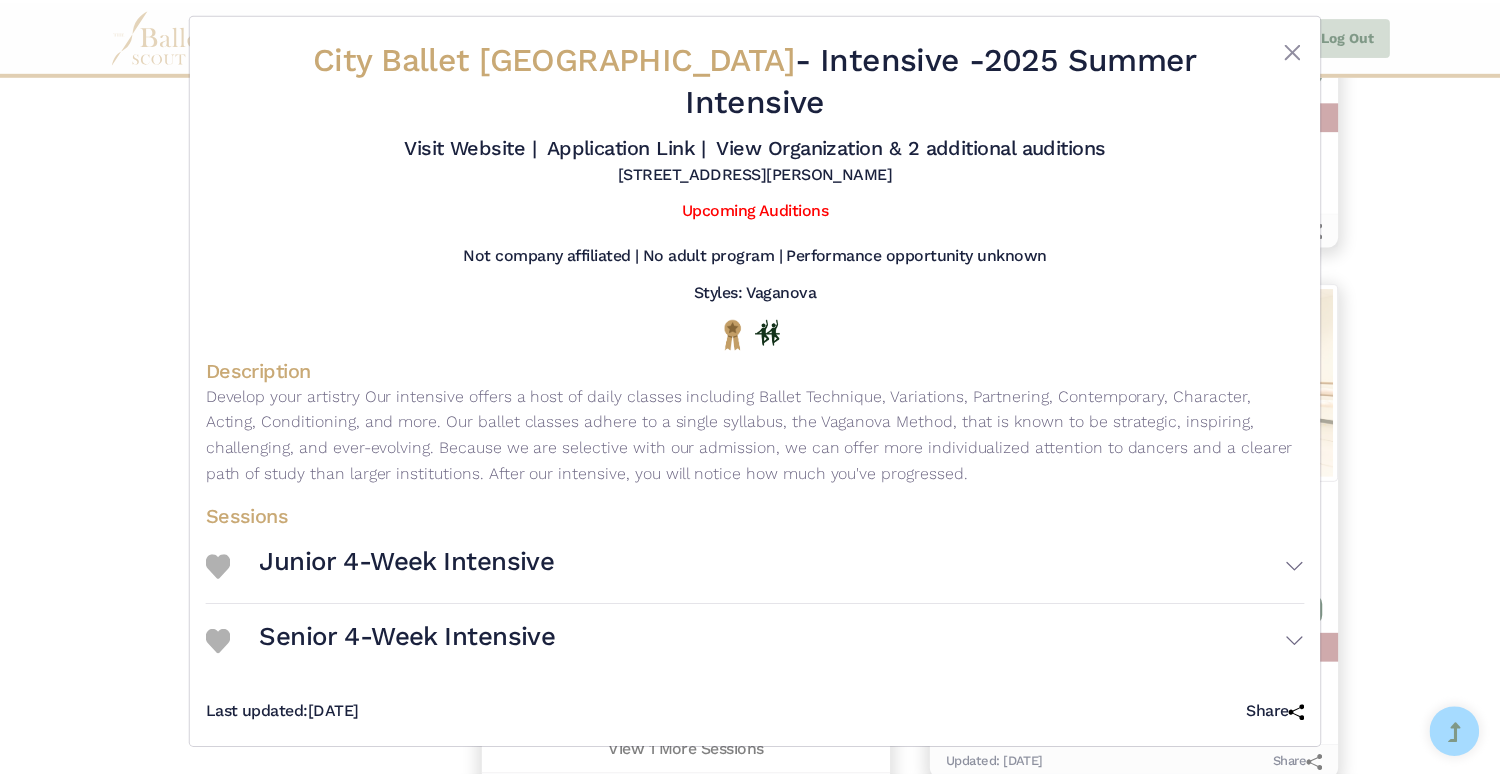 scroll, scrollTop: 0, scrollLeft: 0, axis: both 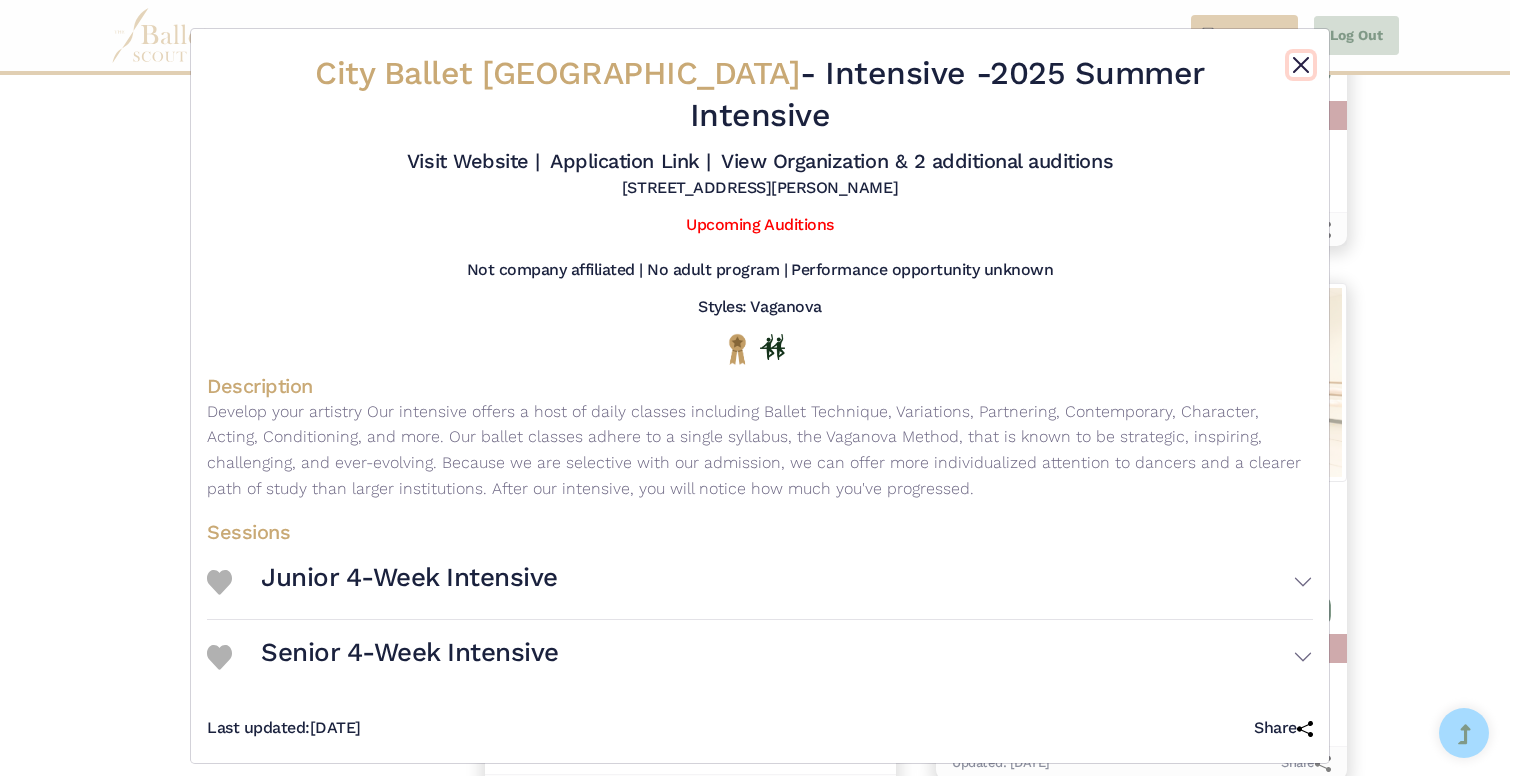 click at bounding box center (1301, 65) 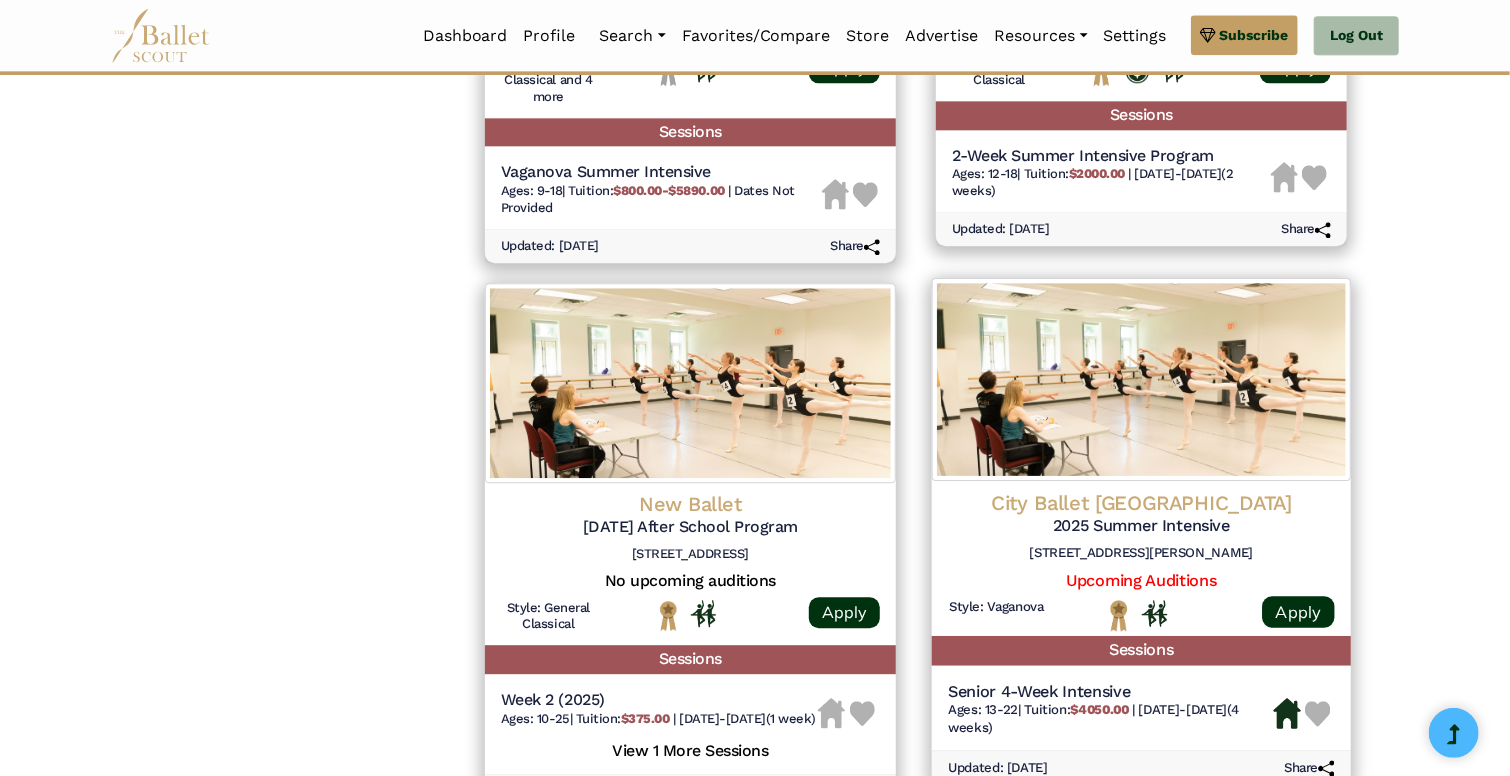scroll, scrollTop: 2804, scrollLeft: 0, axis: vertical 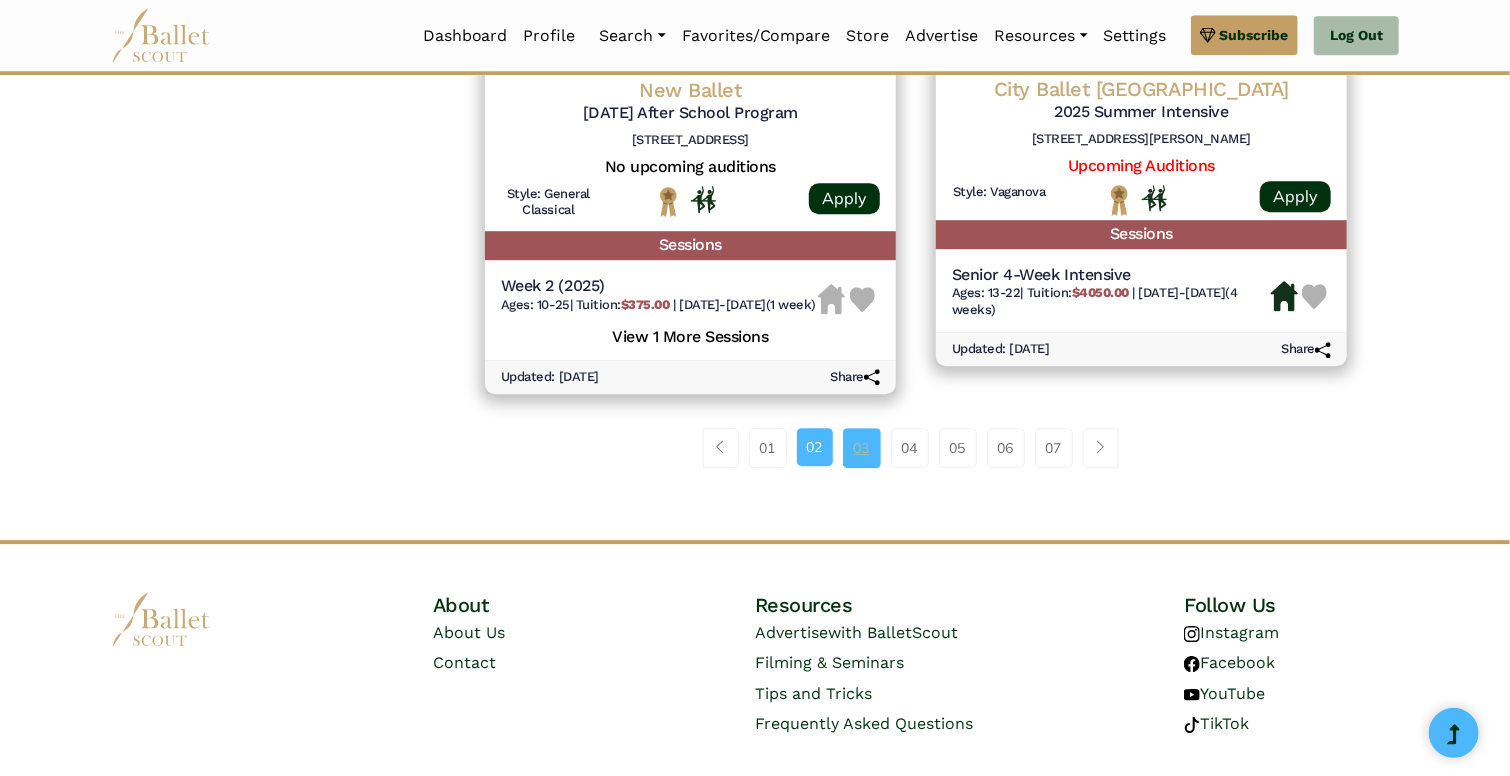 click on "03" at bounding box center [862, 448] 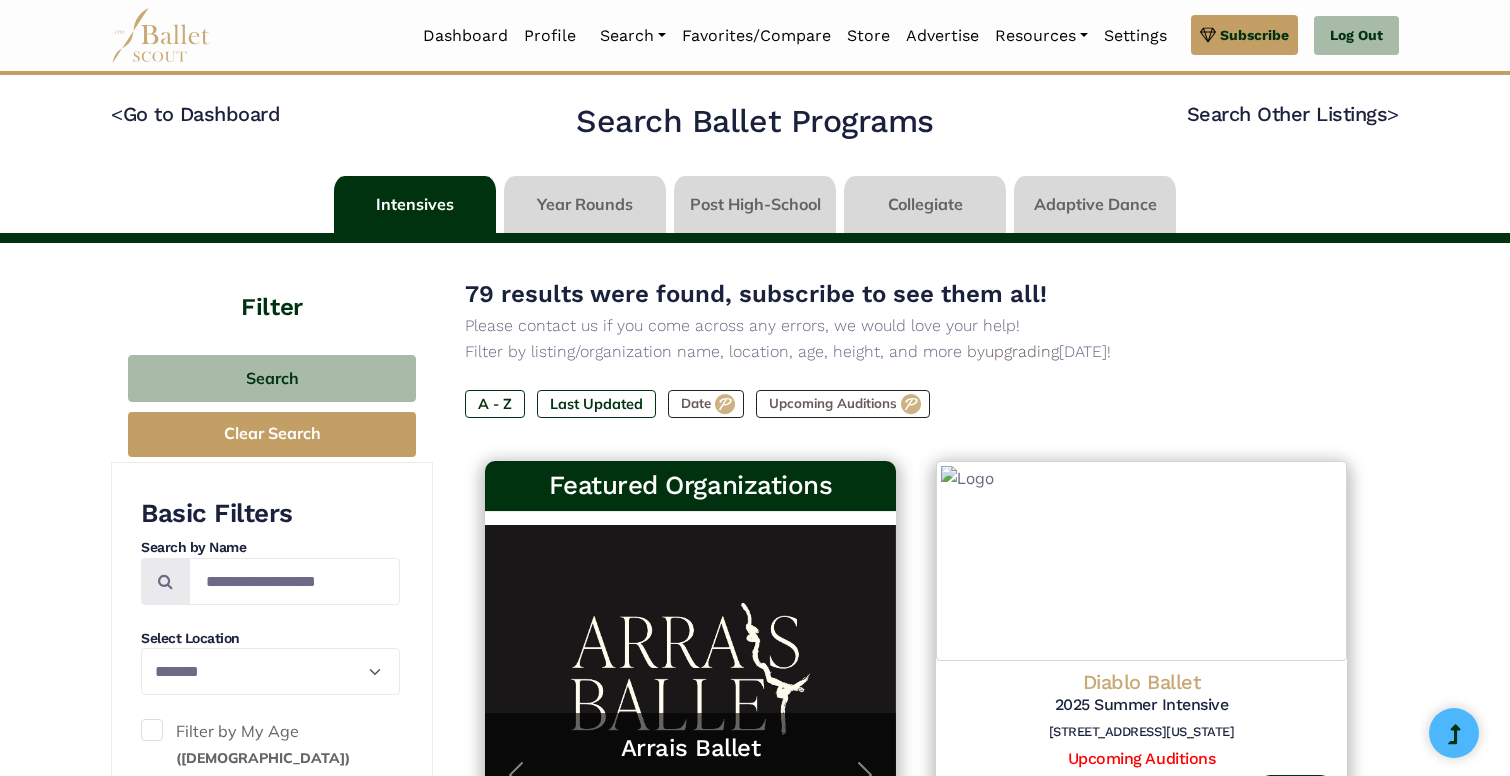 select on "**" 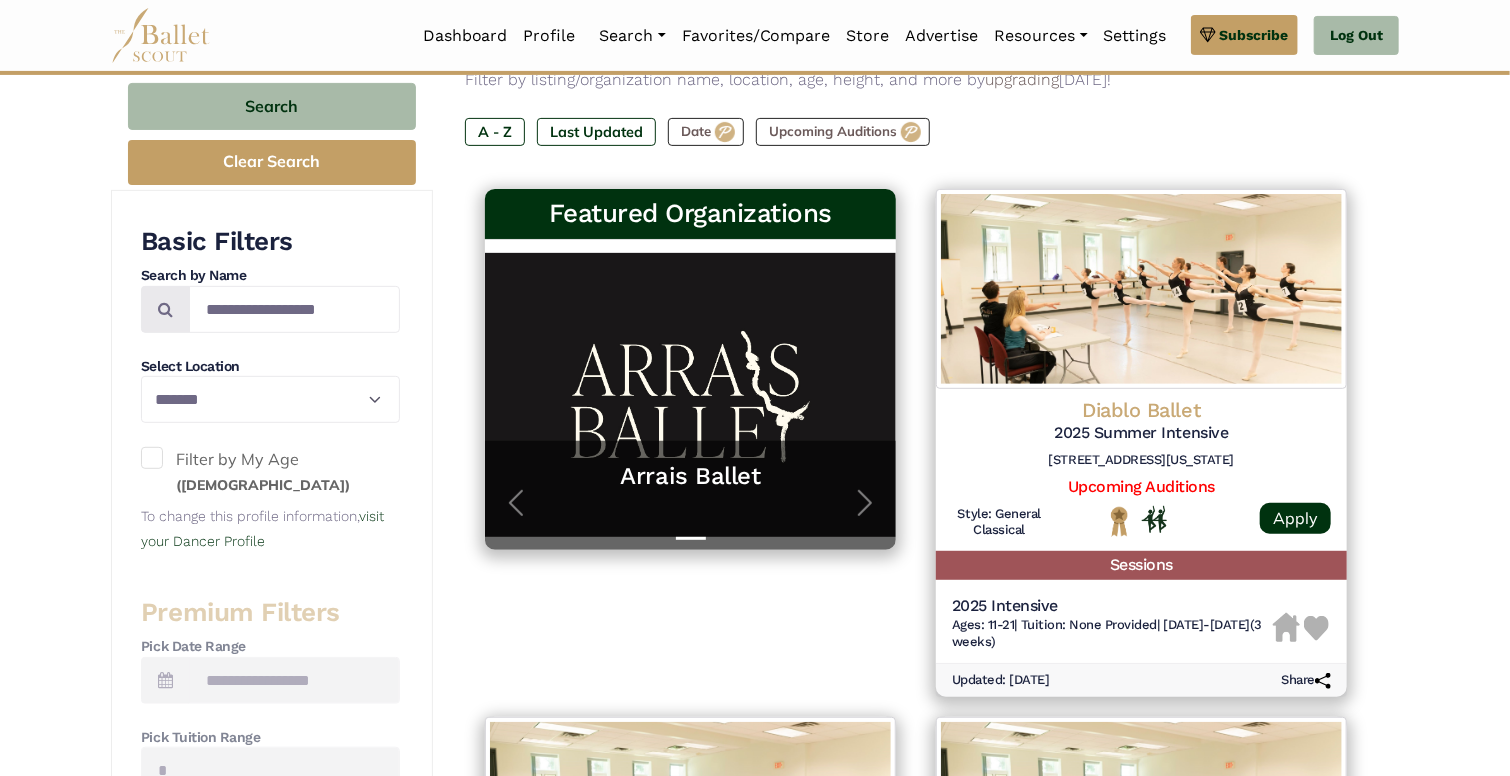 scroll, scrollTop: 272, scrollLeft: 0, axis: vertical 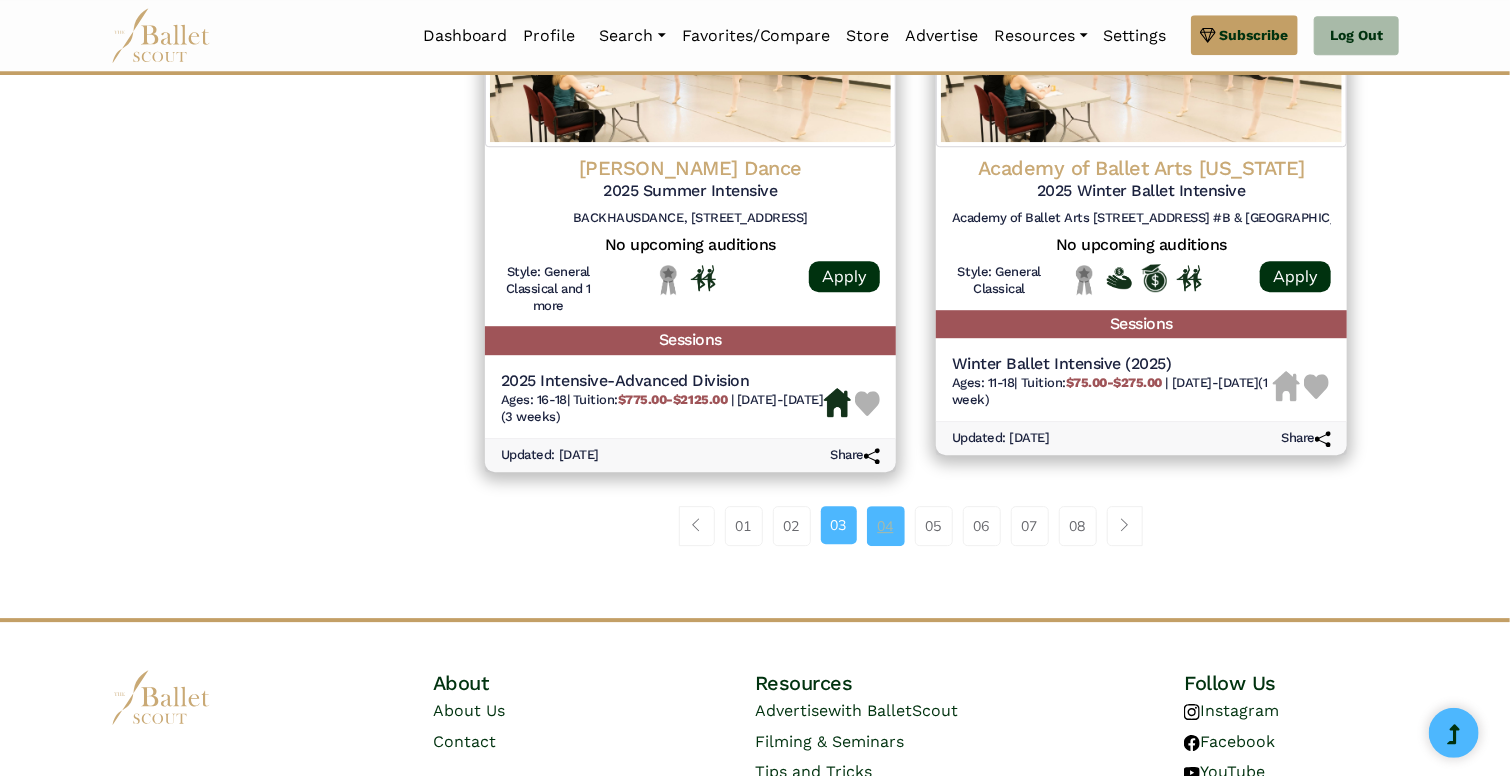 click on "04" at bounding box center (886, 526) 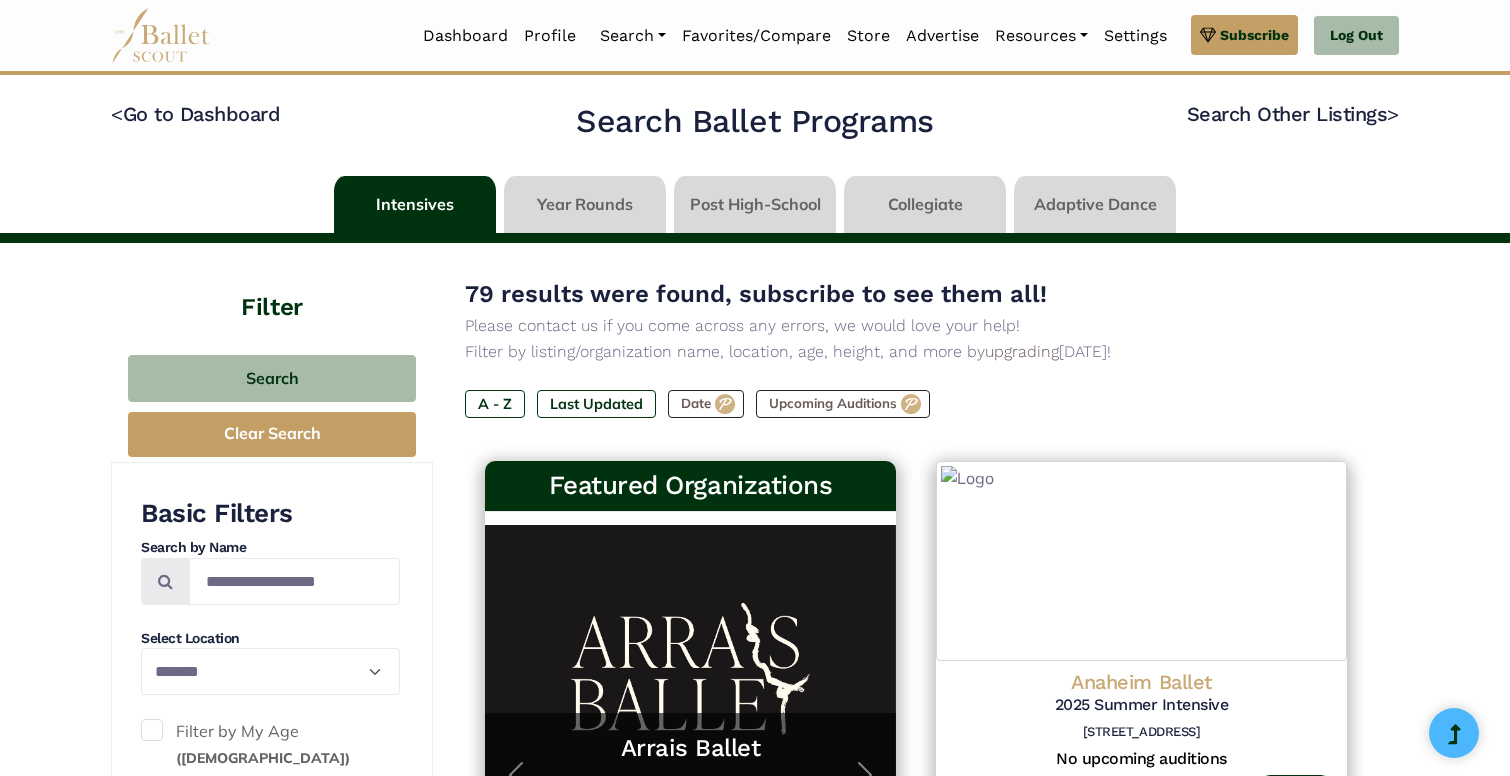 select on "**" 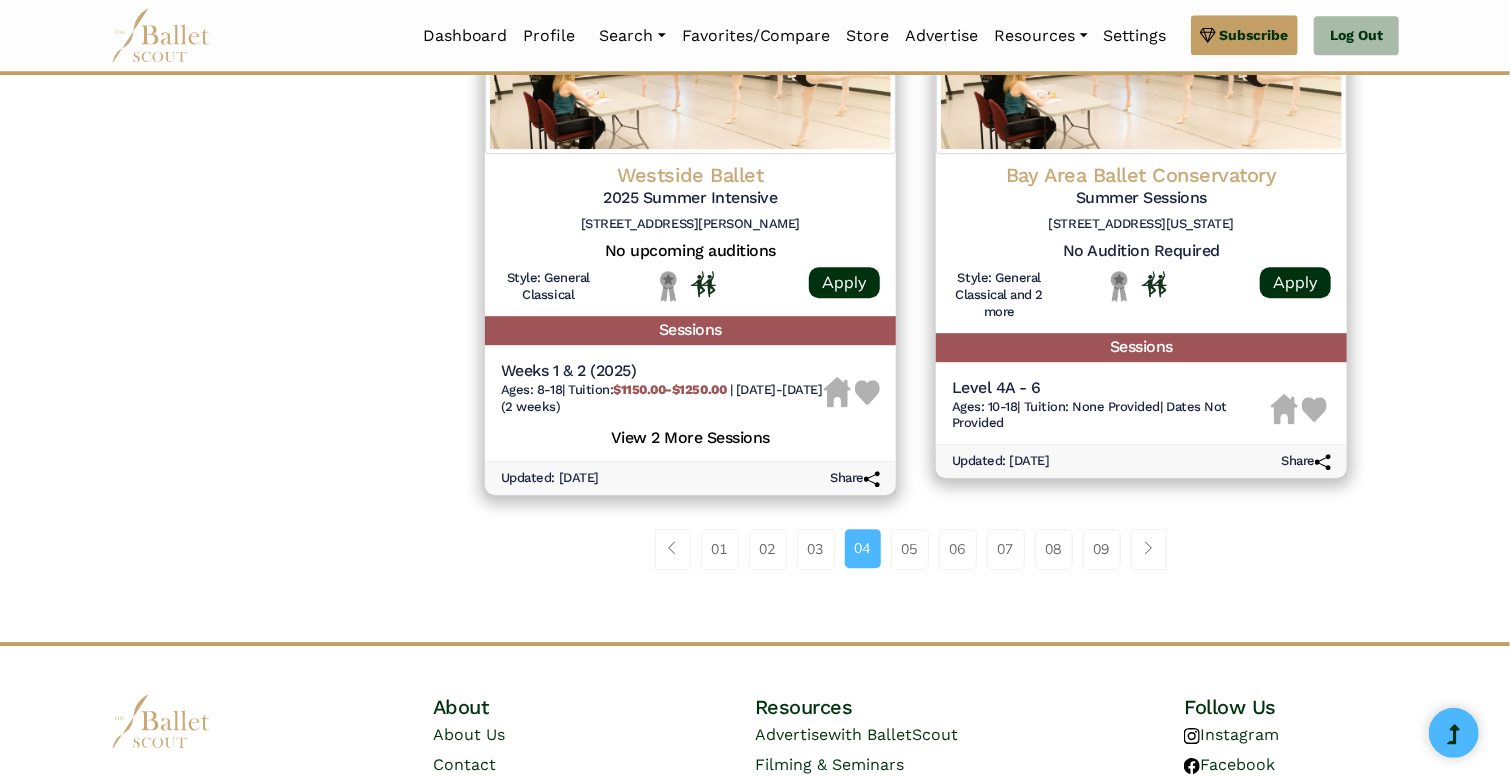 scroll, scrollTop: 2734, scrollLeft: 0, axis: vertical 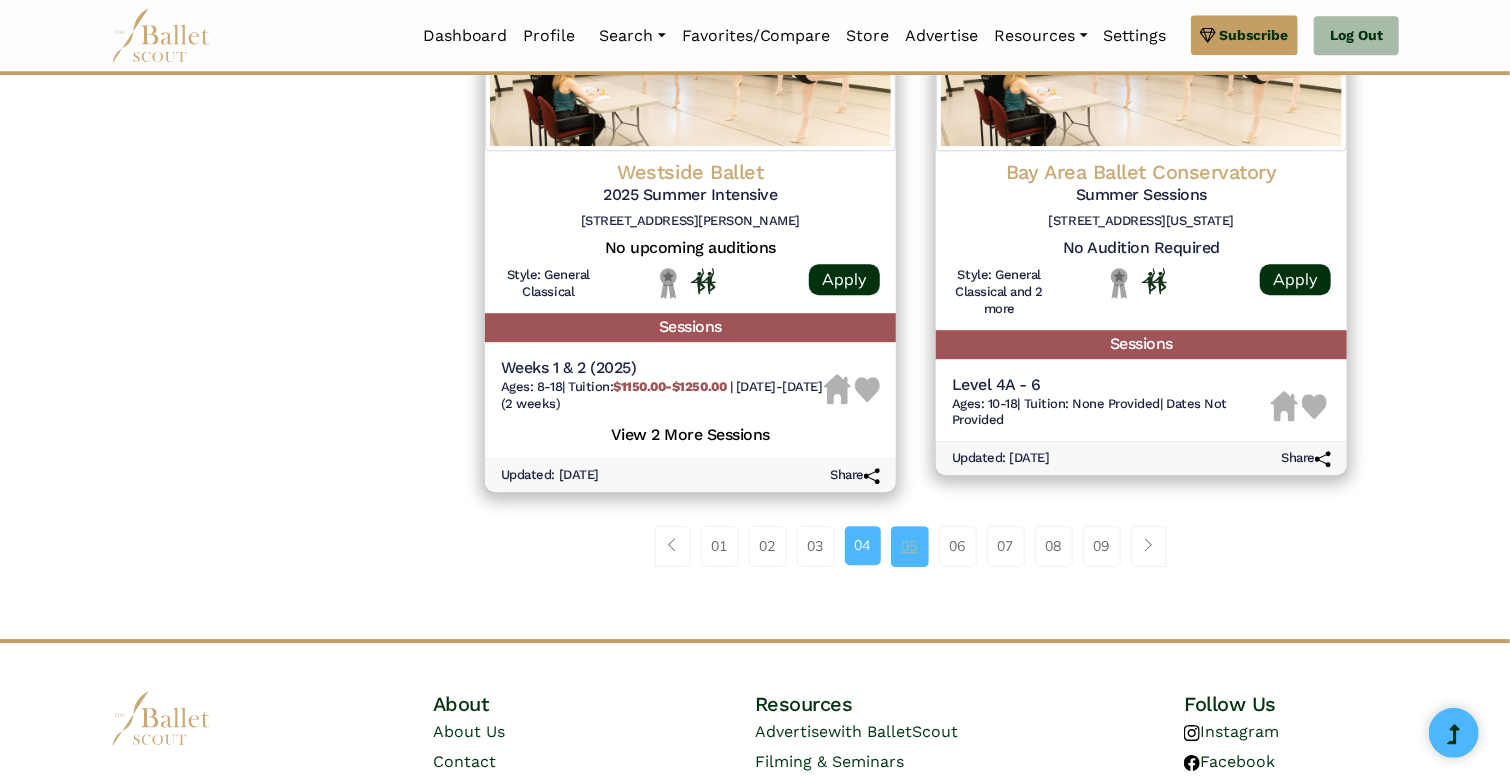click on "05" at bounding box center (910, 546) 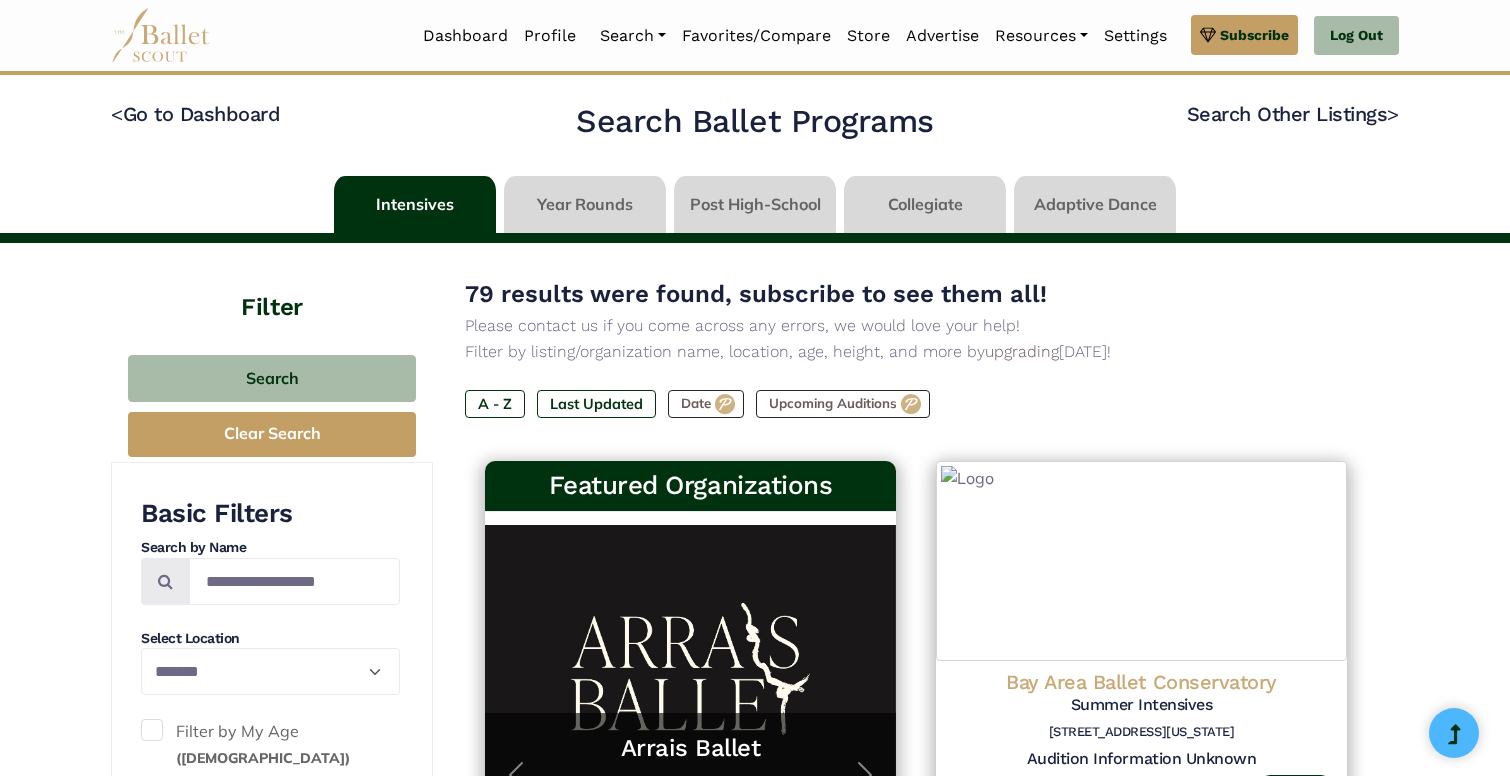 select on "**" 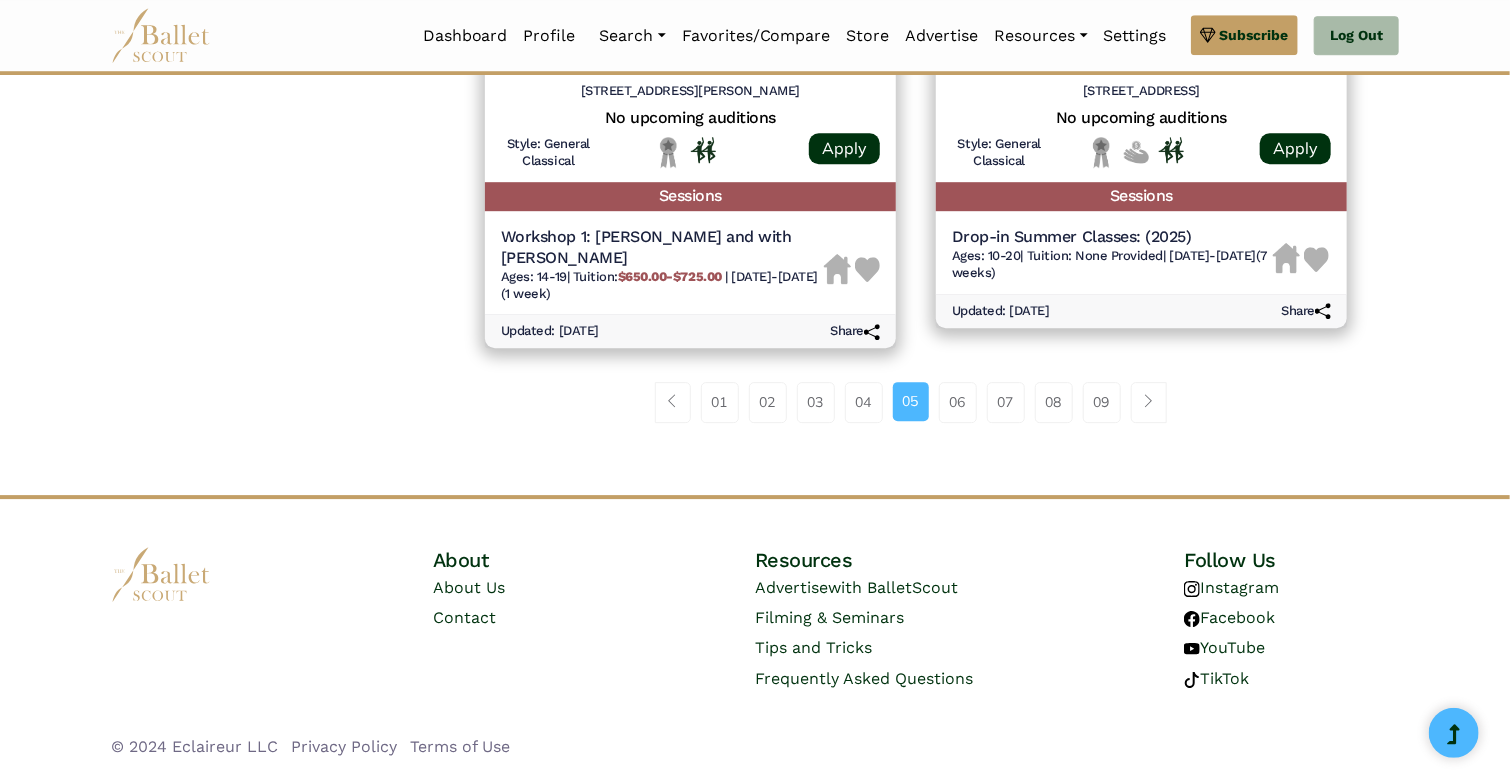 scroll, scrollTop: 2736, scrollLeft: 0, axis: vertical 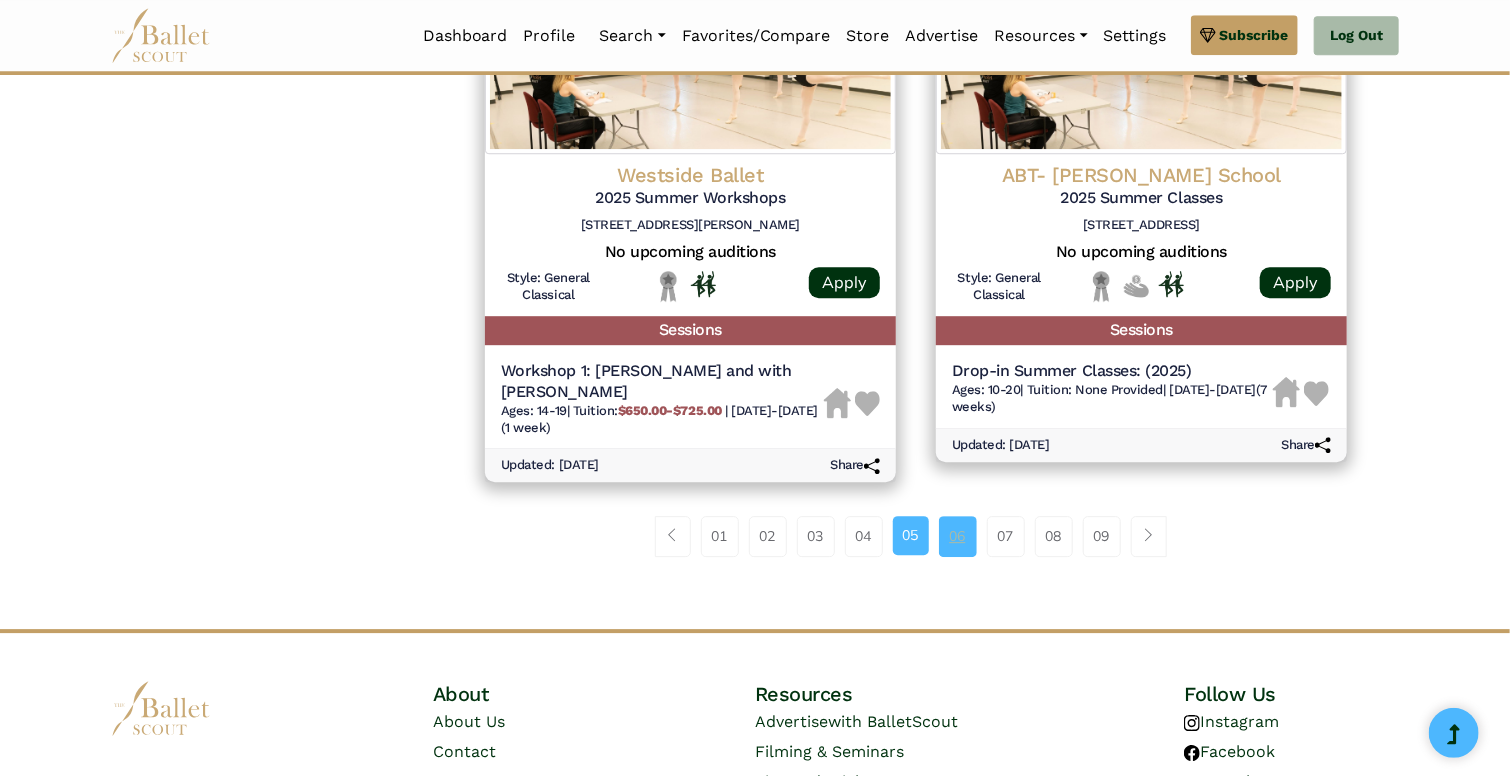 click on "06" at bounding box center [958, 536] 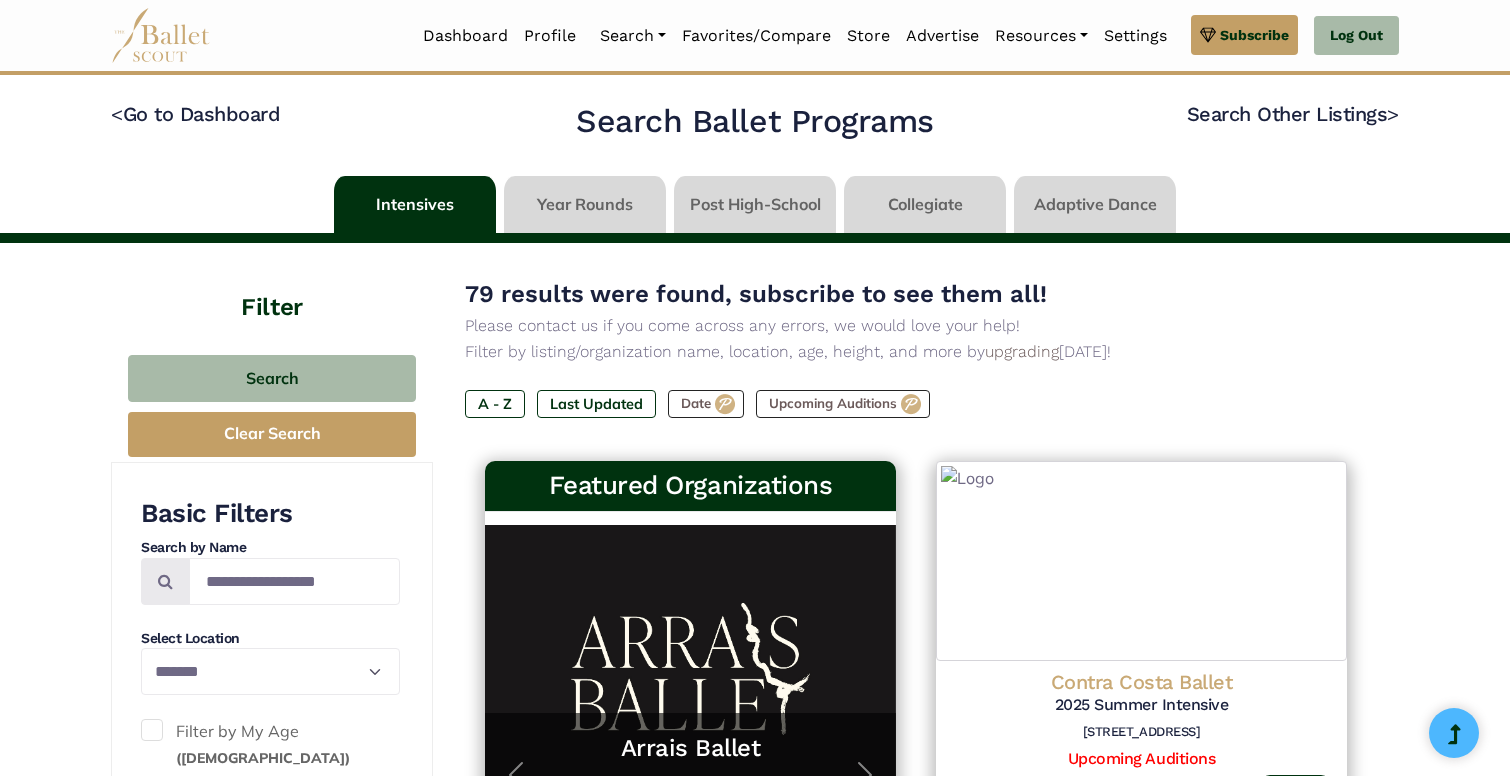 select on "**" 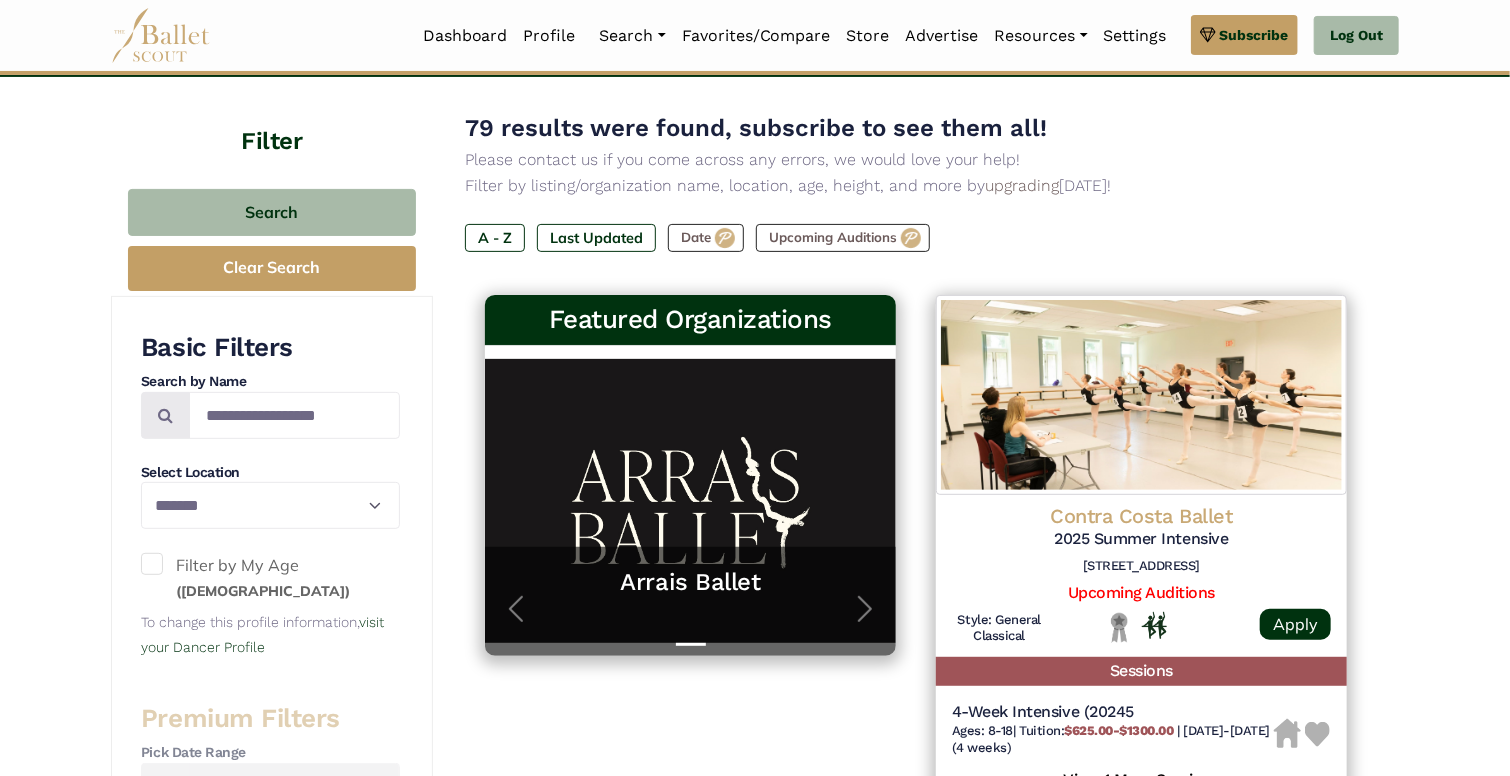 scroll, scrollTop: 172, scrollLeft: 0, axis: vertical 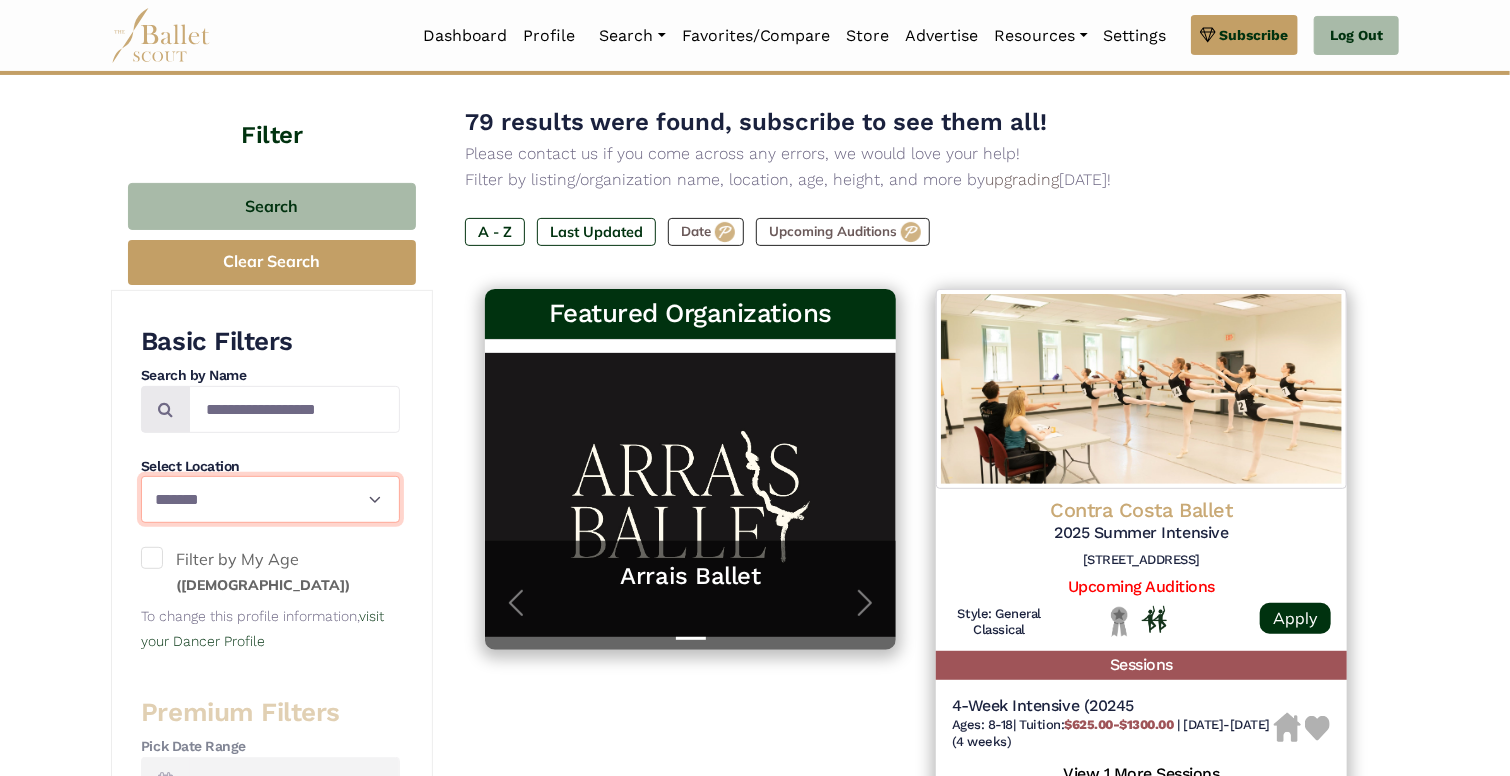 click on "**********" at bounding box center [270, 499] 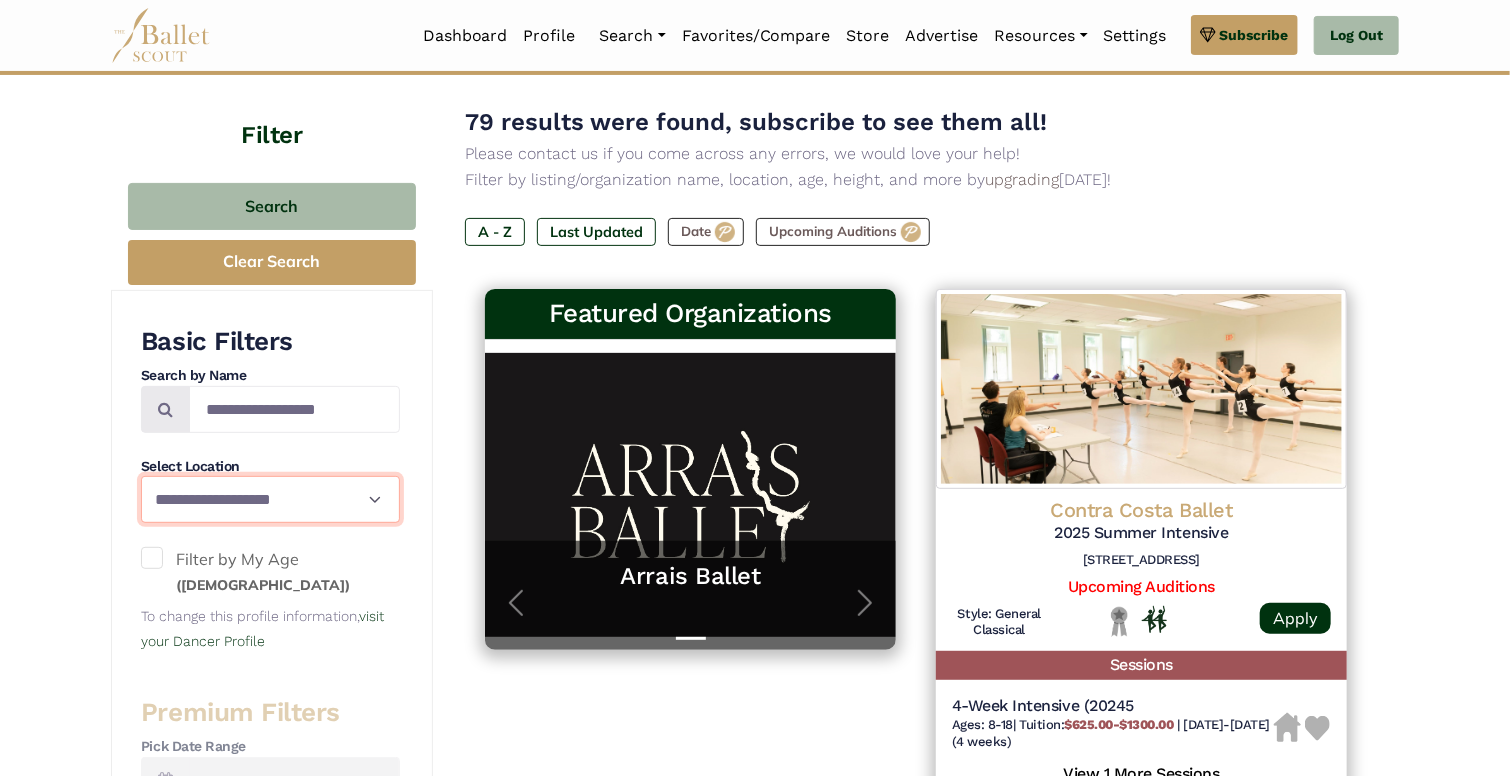 click on "**********" at bounding box center [270, 499] 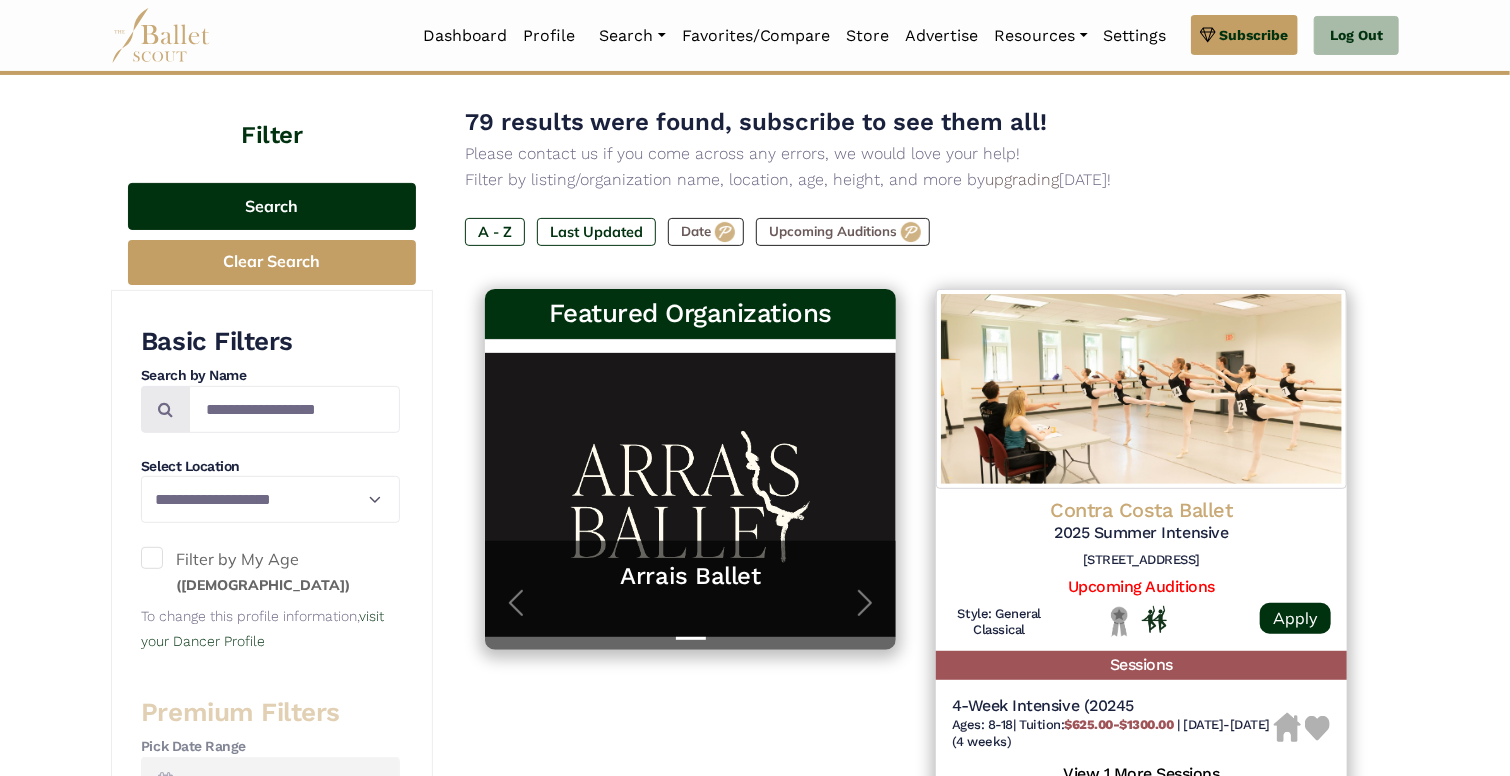 click on "Search" at bounding box center (272, 206) 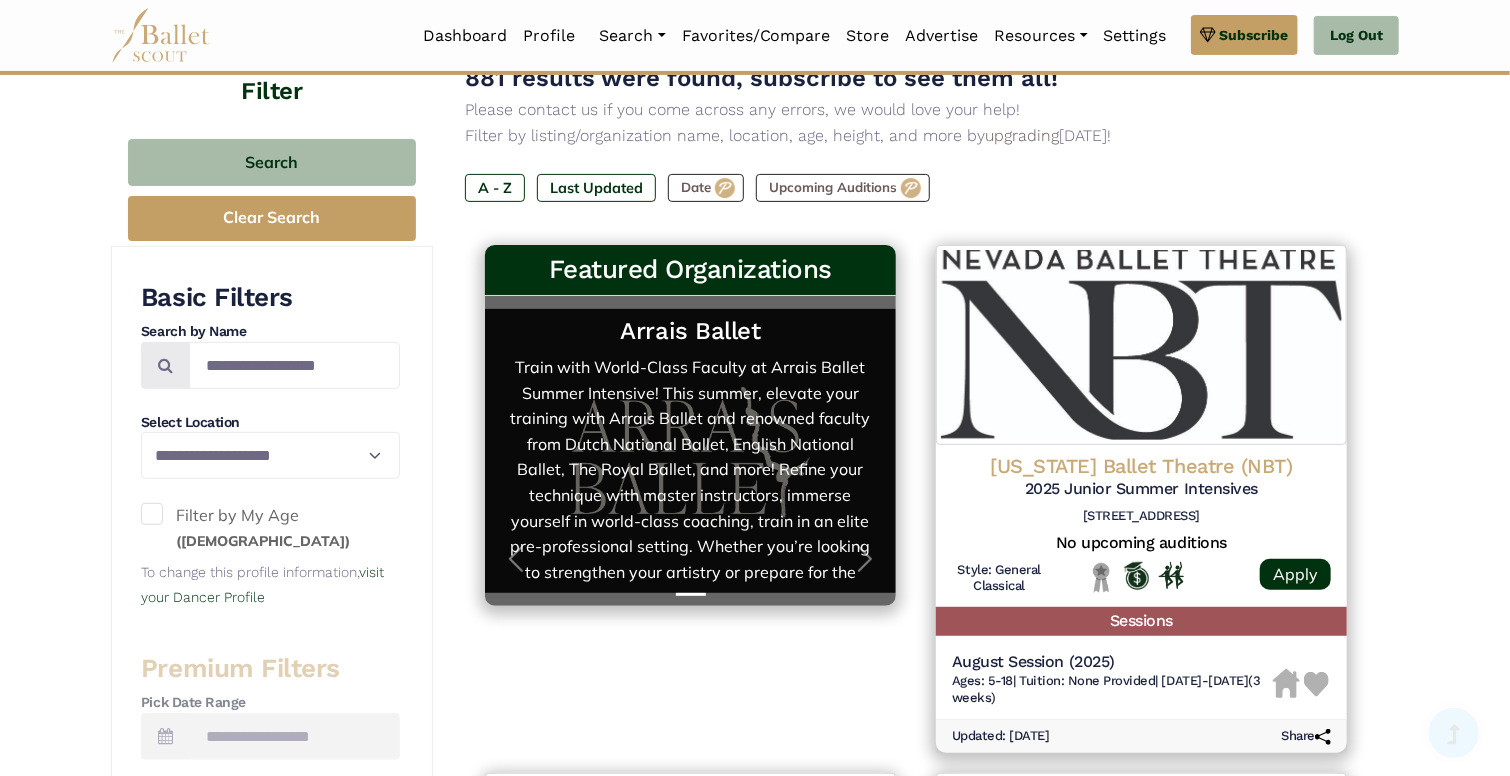 scroll, scrollTop: 220, scrollLeft: 0, axis: vertical 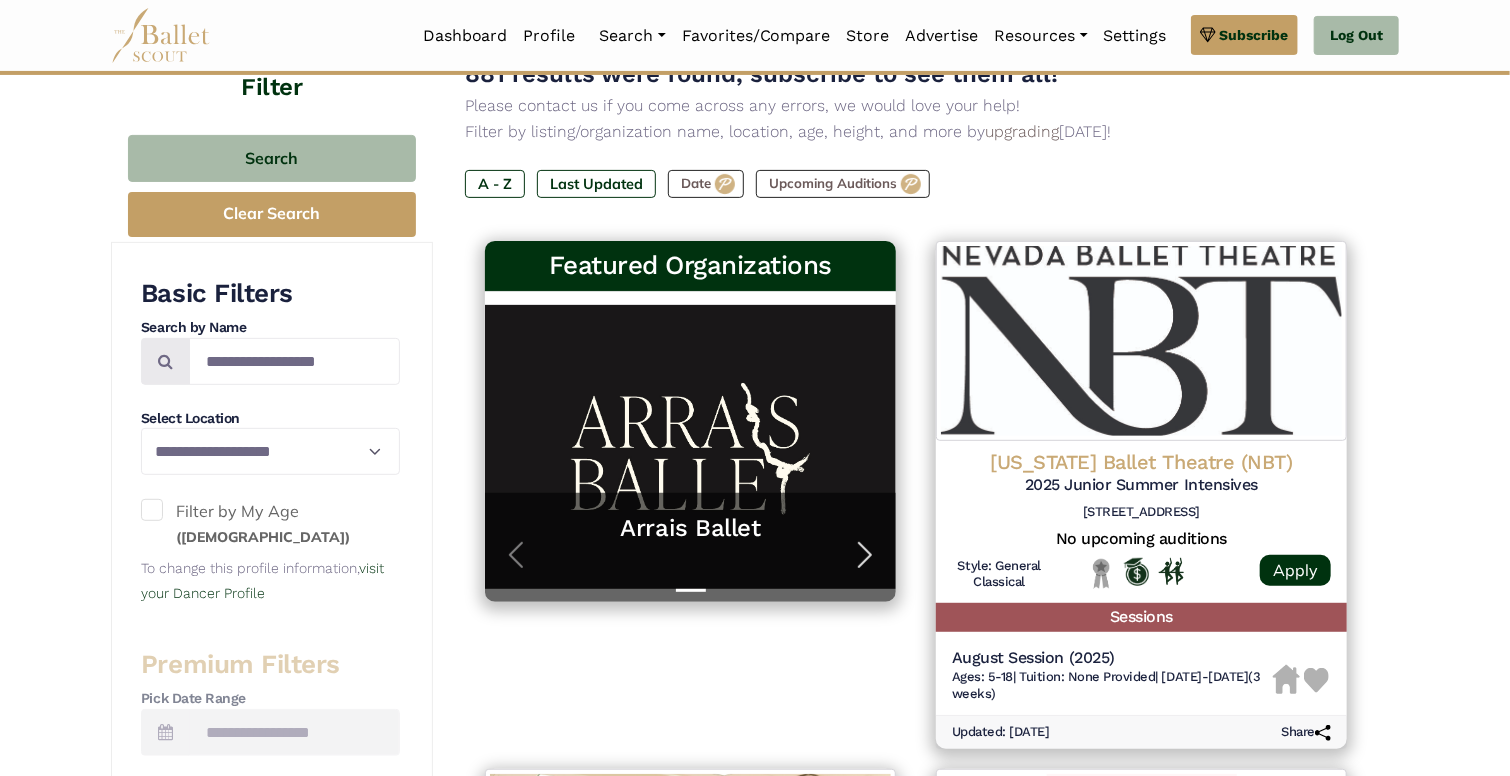 click at bounding box center (865, 555) 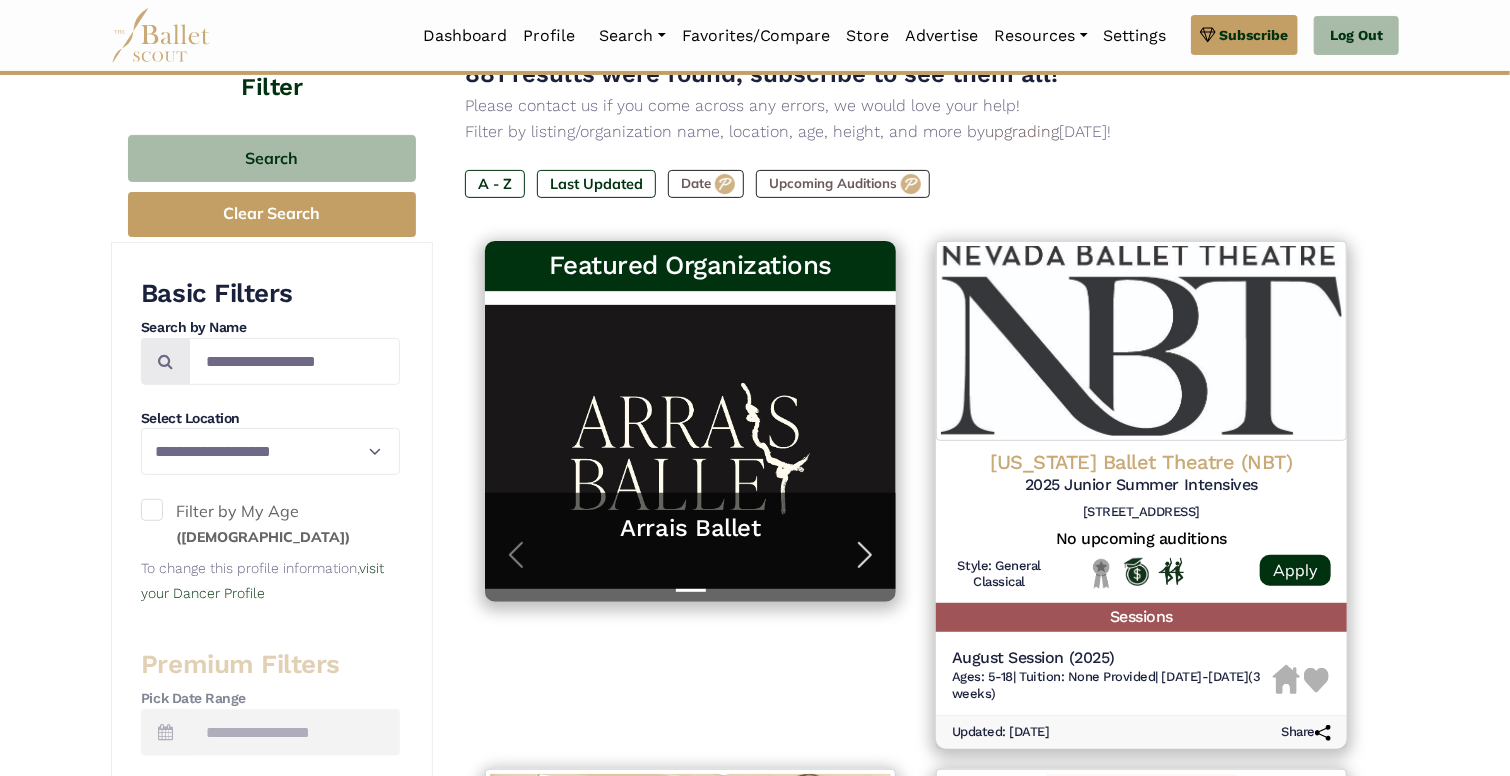 click at bounding box center (865, 555) 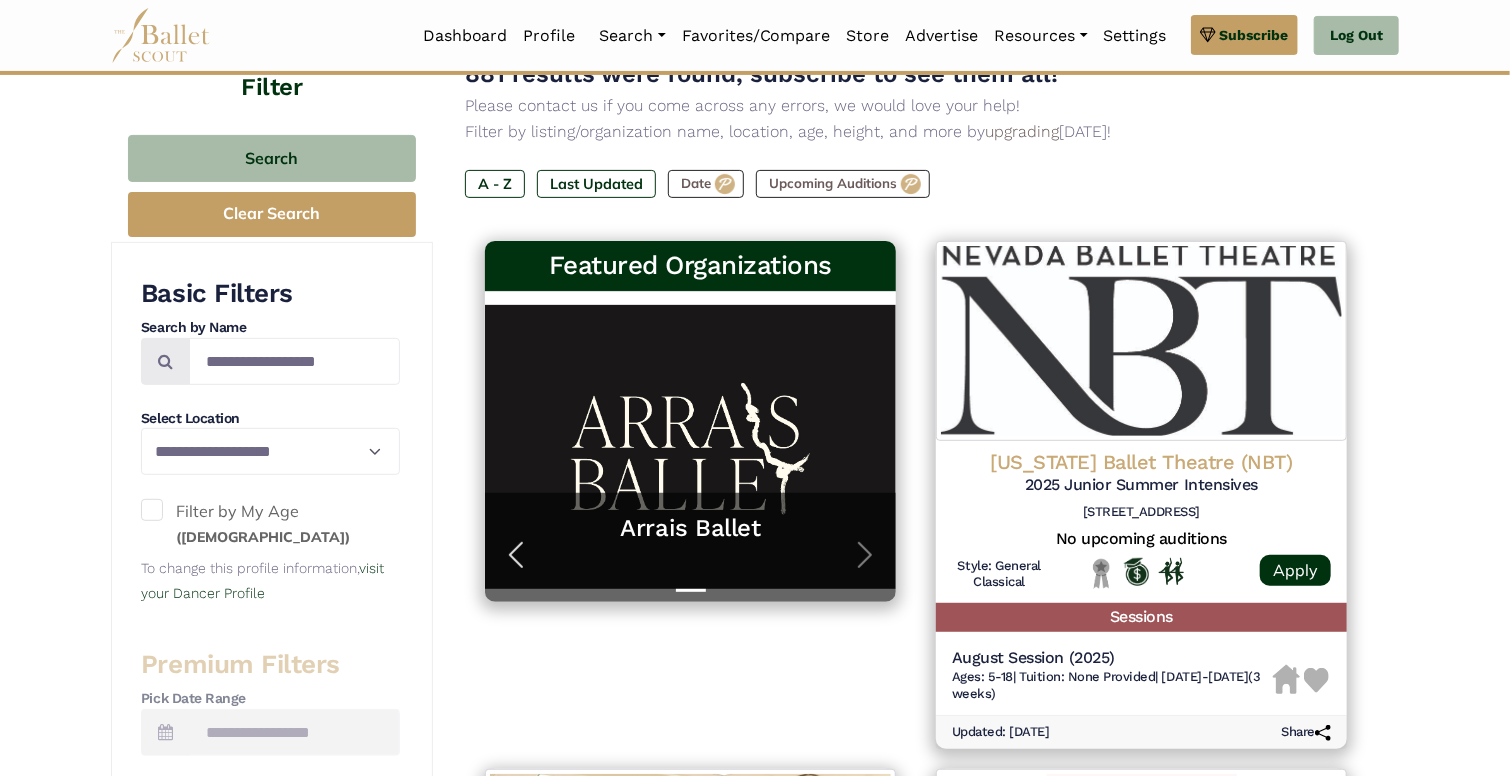 click at bounding box center (516, 555) 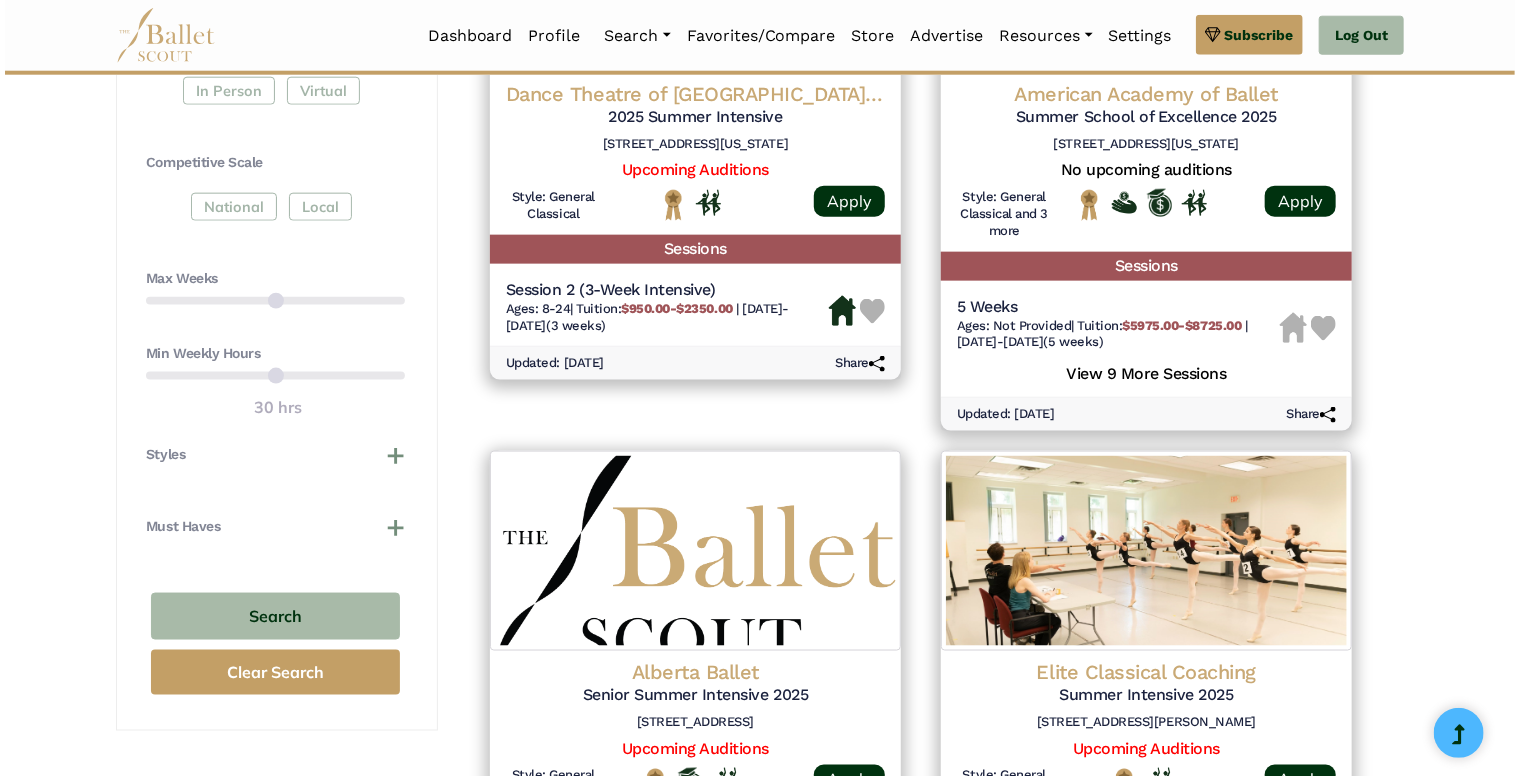 scroll, scrollTop: 1452, scrollLeft: 0, axis: vertical 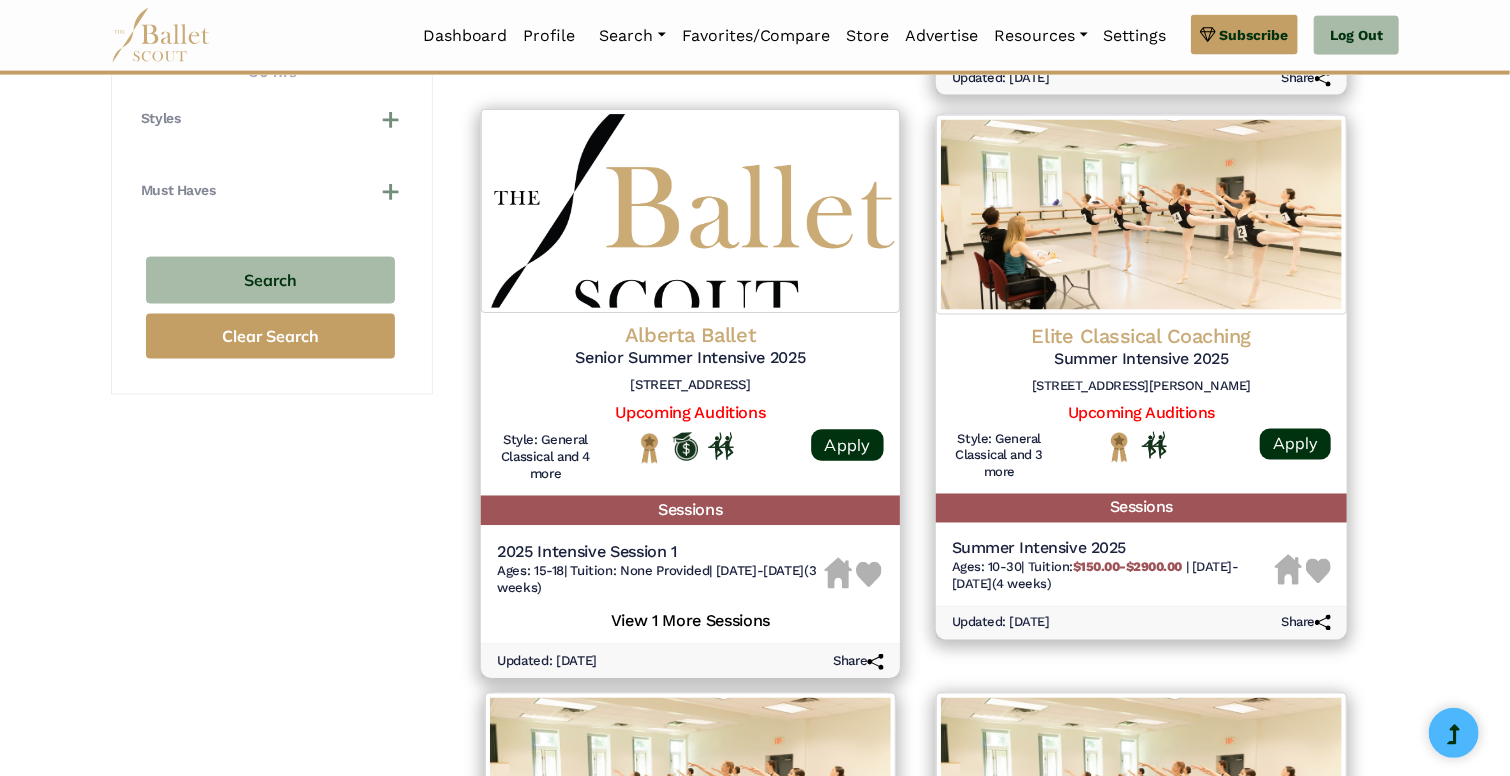 click on "Alberta Ballet" at bounding box center [1141, -770] 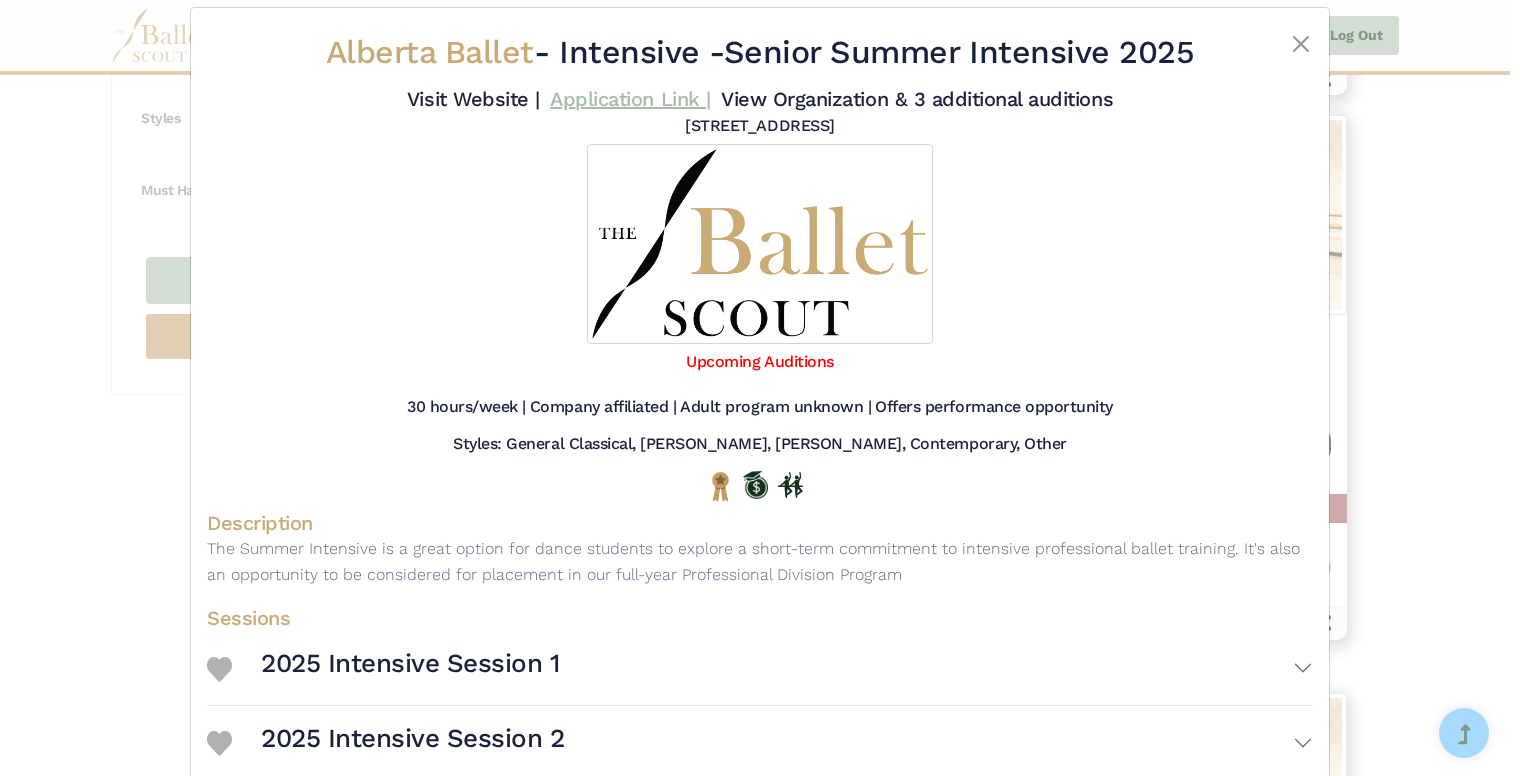 scroll, scrollTop: 0, scrollLeft: 0, axis: both 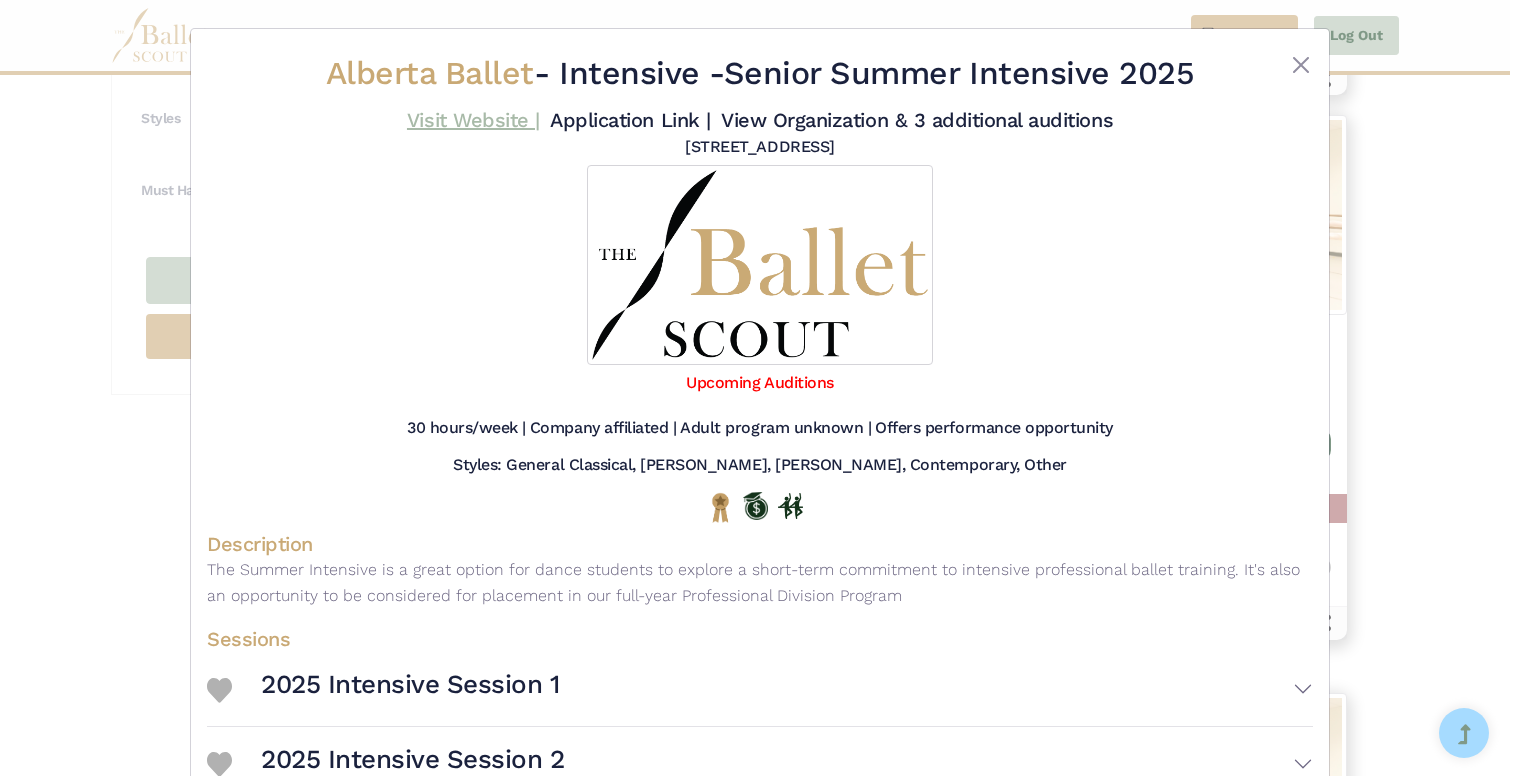 click on "Visit Website |" at bounding box center [473, 120] 